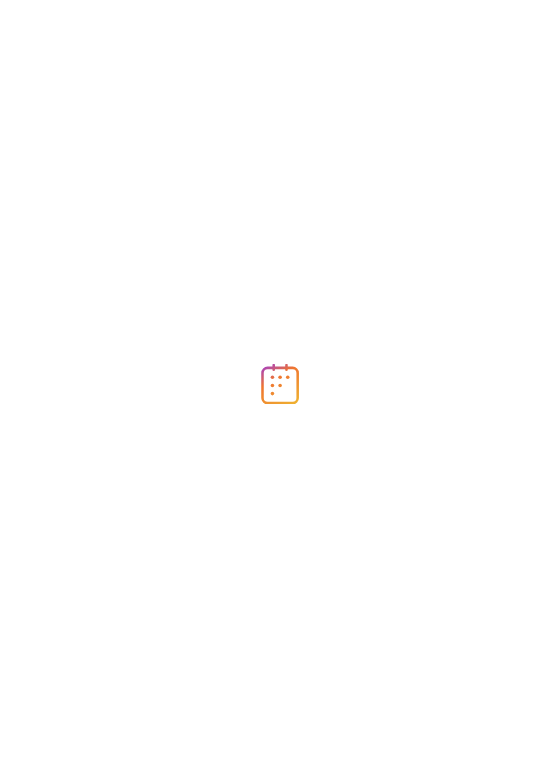 scroll, scrollTop: 0, scrollLeft: 0, axis: both 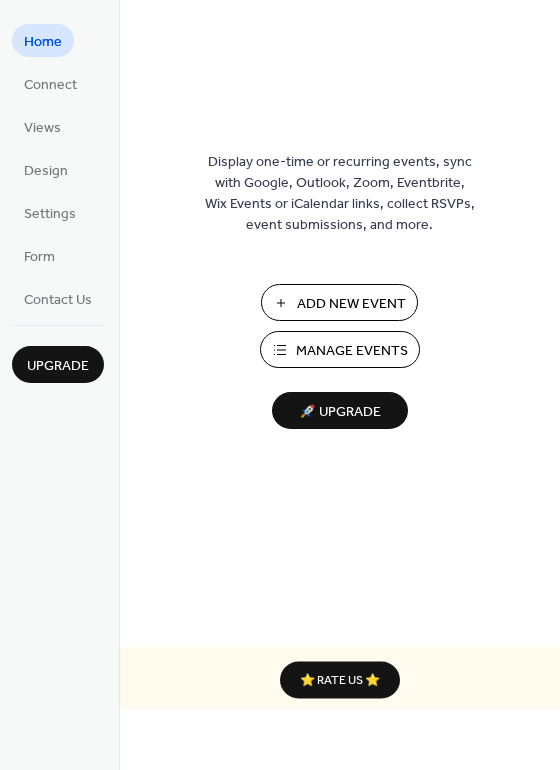 click on "Manage Events" at bounding box center [352, 351] 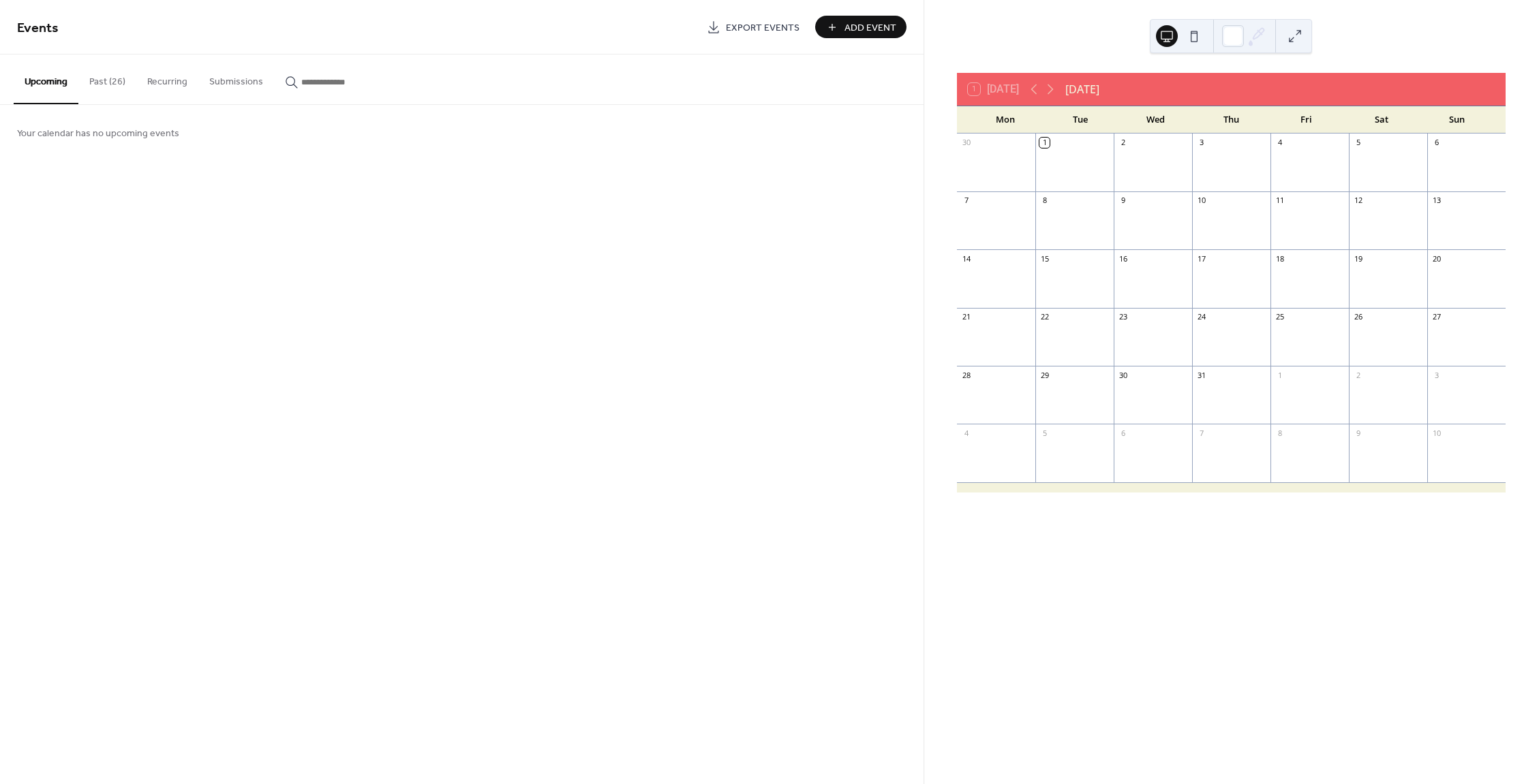 scroll, scrollTop: 0, scrollLeft: 0, axis: both 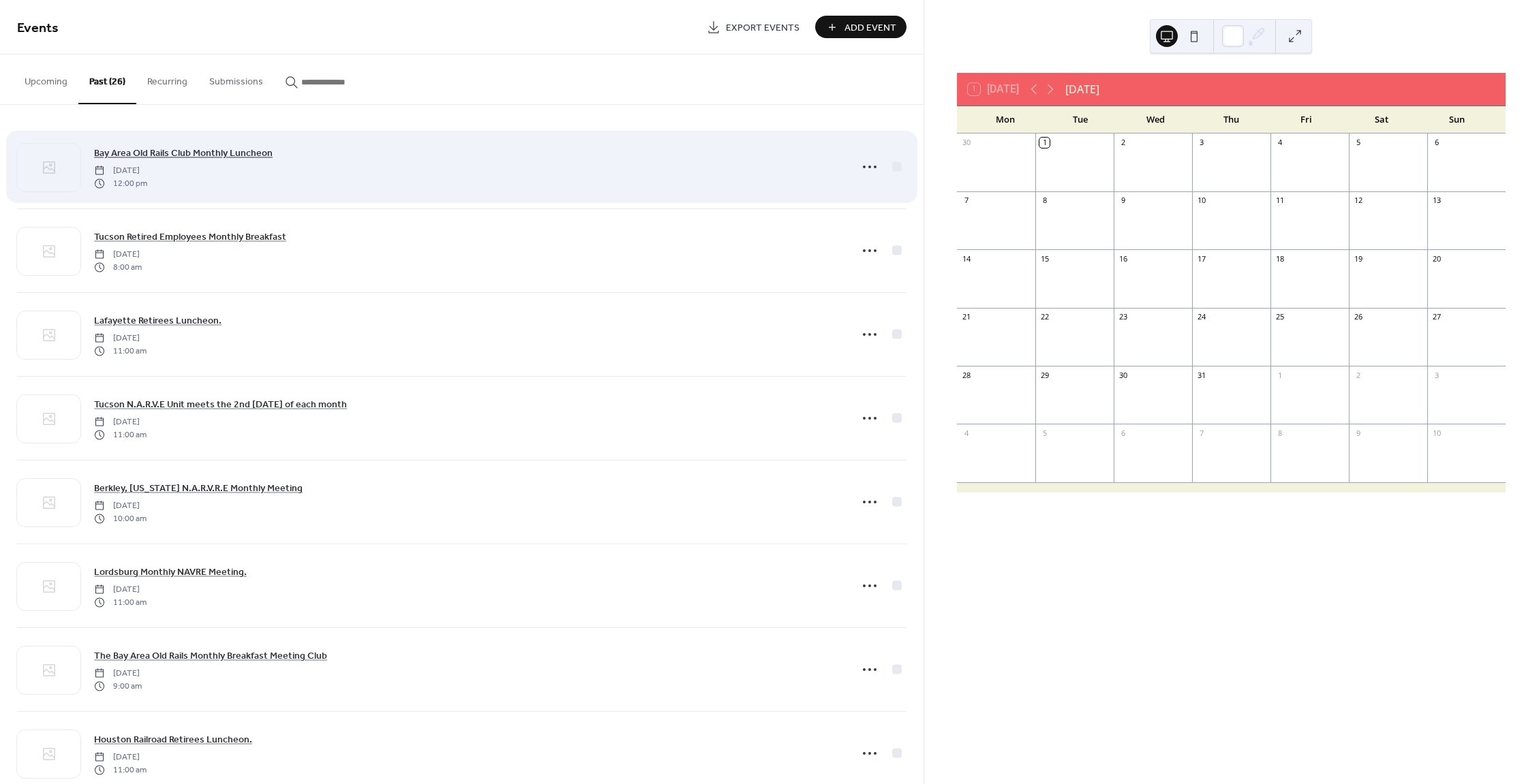click on "Bay Area Old Rails Club Monthly Luncheon" at bounding box center [183, 153] 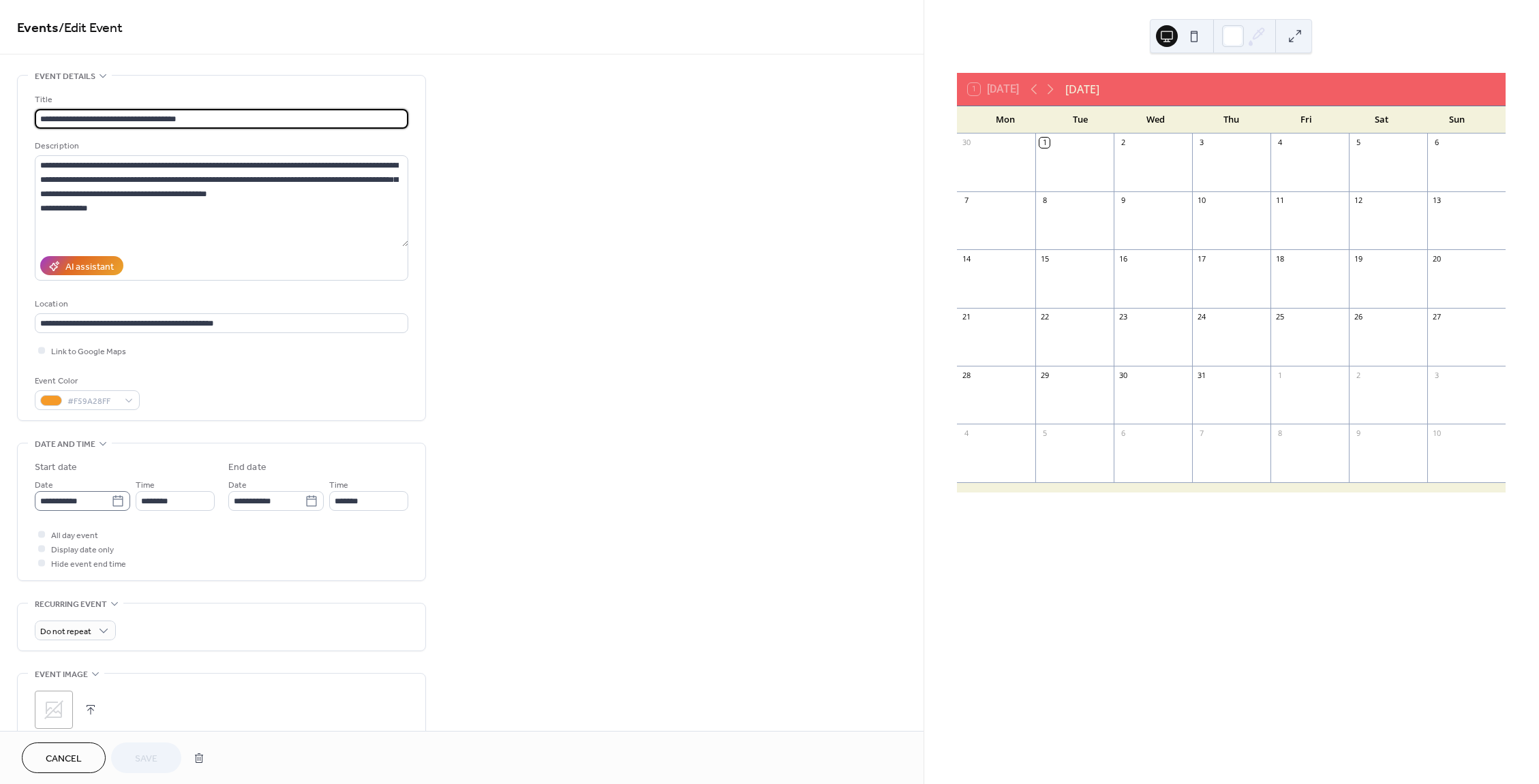 click 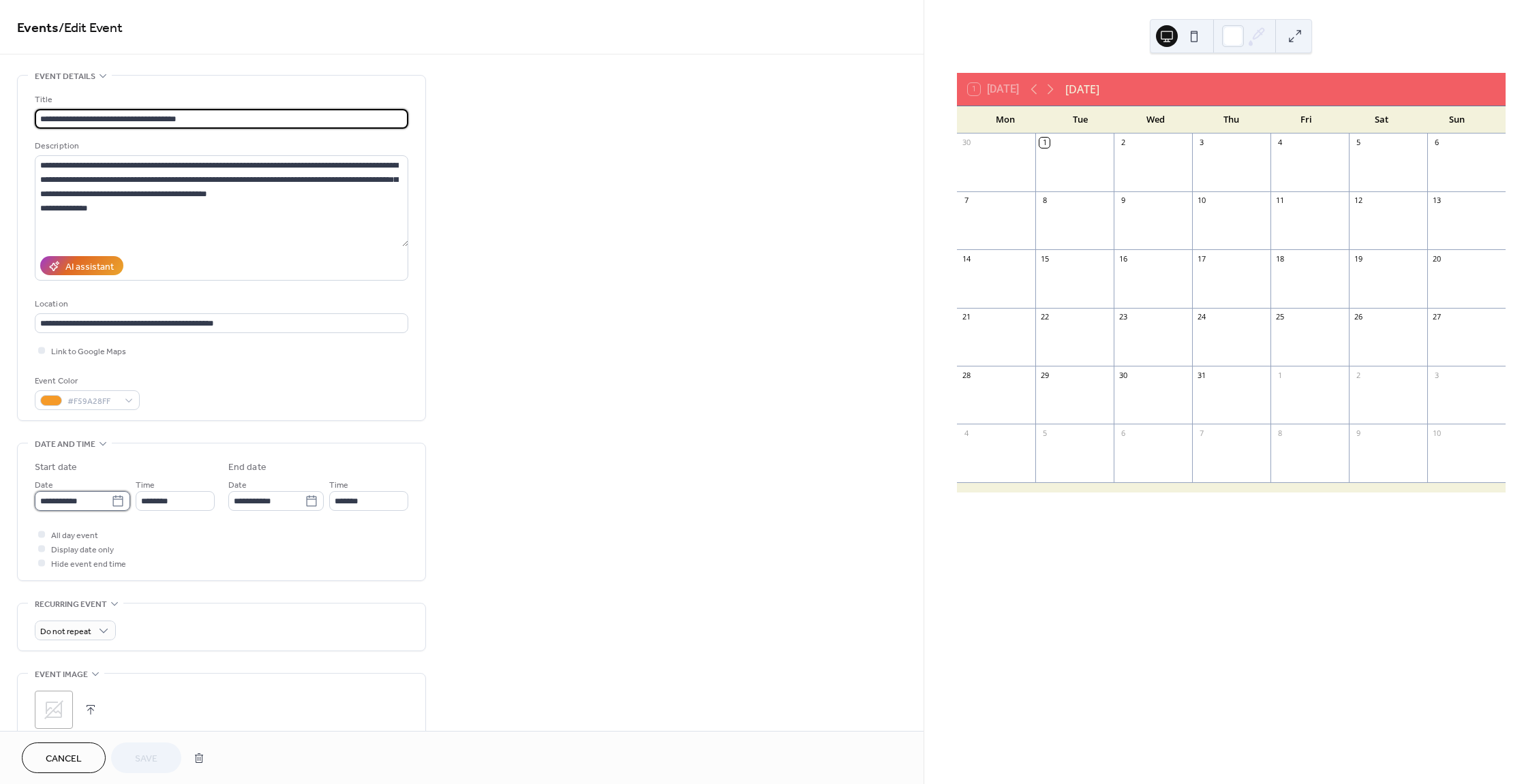 click on "**********" at bounding box center (73, 501) 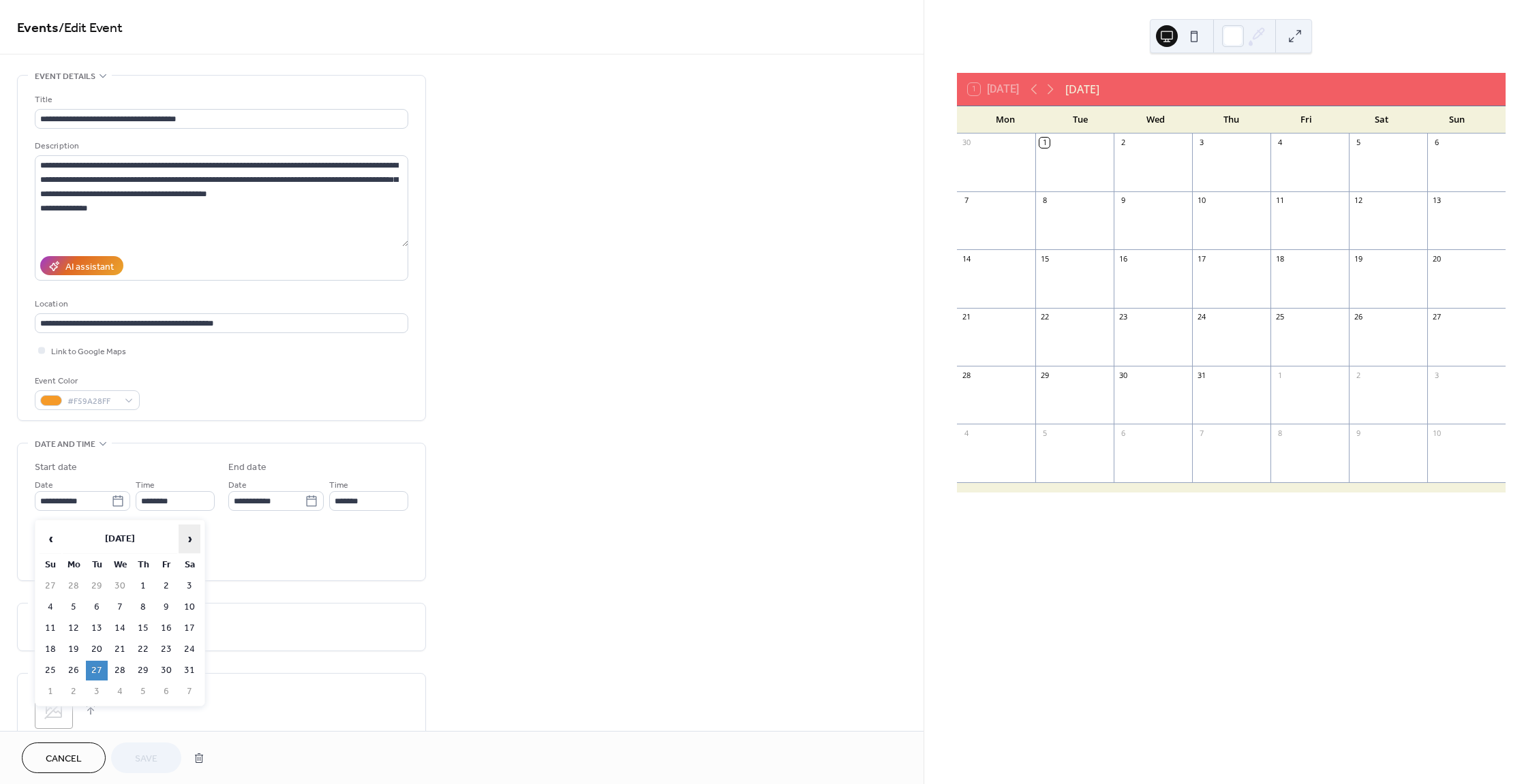 click on "›" at bounding box center (189, 539) 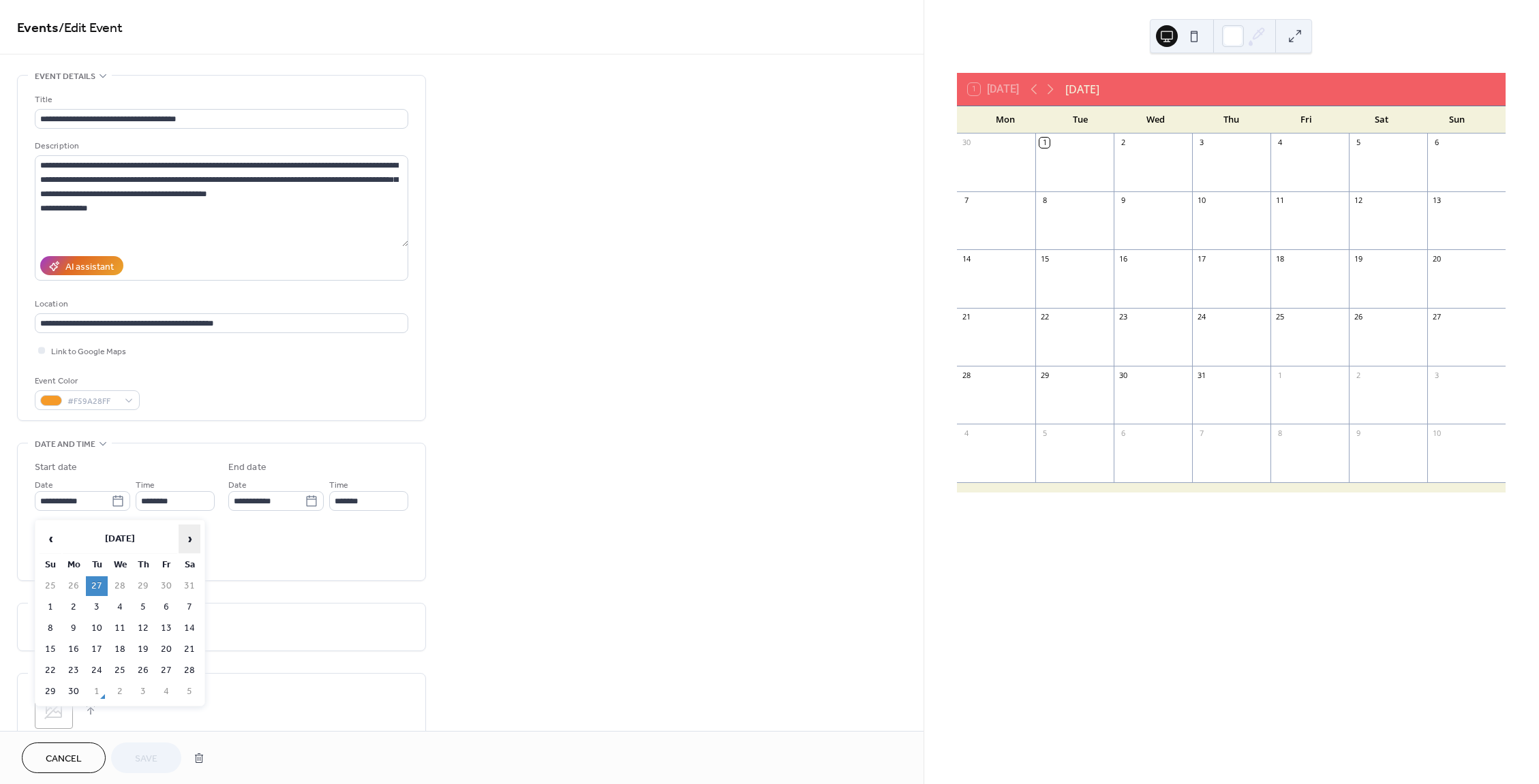 click on "›" at bounding box center [189, 539] 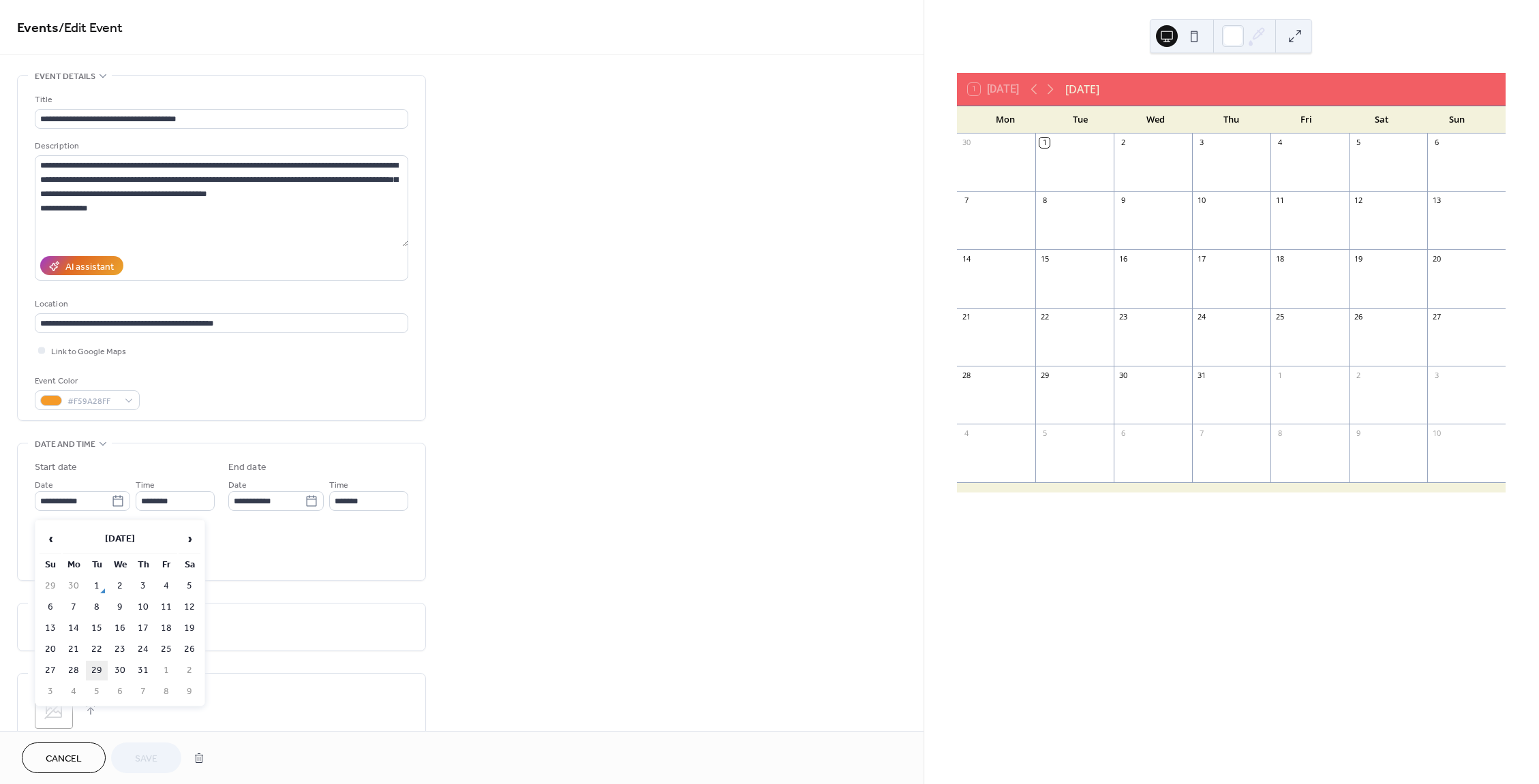 click on "29" at bounding box center [97, 670] 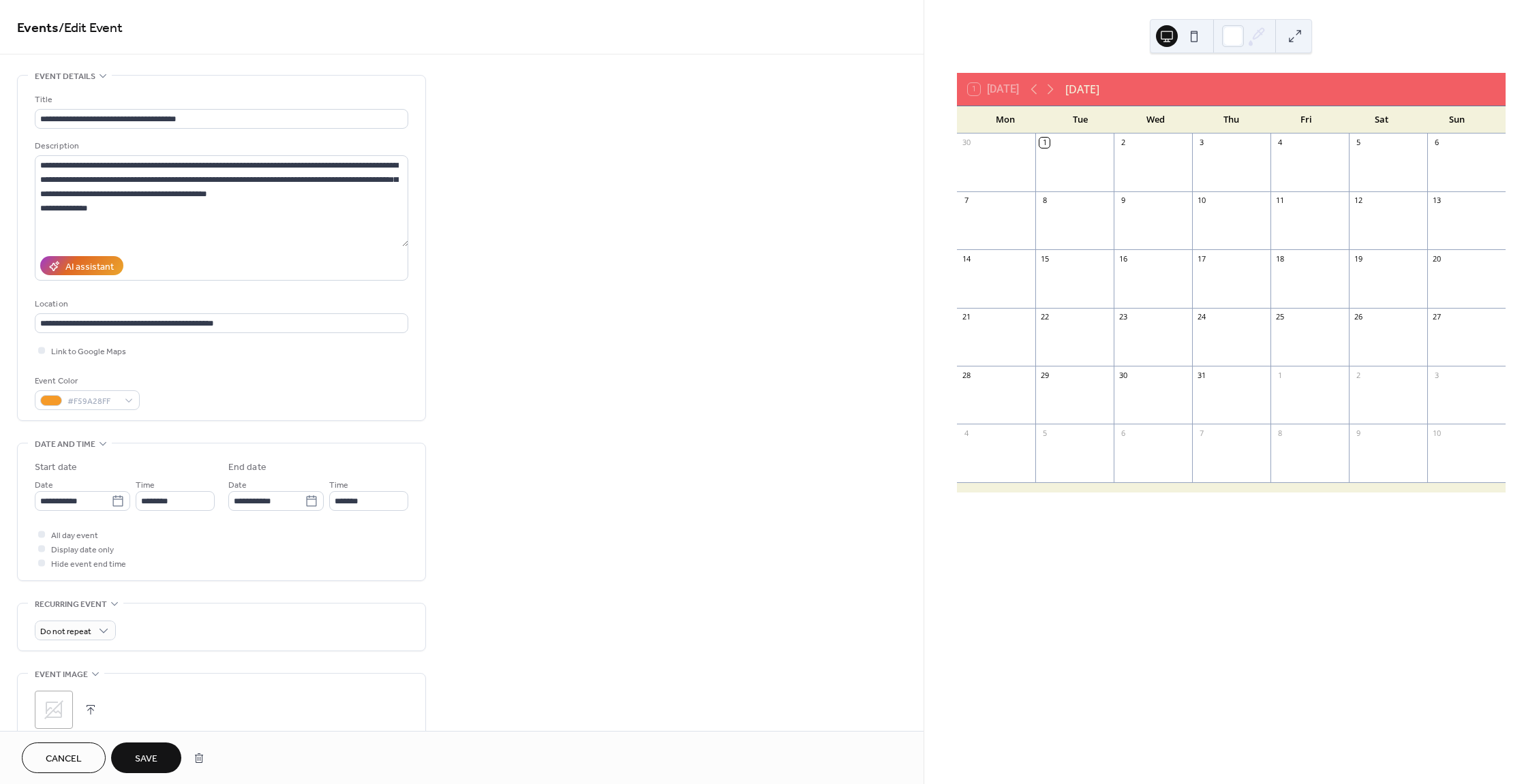click on "Save" at bounding box center [146, 759] 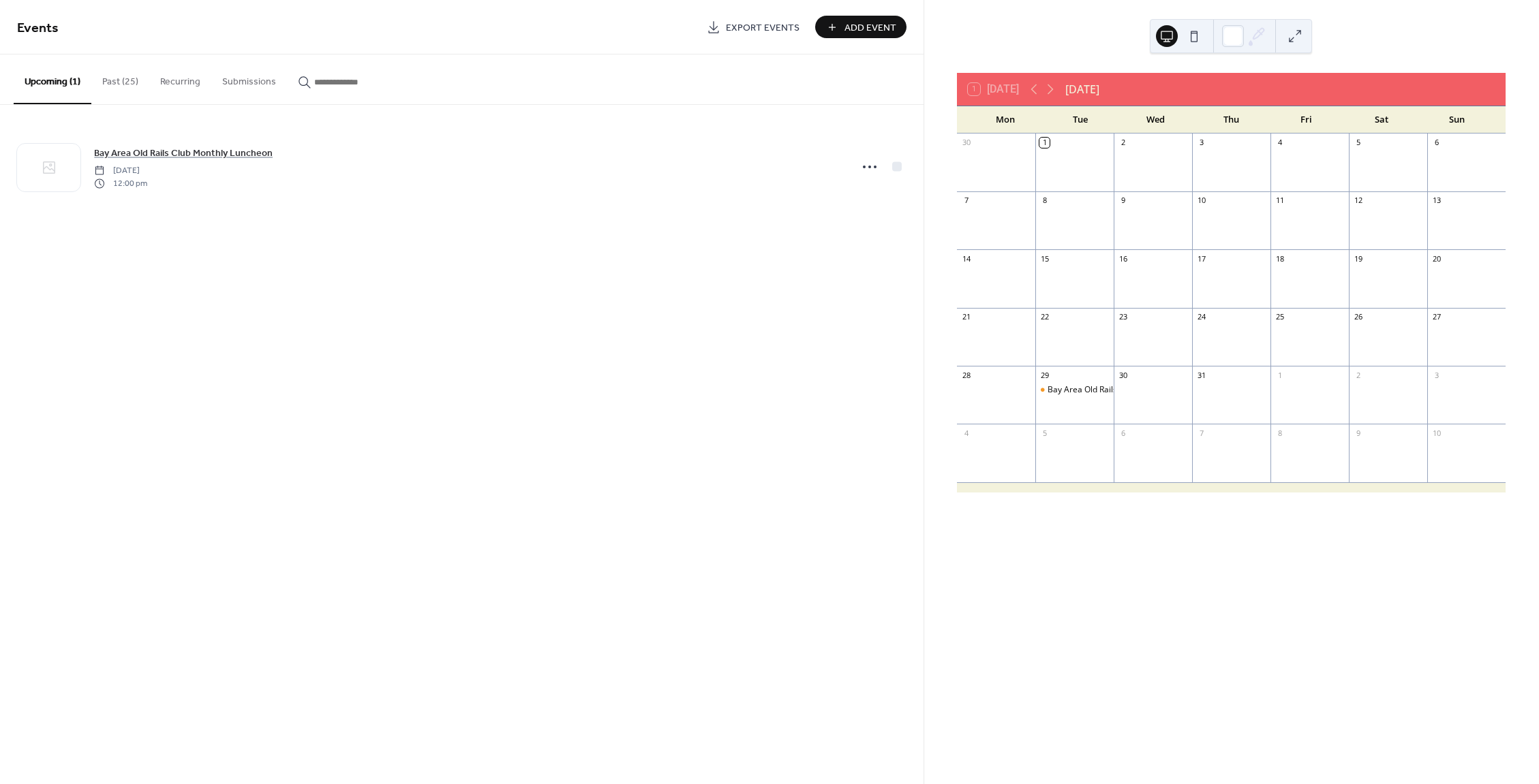 click on "Past  (25)" at bounding box center [120, 78] 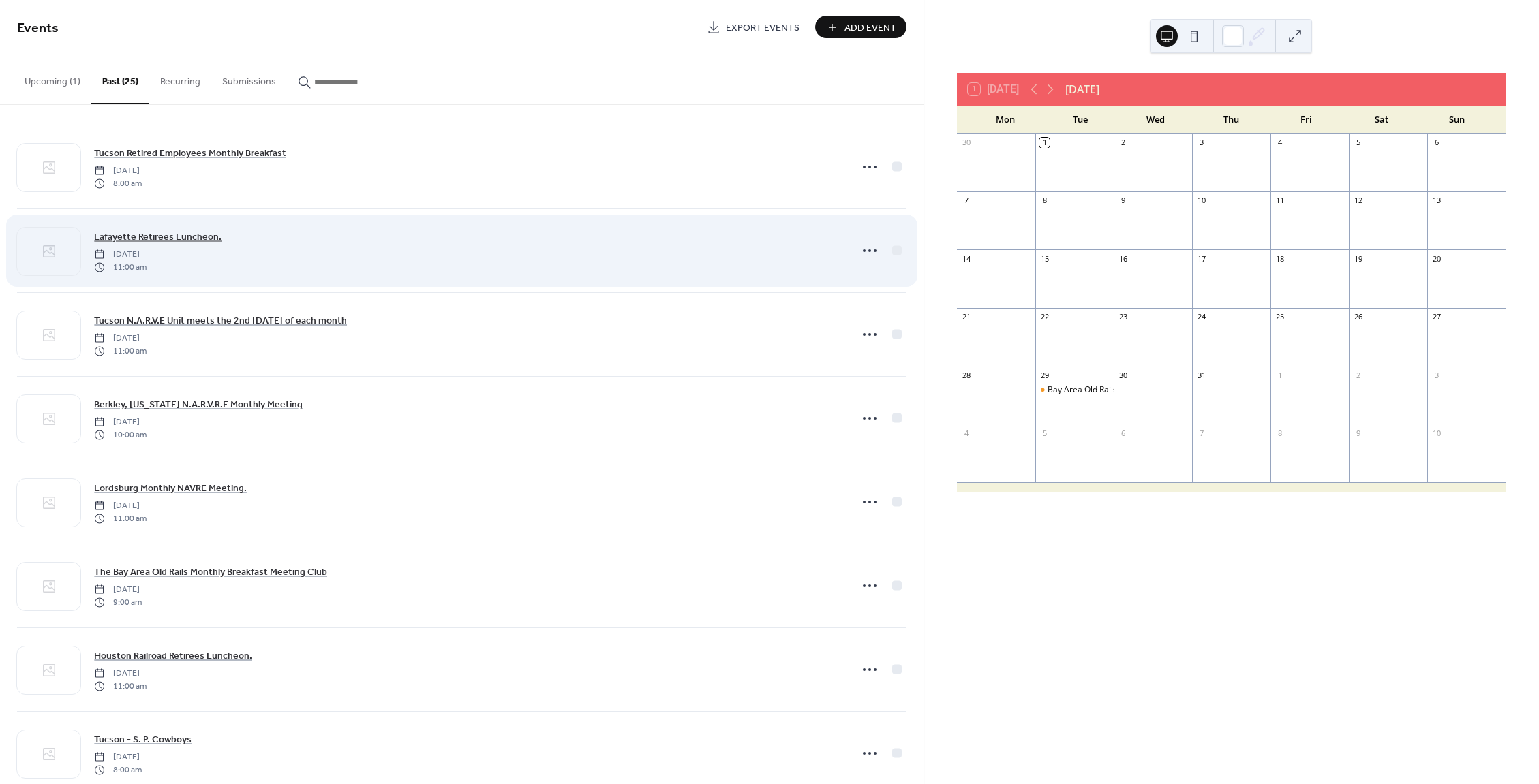 click on "Lafayette Retirees Luncheon." at bounding box center [157, 237] 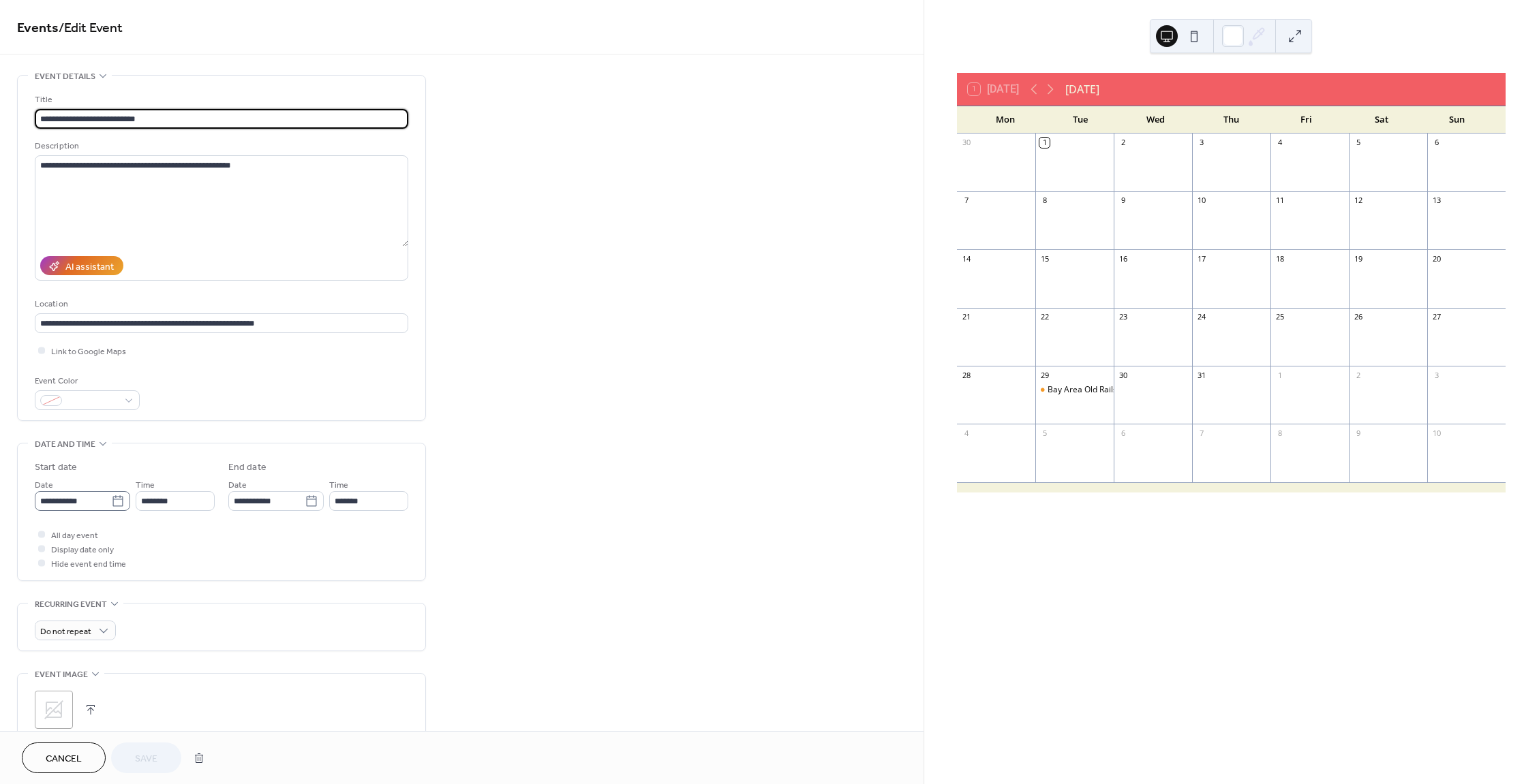 click 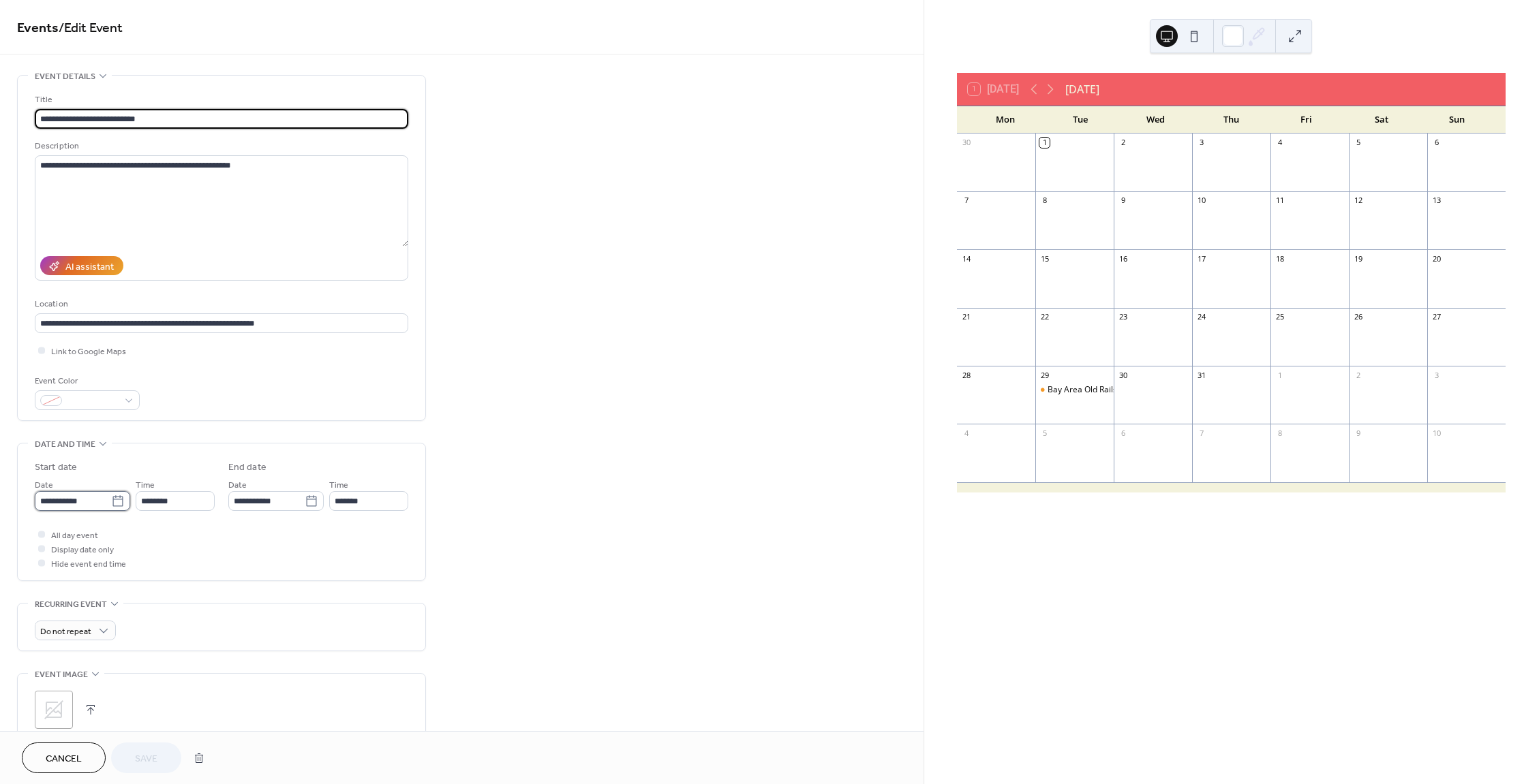 click on "**********" at bounding box center [73, 501] 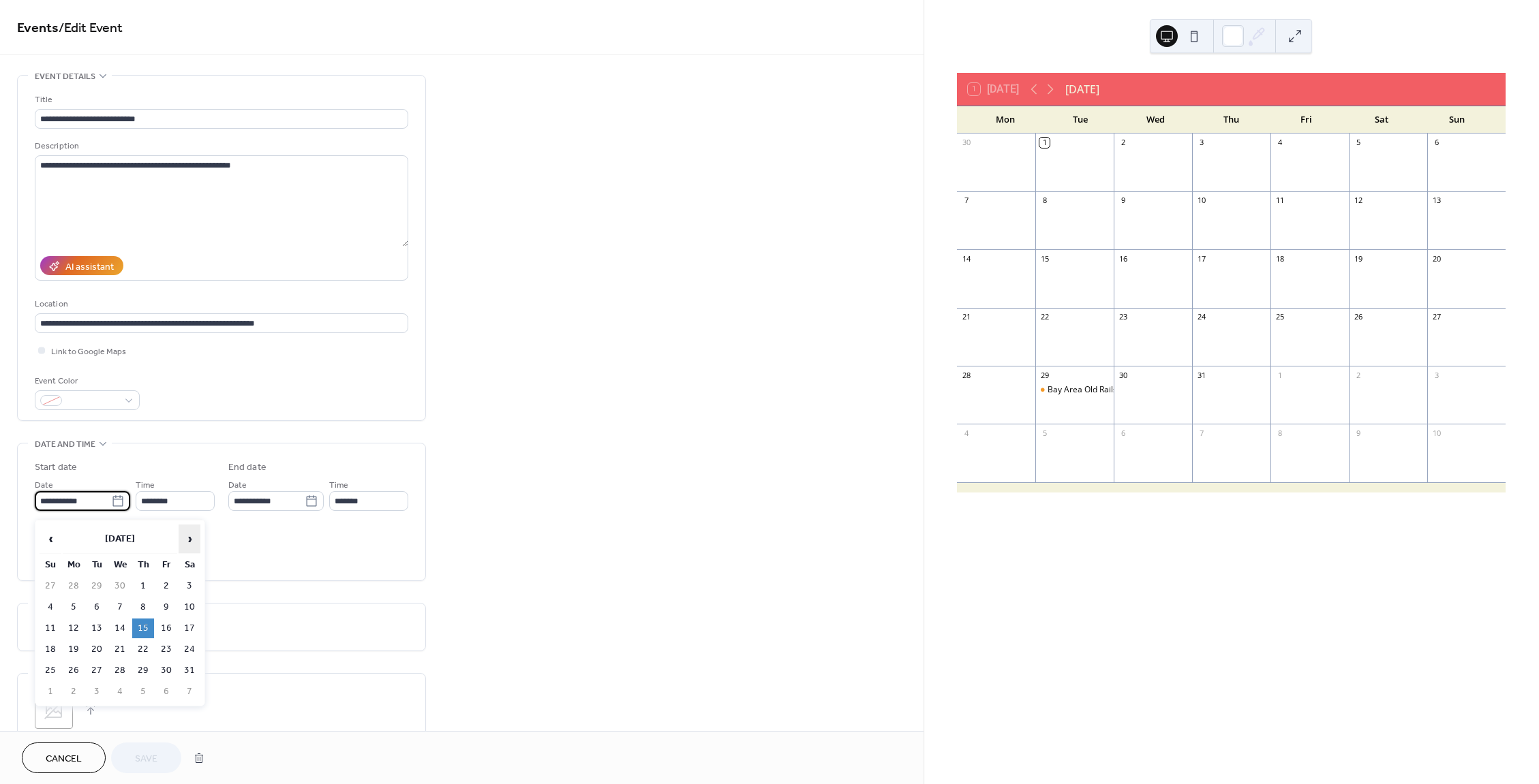 click on "›" at bounding box center (189, 539) 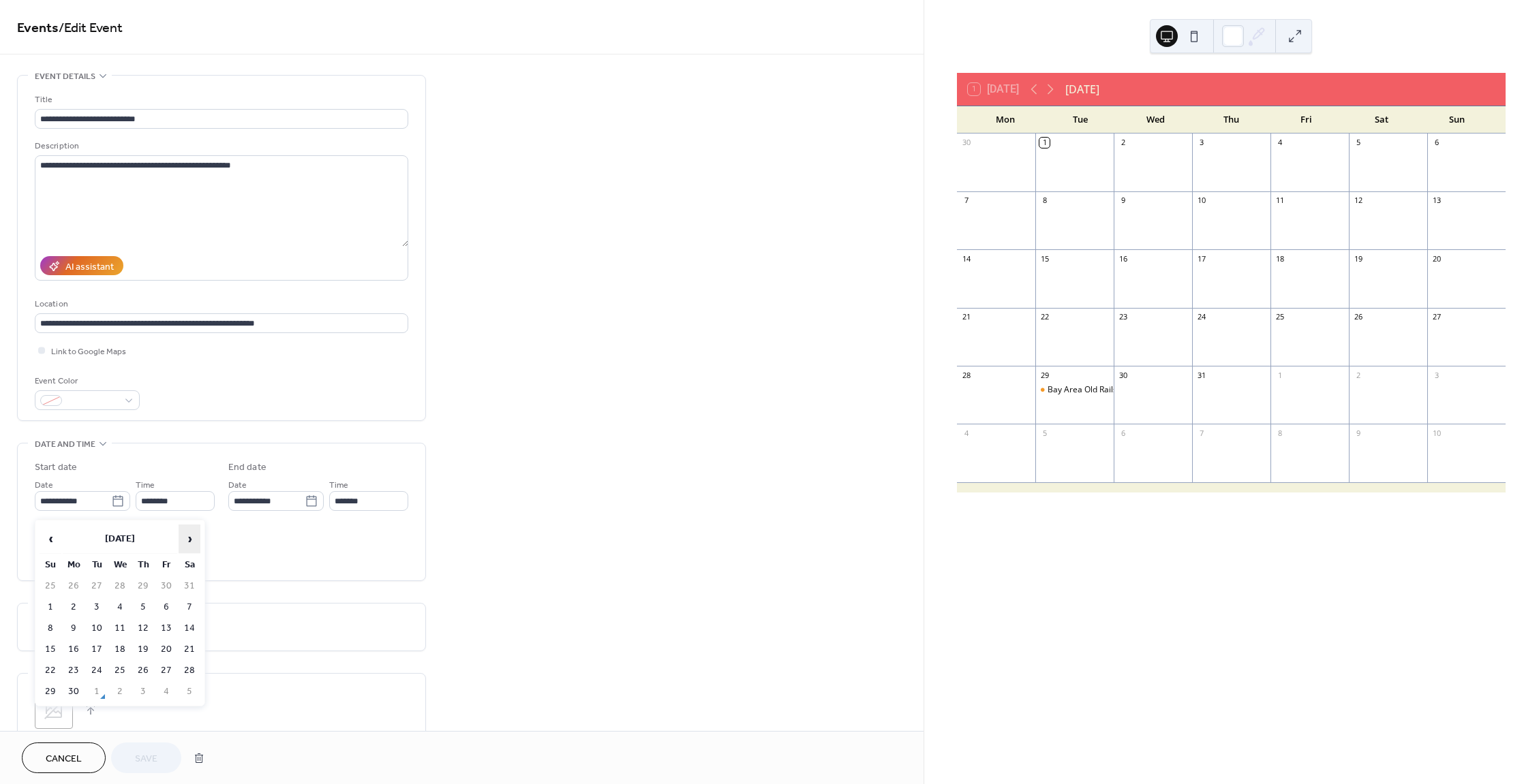 click on "›" at bounding box center (189, 539) 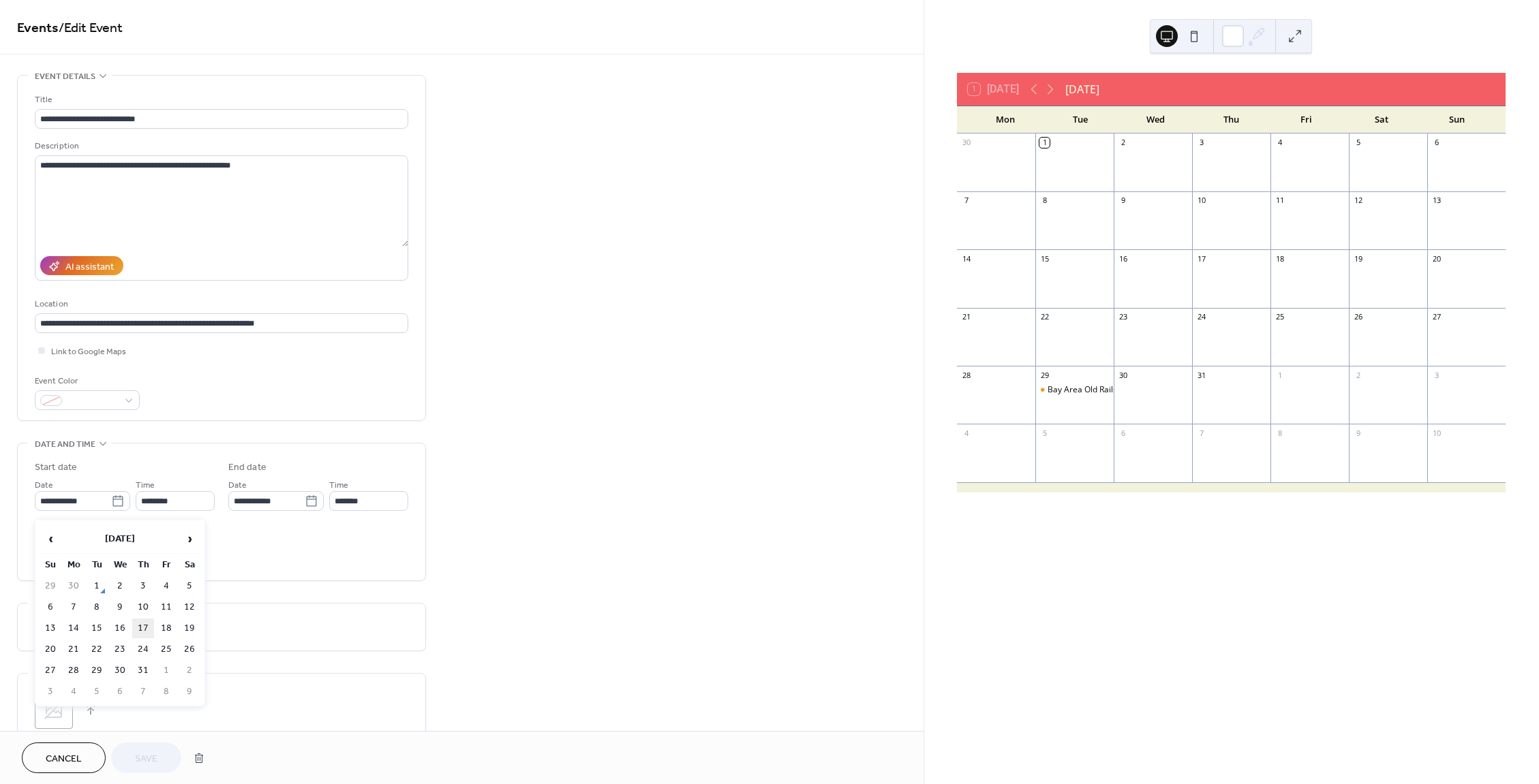 click on "17" at bounding box center [143, 628] 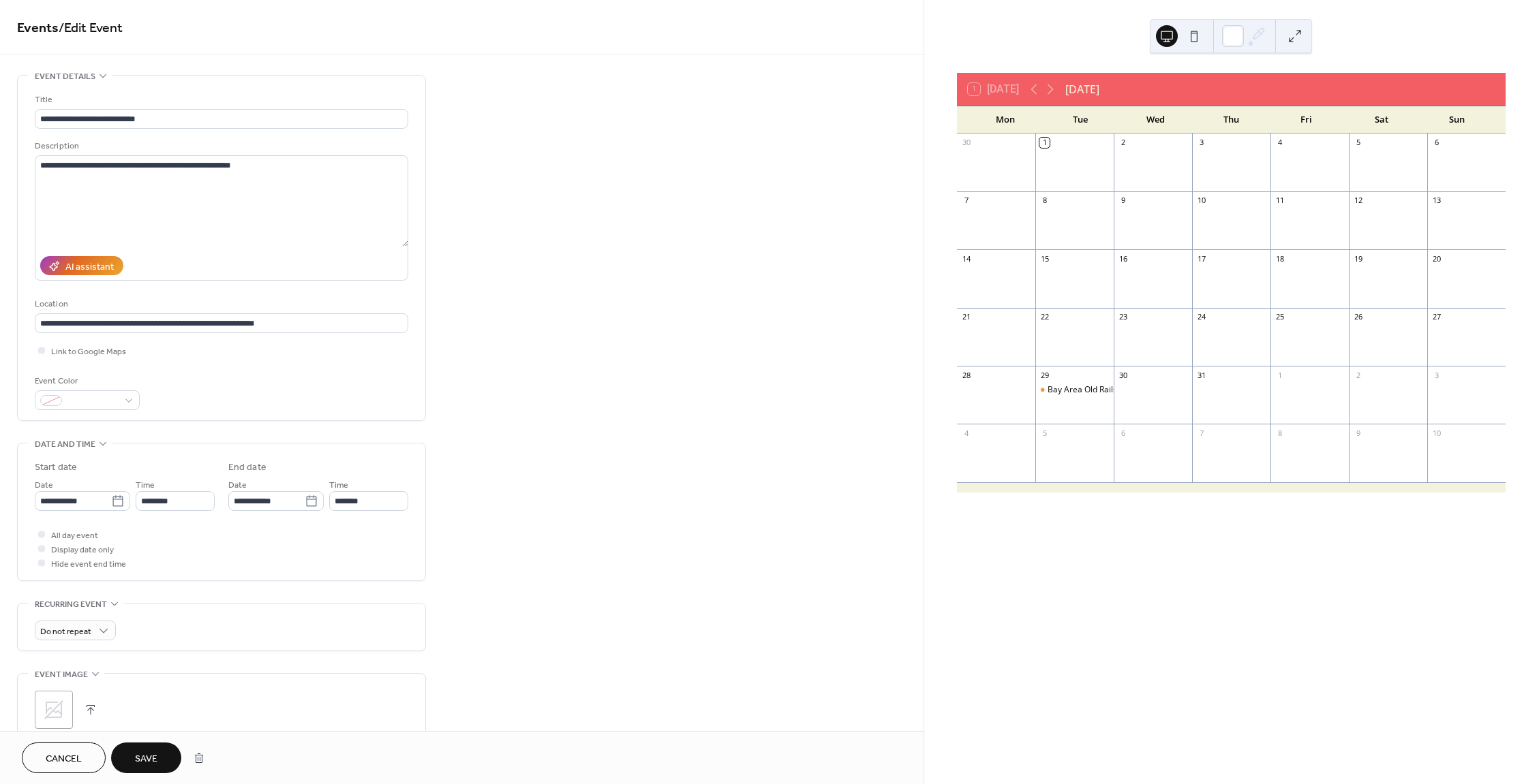 click on "Save" at bounding box center (146, 757) 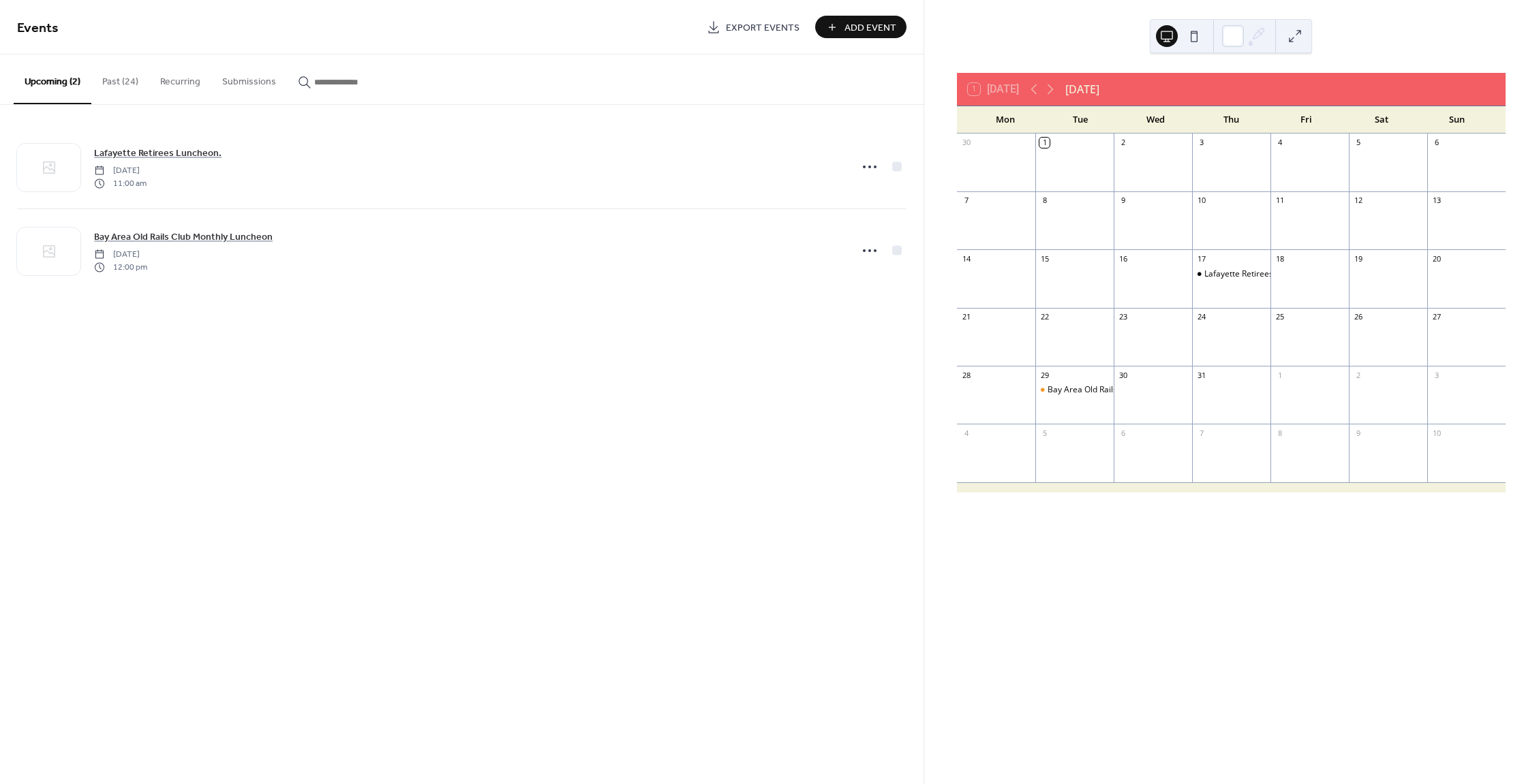 click on "Past  (24)" at bounding box center (120, 78) 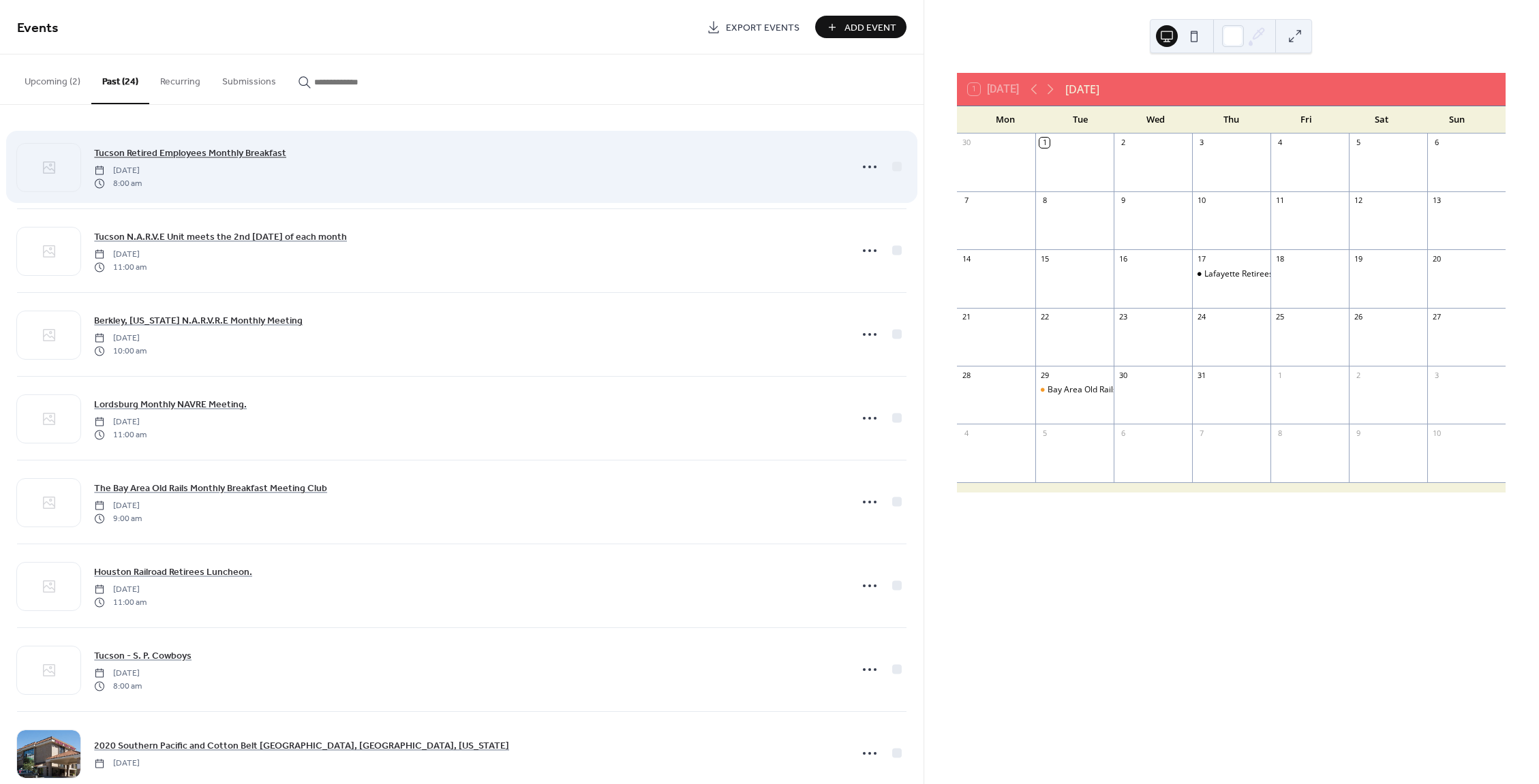 click on "Tucson Retired Employees Monthly Breakfast" at bounding box center [190, 153] 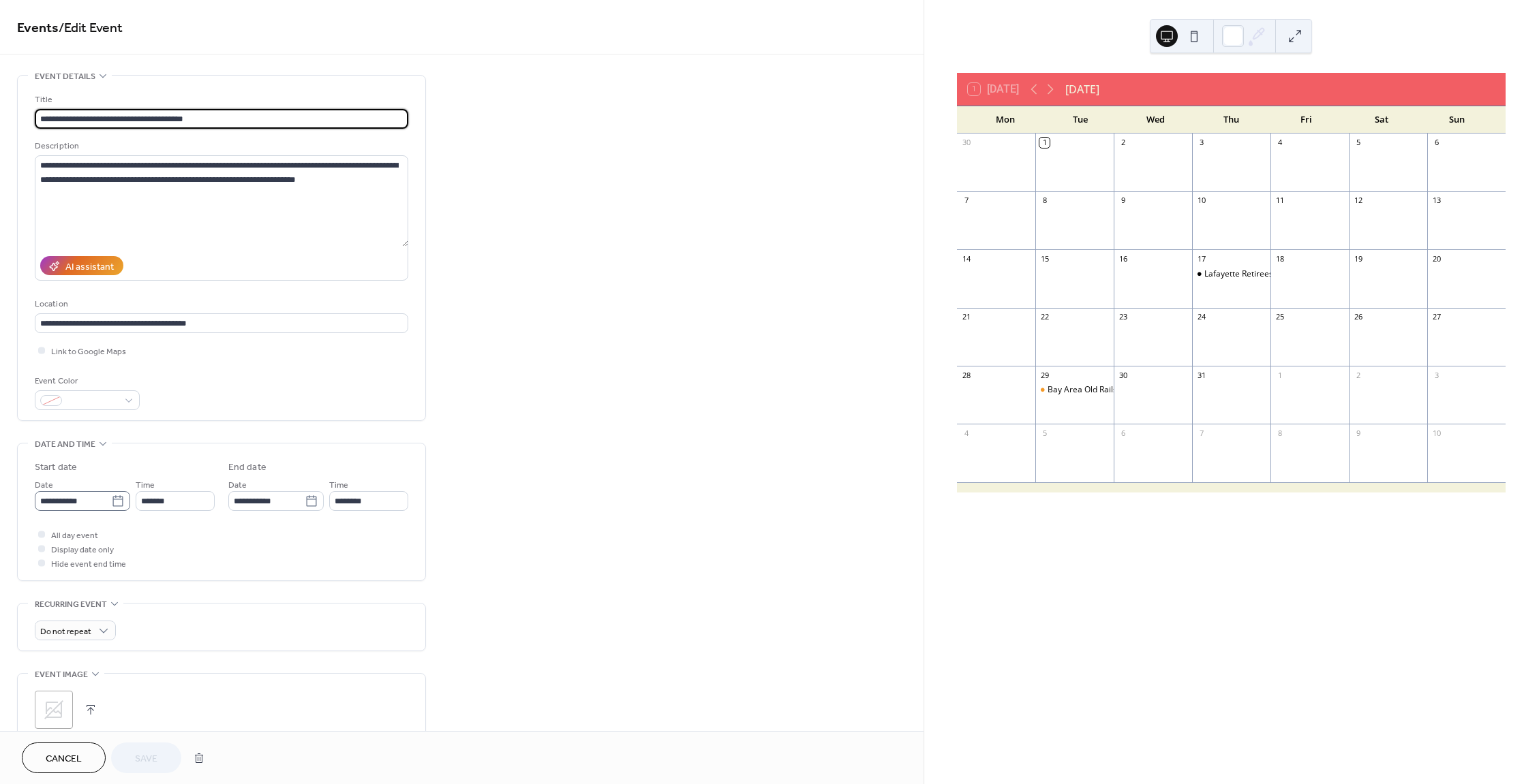 click 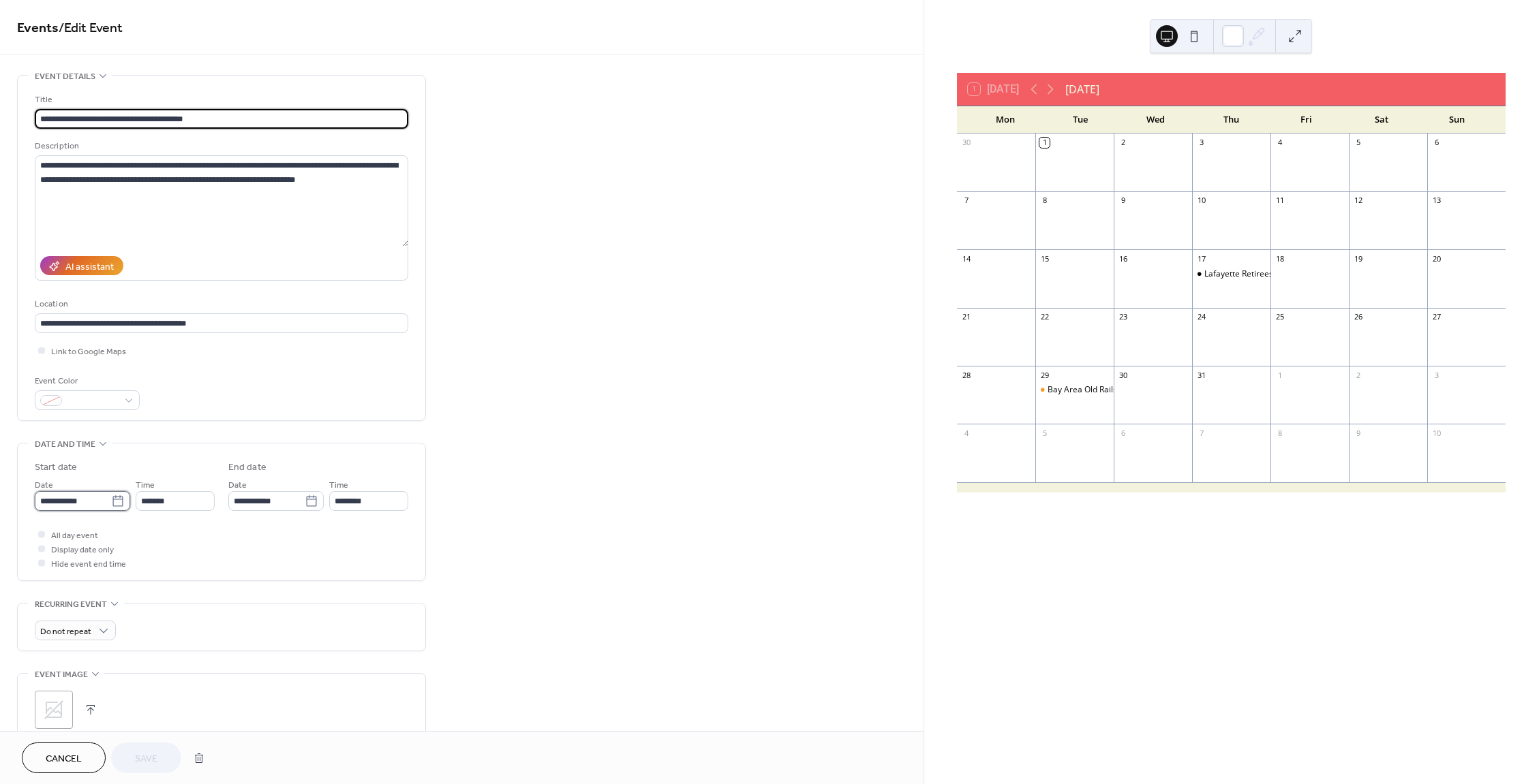 click on "**********" at bounding box center [73, 501] 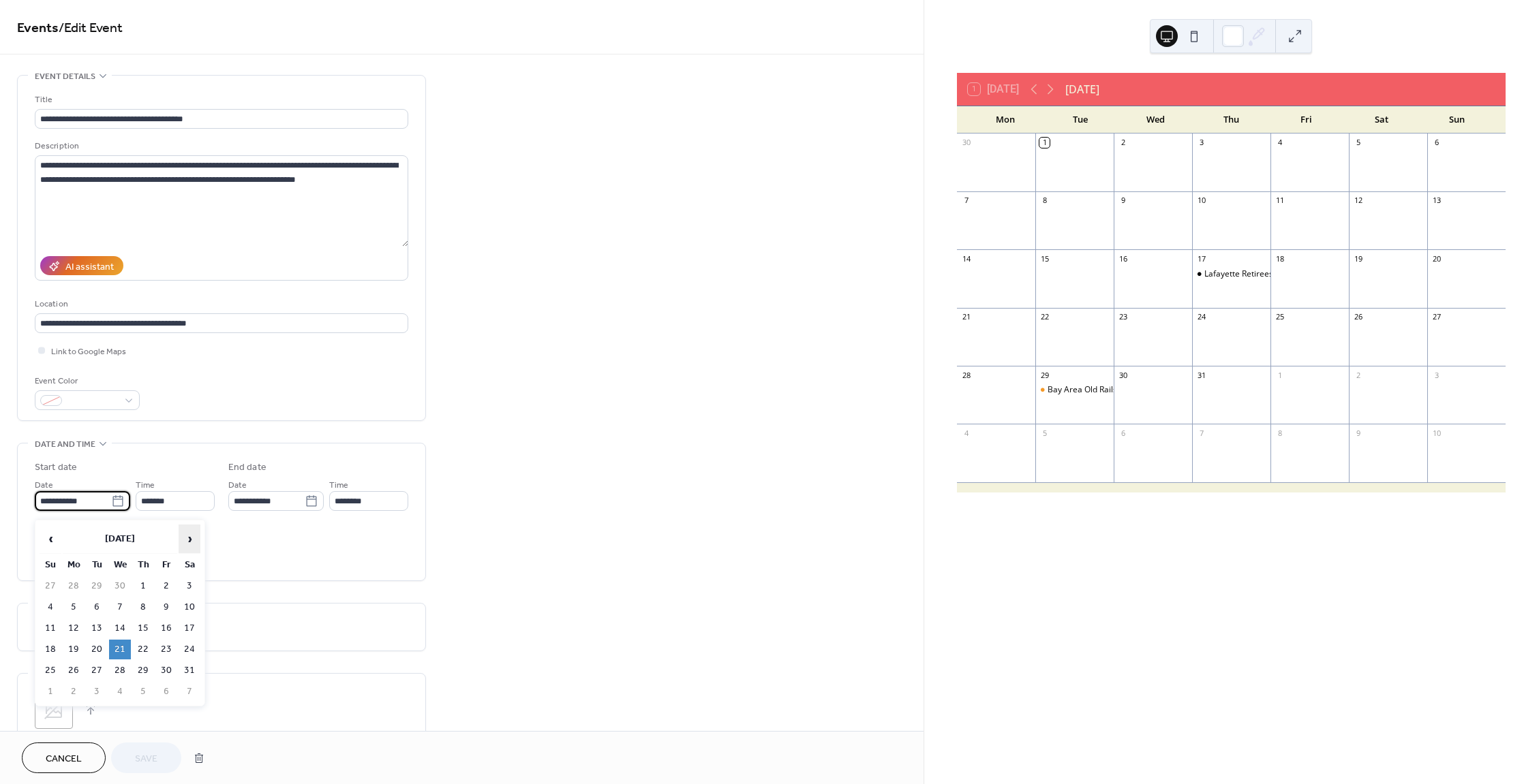 click on "›" at bounding box center [189, 539] 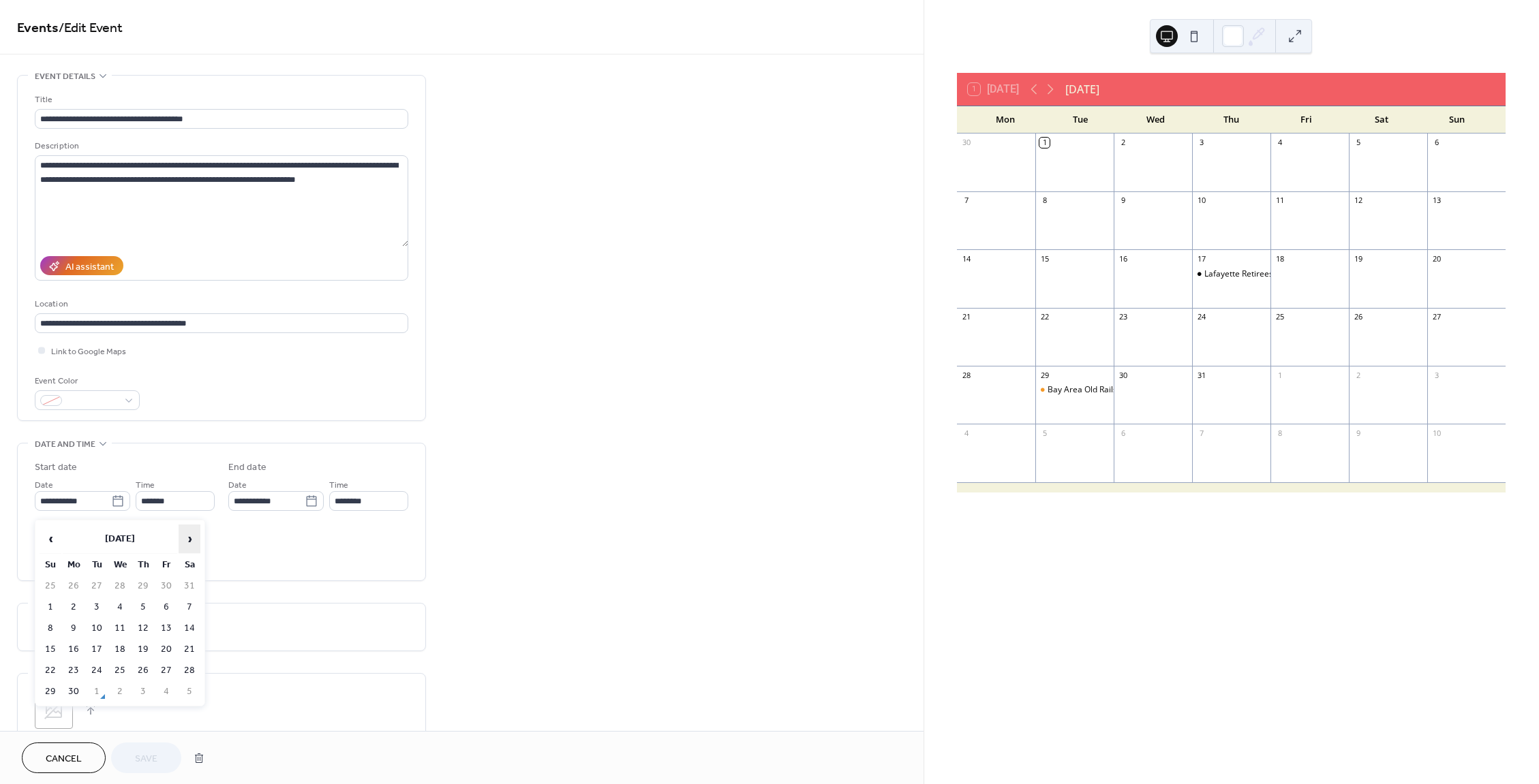 click on "›" at bounding box center [189, 539] 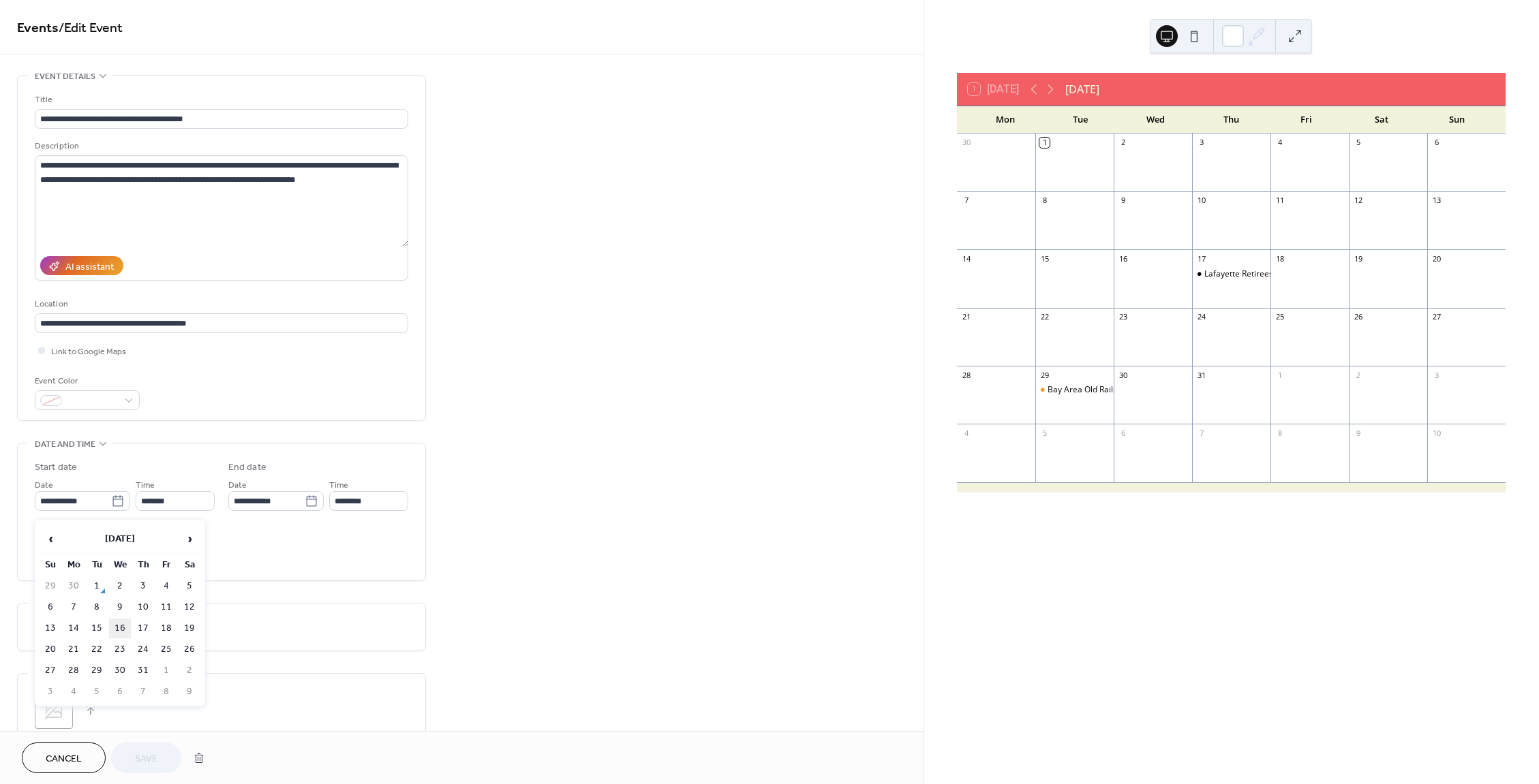 click on "16" at bounding box center [120, 628] 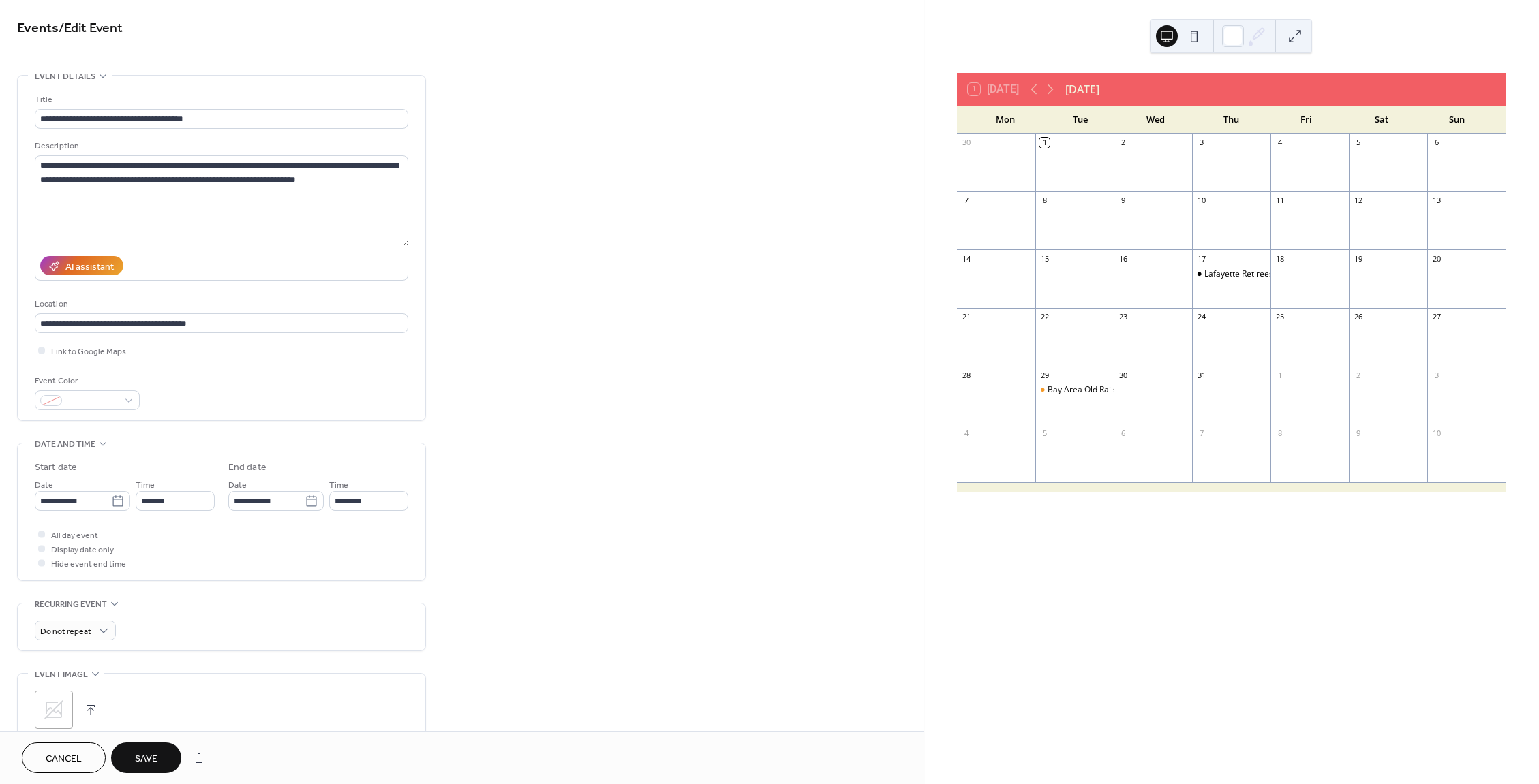 click on "Save" at bounding box center (146, 759) 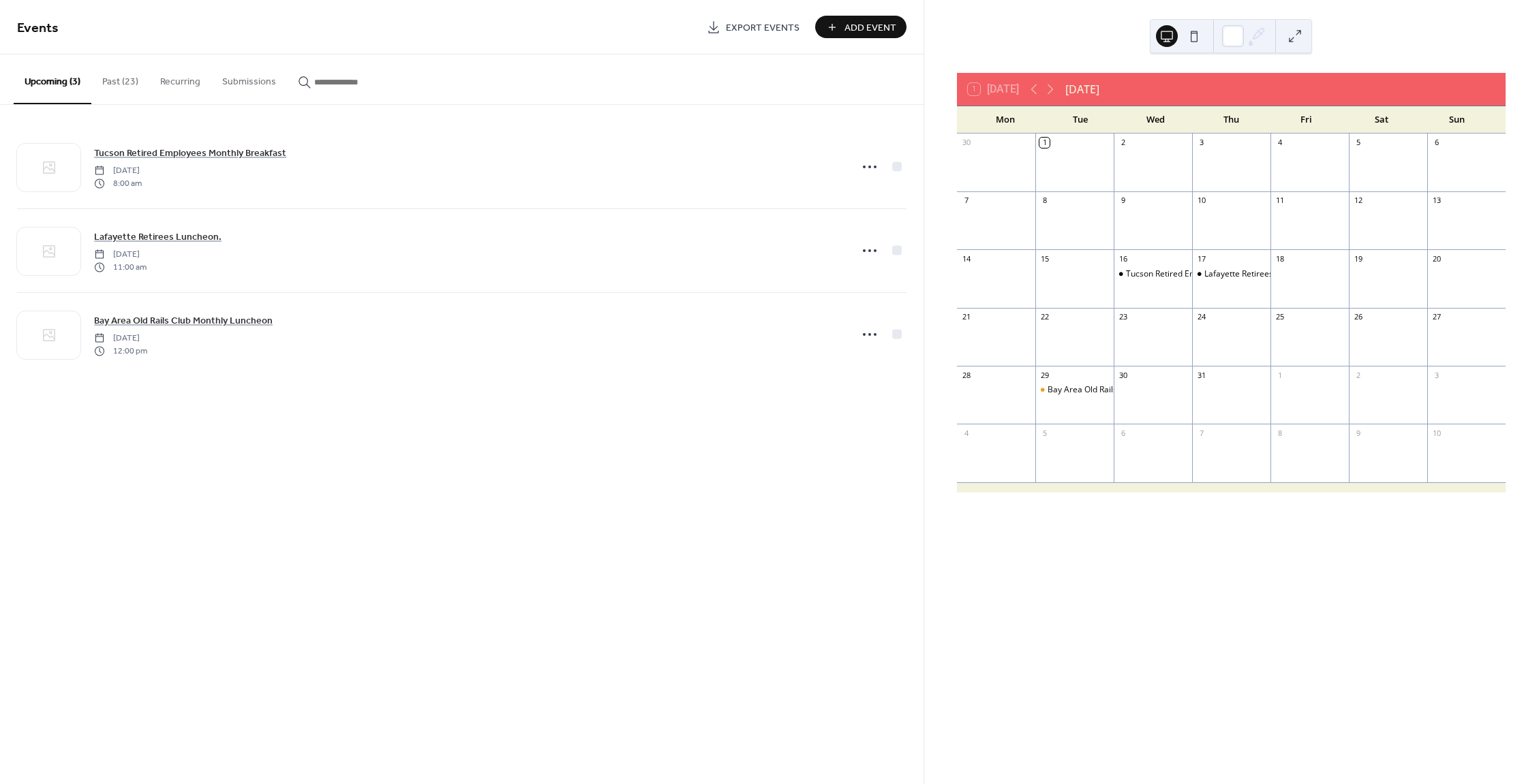 click on "Past  (23)" at bounding box center [120, 78] 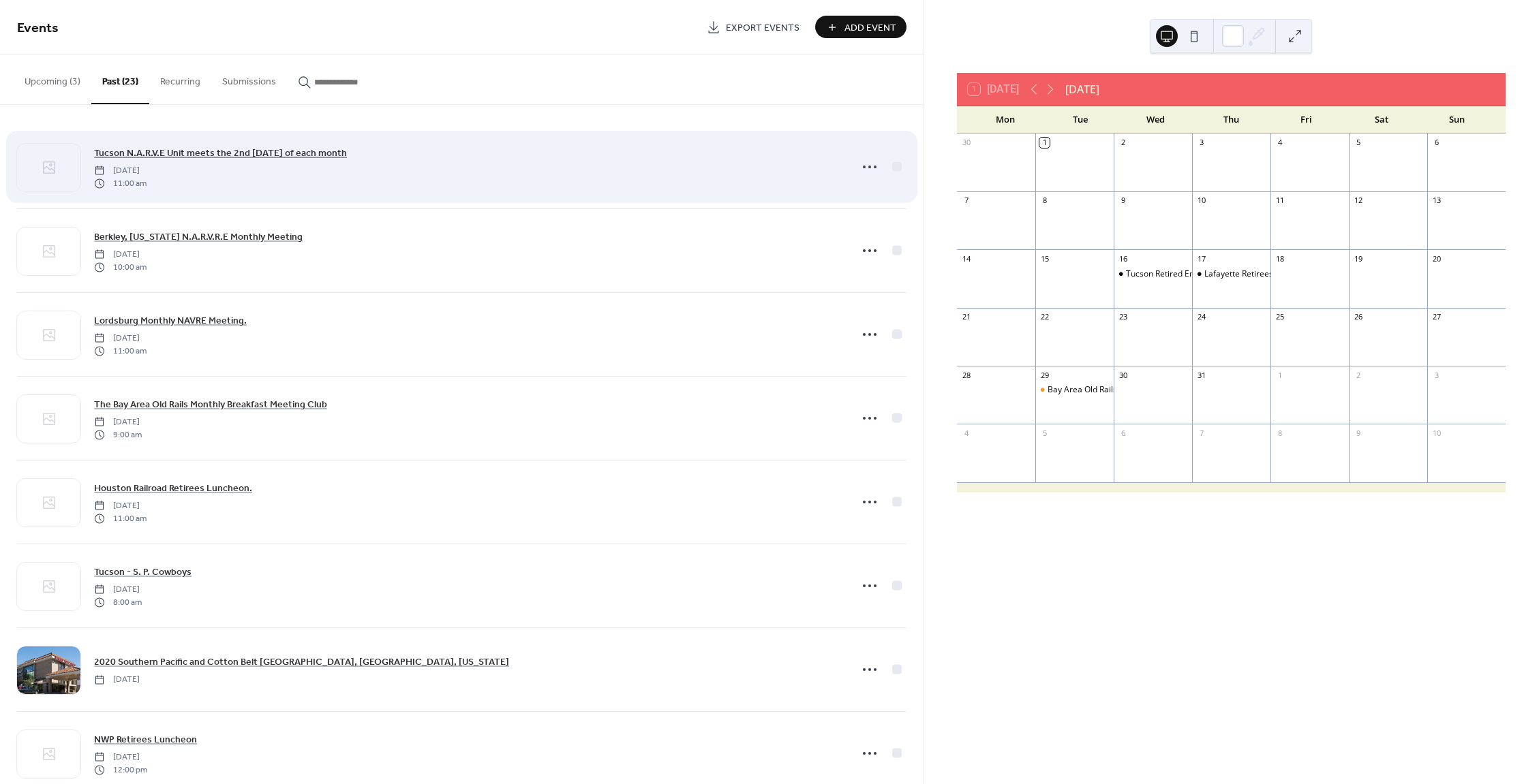 click on "Tucson N.A.R.V.E Unit meets the 2nd [DATE] of each month" at bounding box center (220, 153) 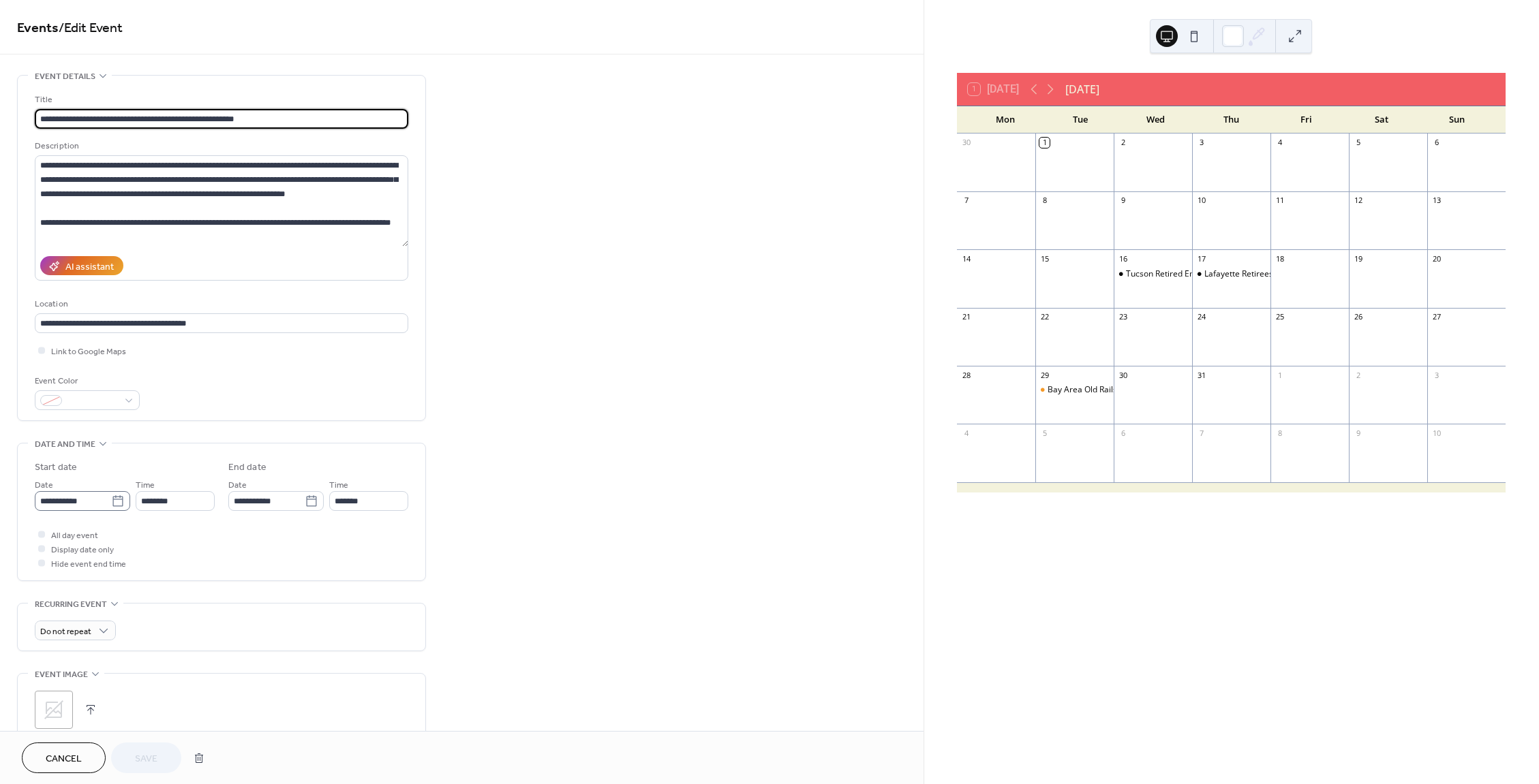 click 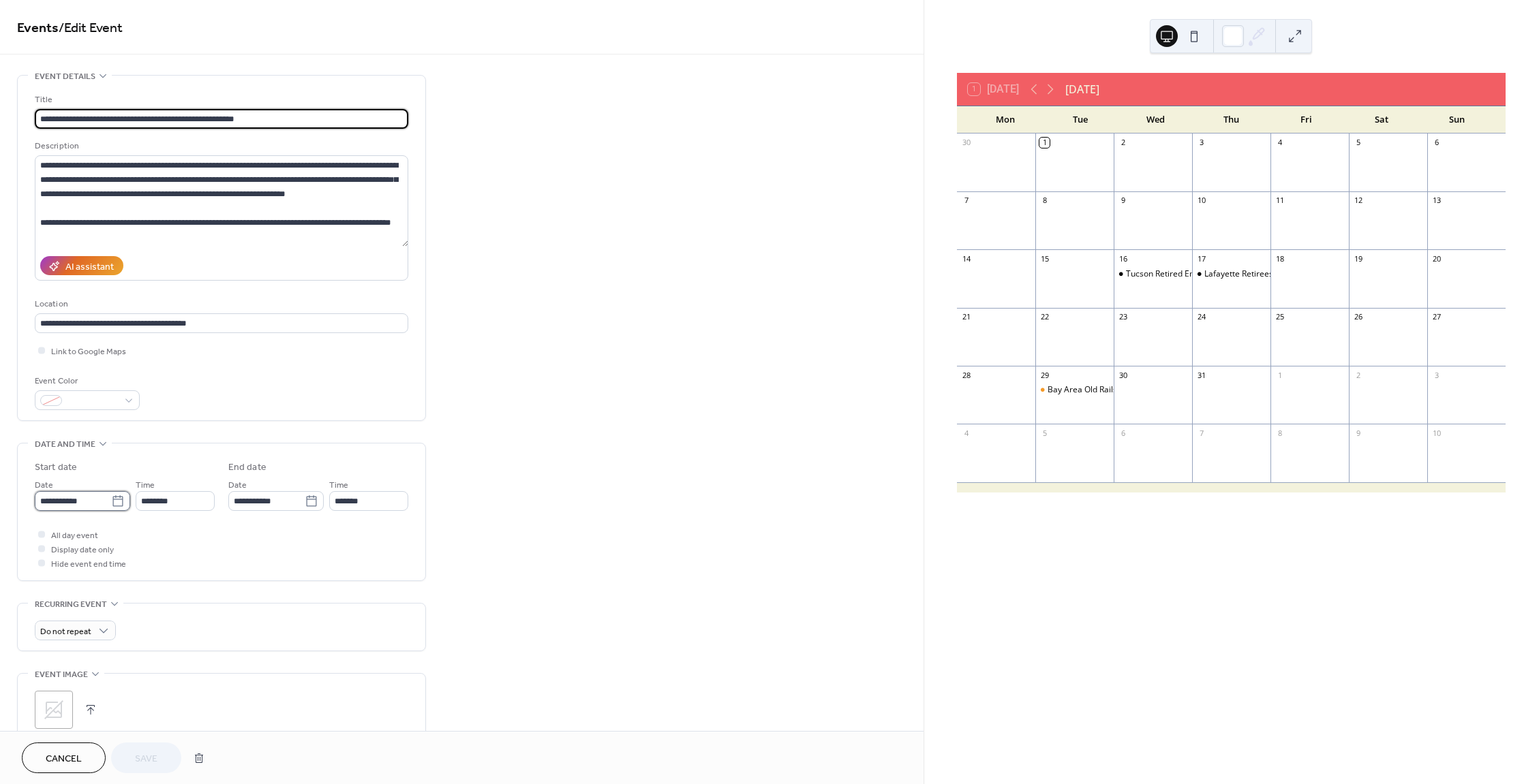 click on "**********" at bounding box center (73, 501) 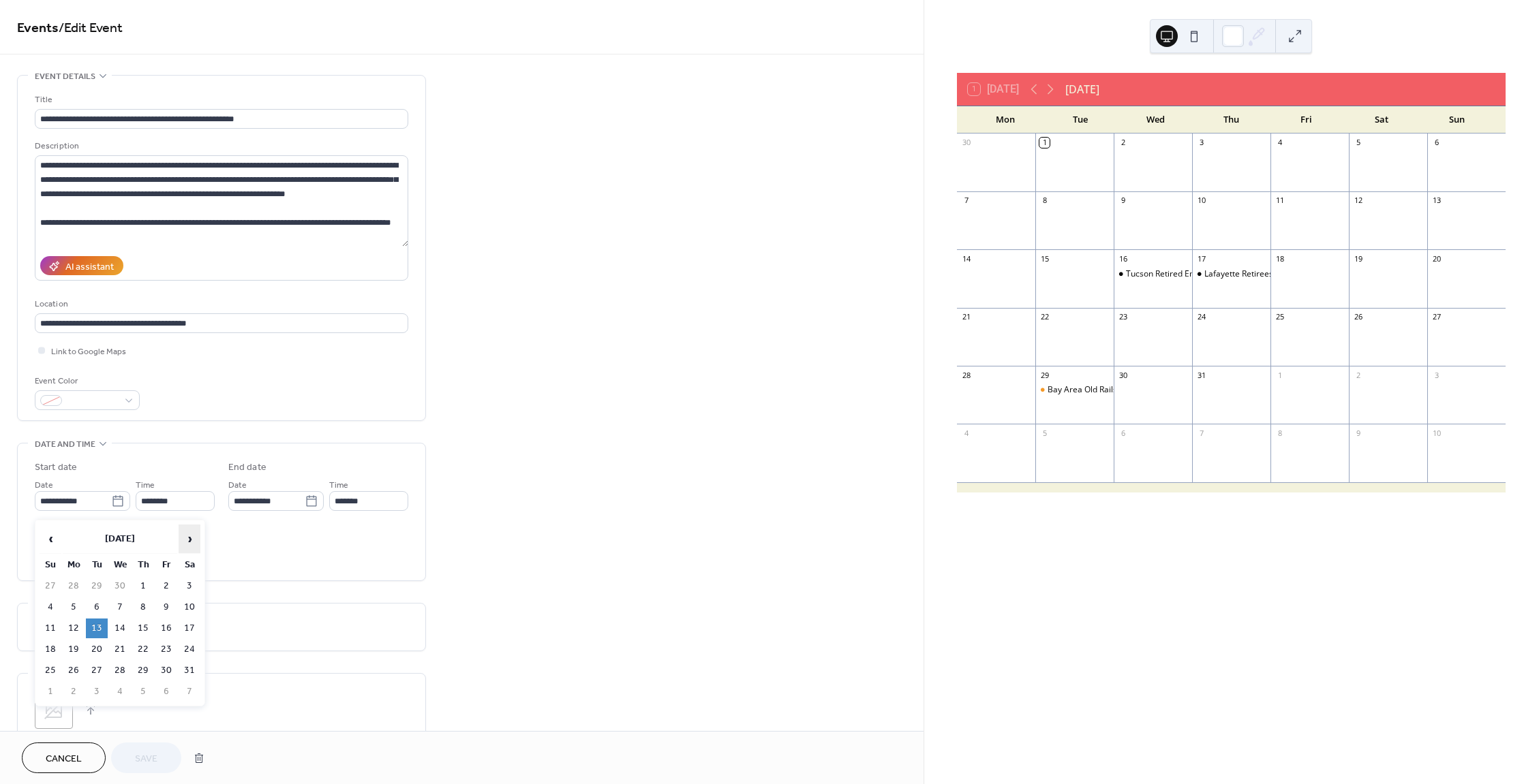 click on "›" at bounding box center (189, 539) 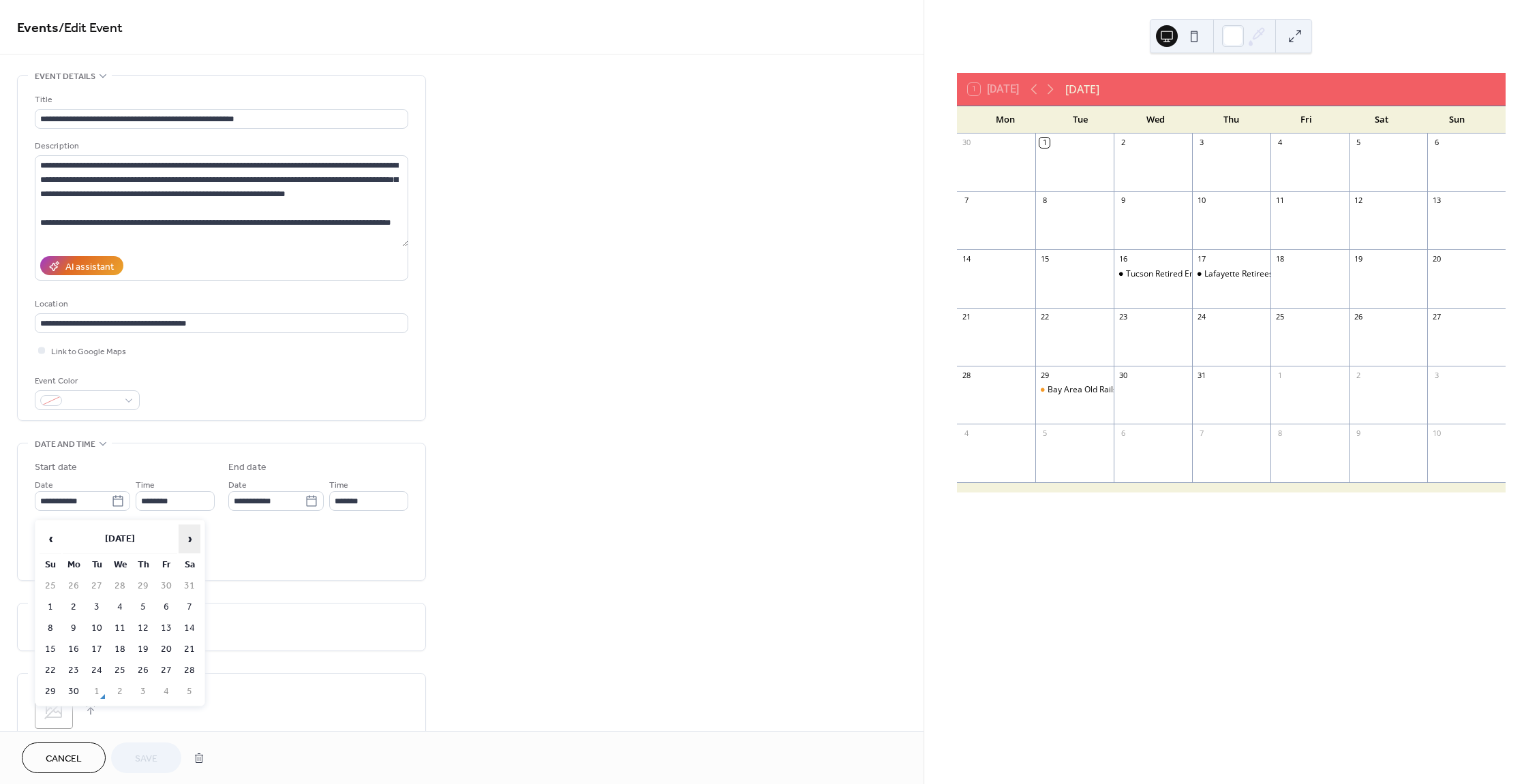 click on "›" at bounding box center [189, 539] 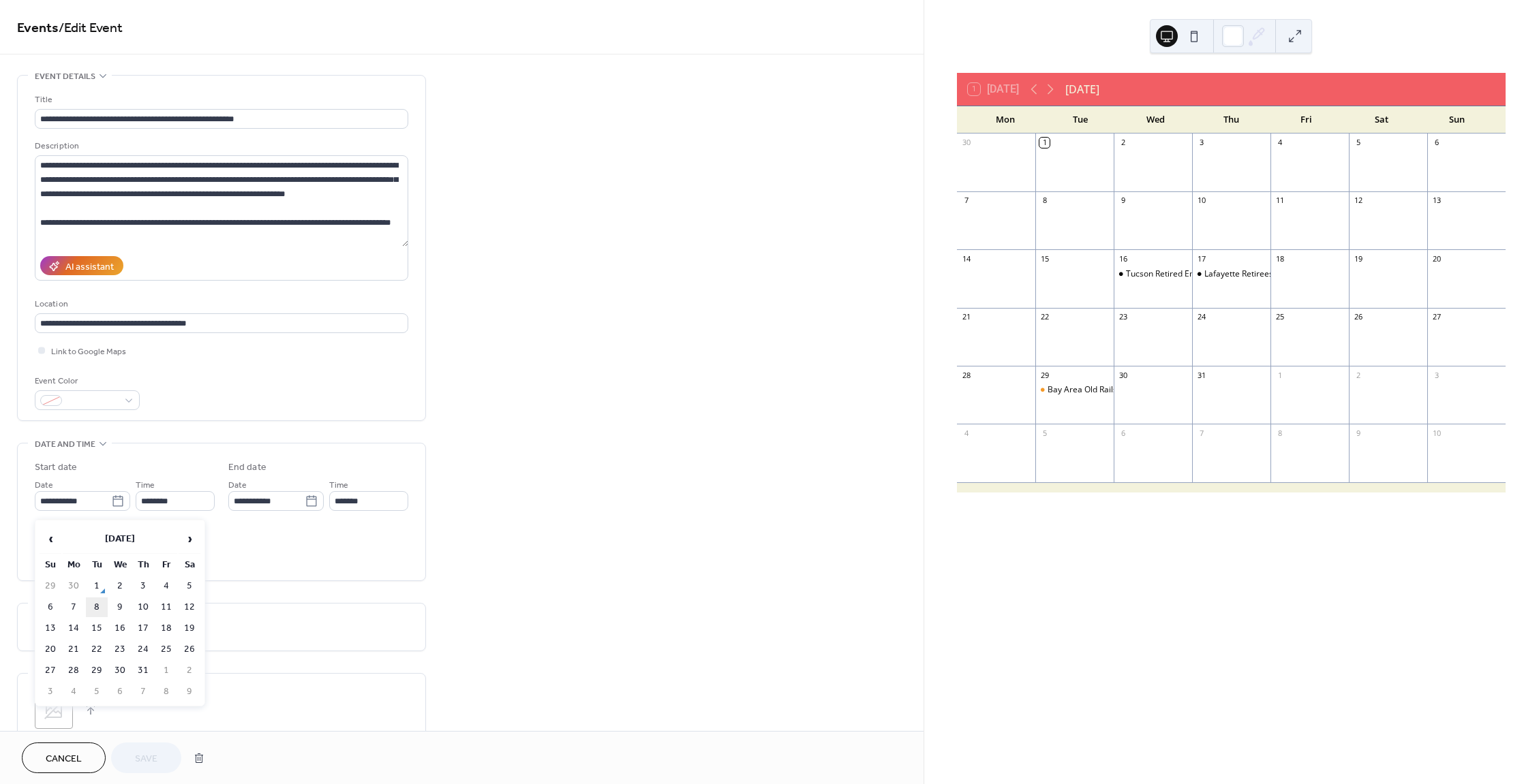 click on "8" at bounding box center (97, 607) 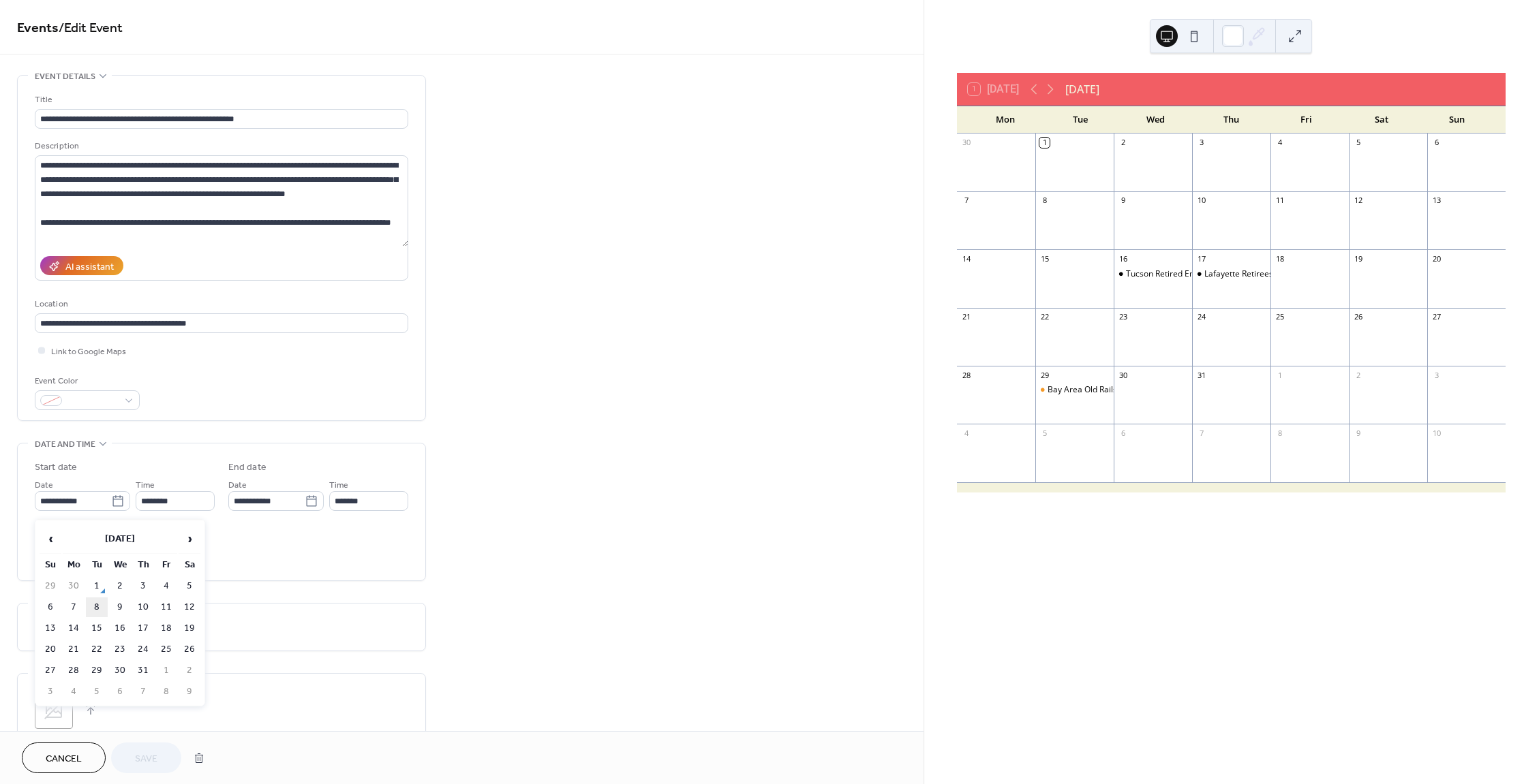 type on "**********" 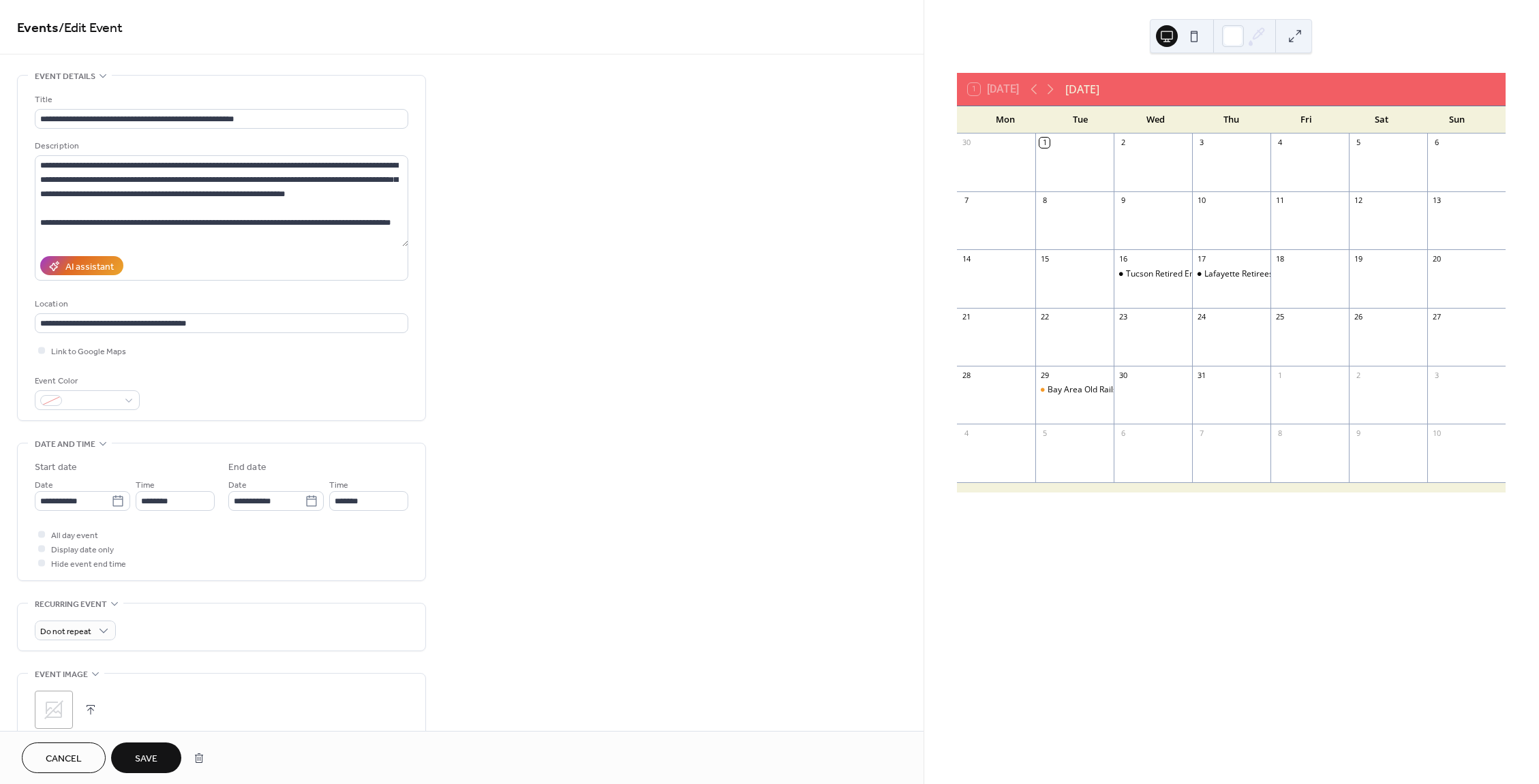 click on "Save" at bounding box center (146, 759) 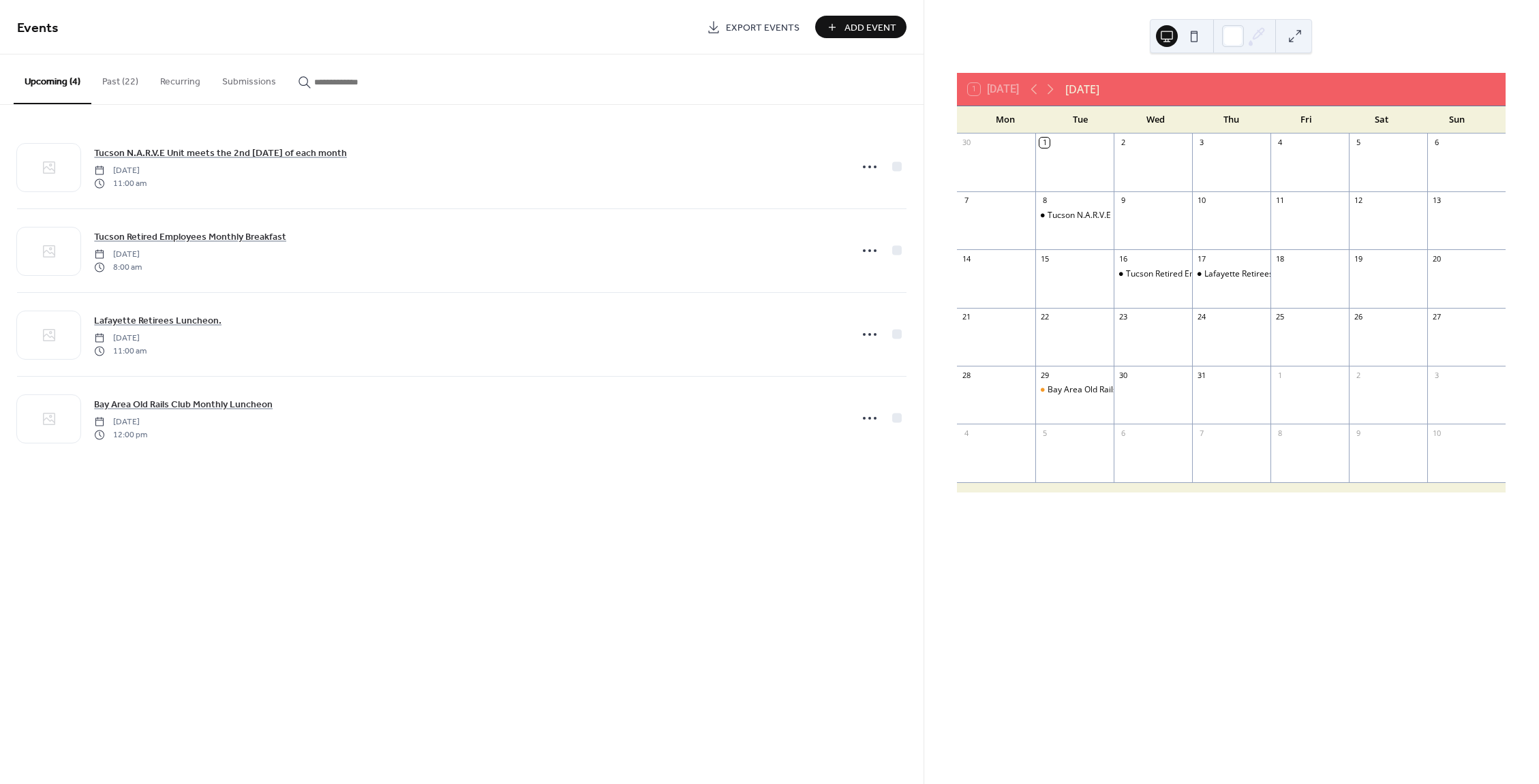 click on "Past  (22)" at bounding box center (120, 78) 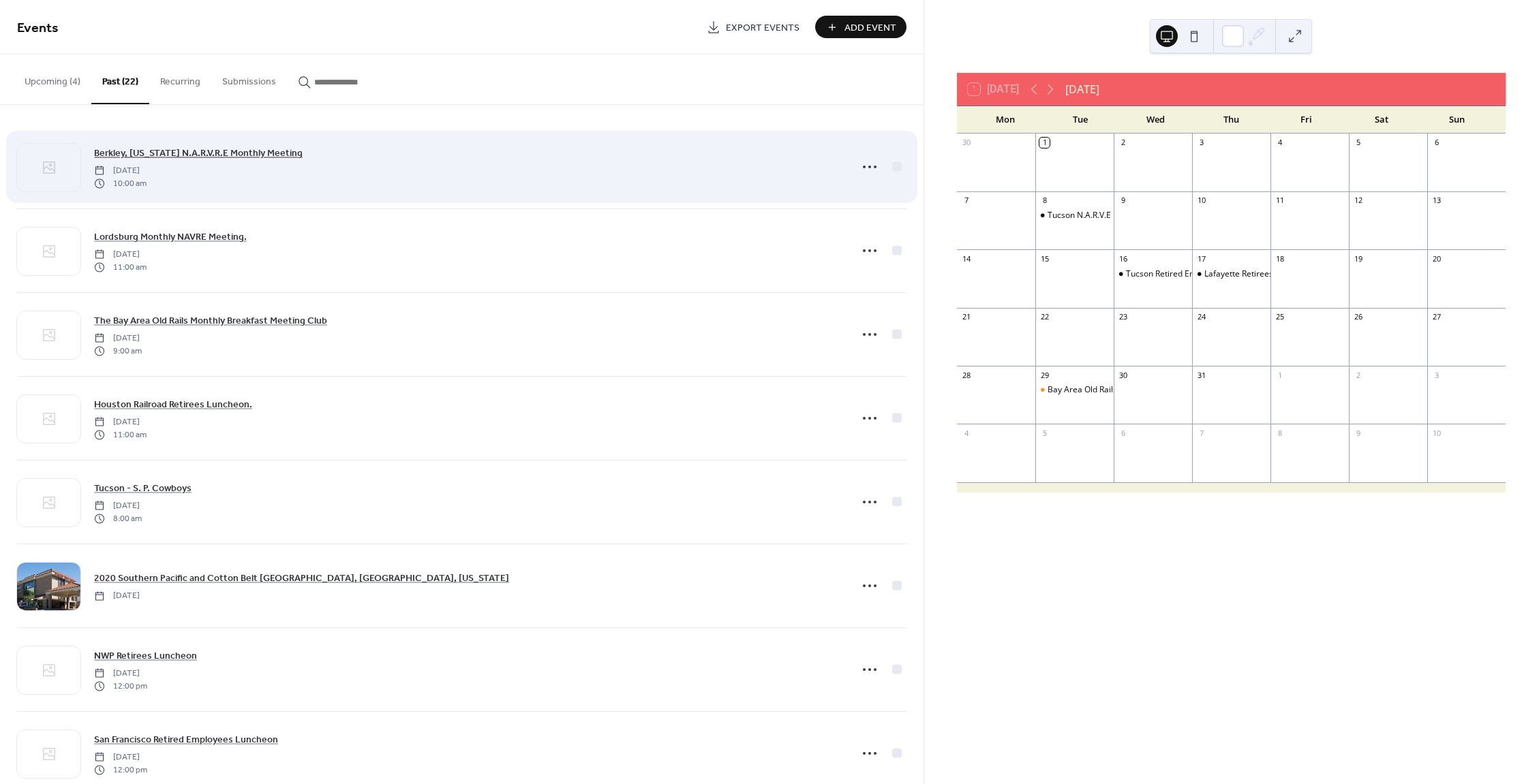 click on "Berkley, [US_STATE] N.A.R.V.R.E Monthly Meeting" at bounding box center [198, 153] 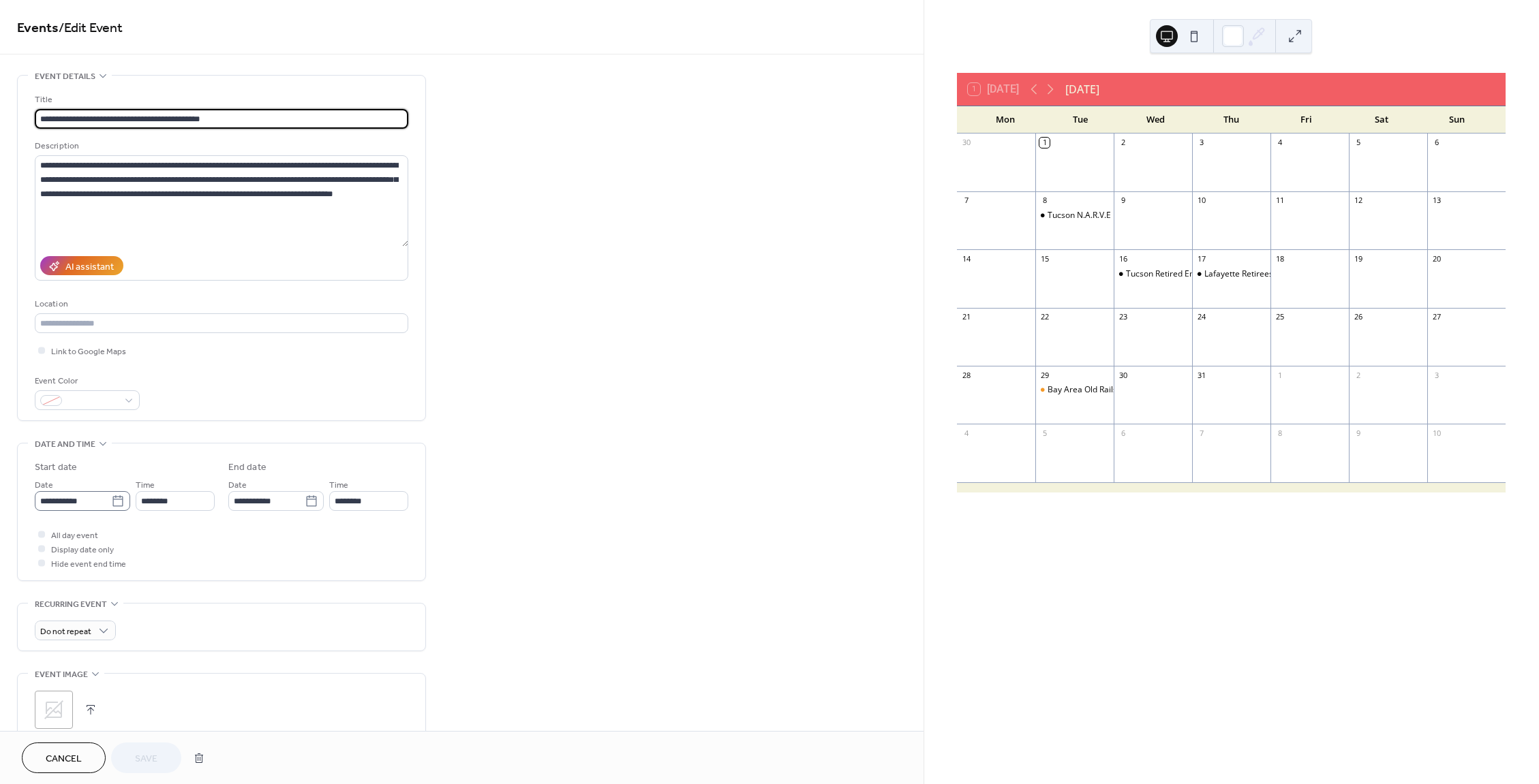 click 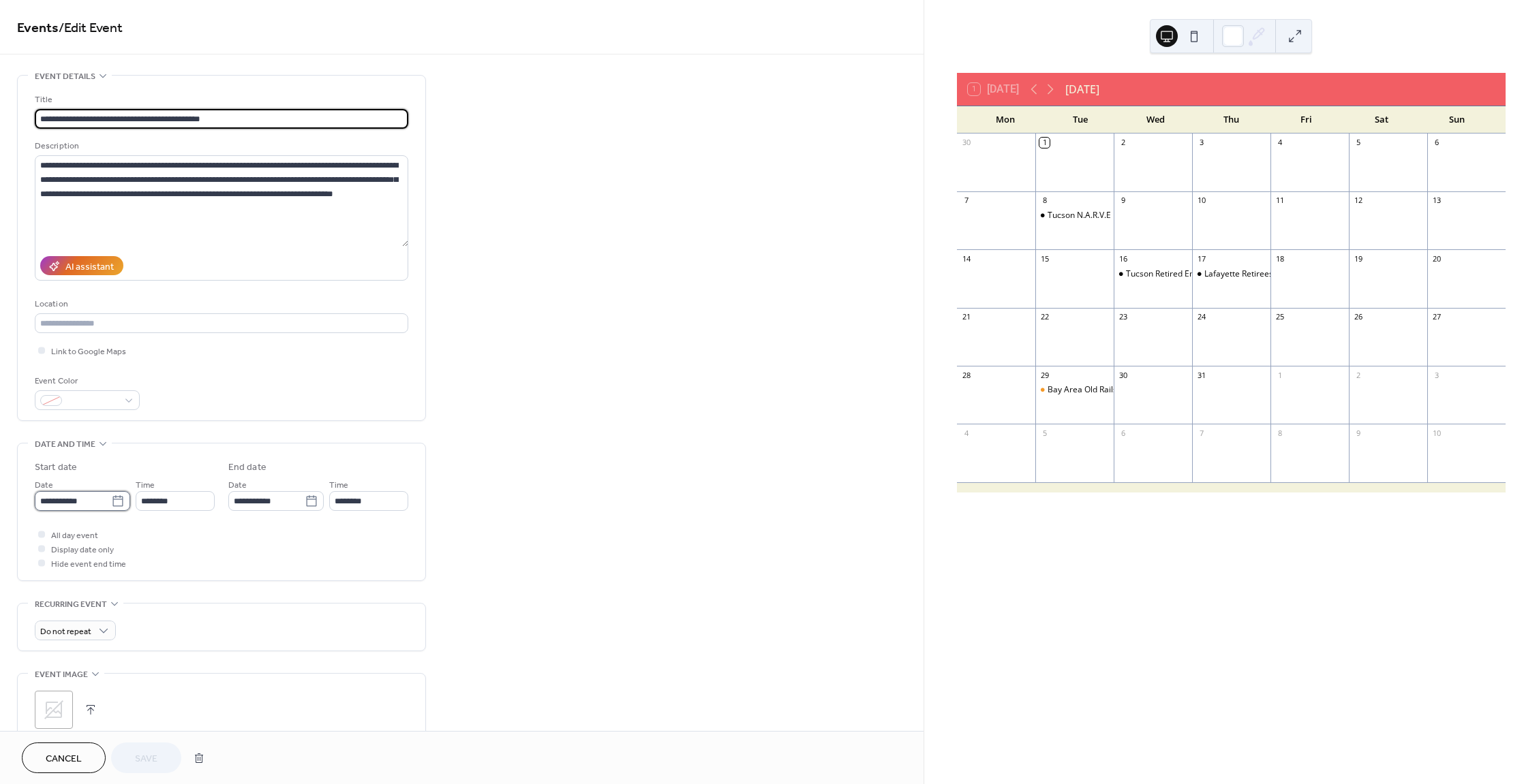 click on "**********" at bounding box center (73, 501) 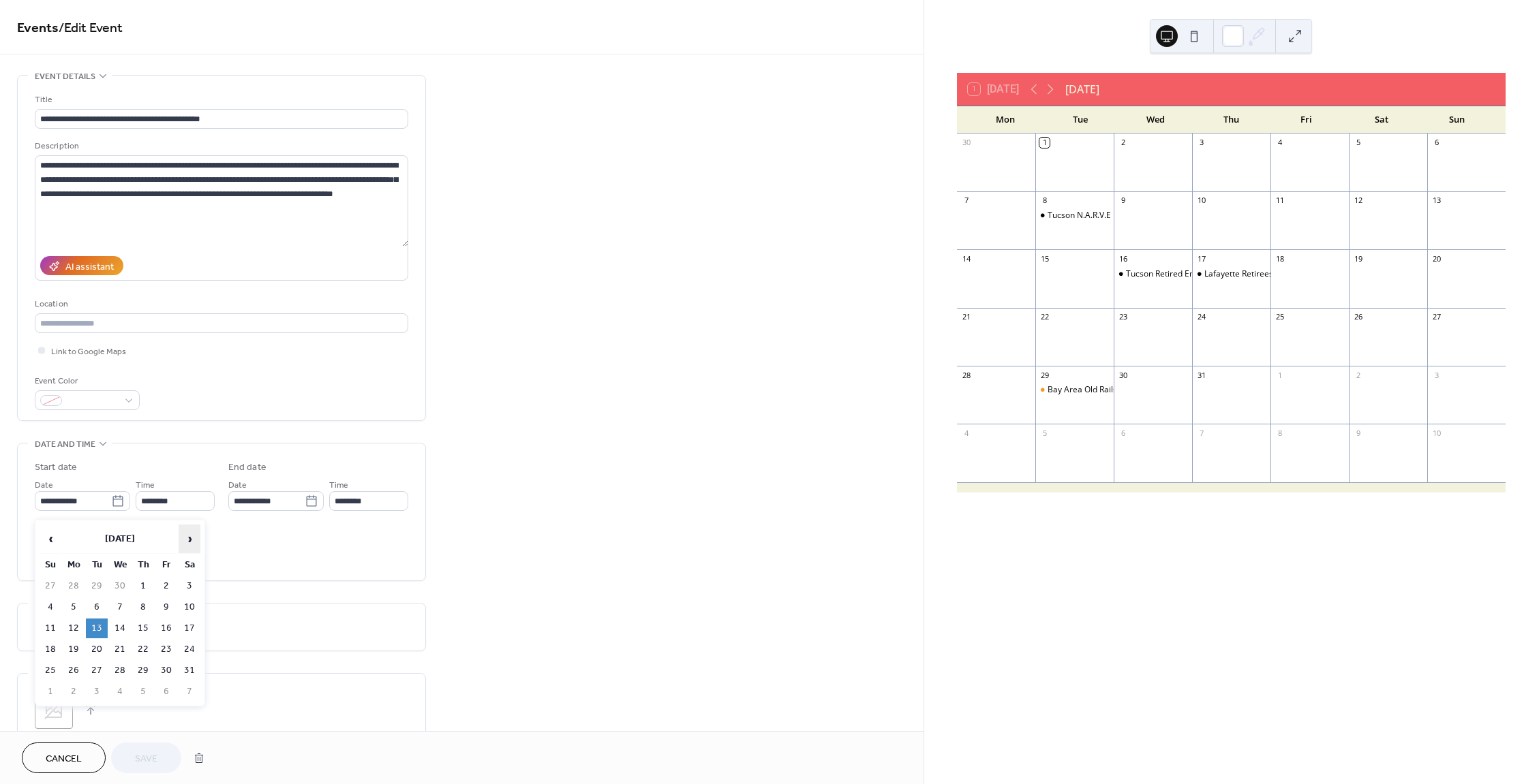 click on "›" at bounding box center (189, 539) 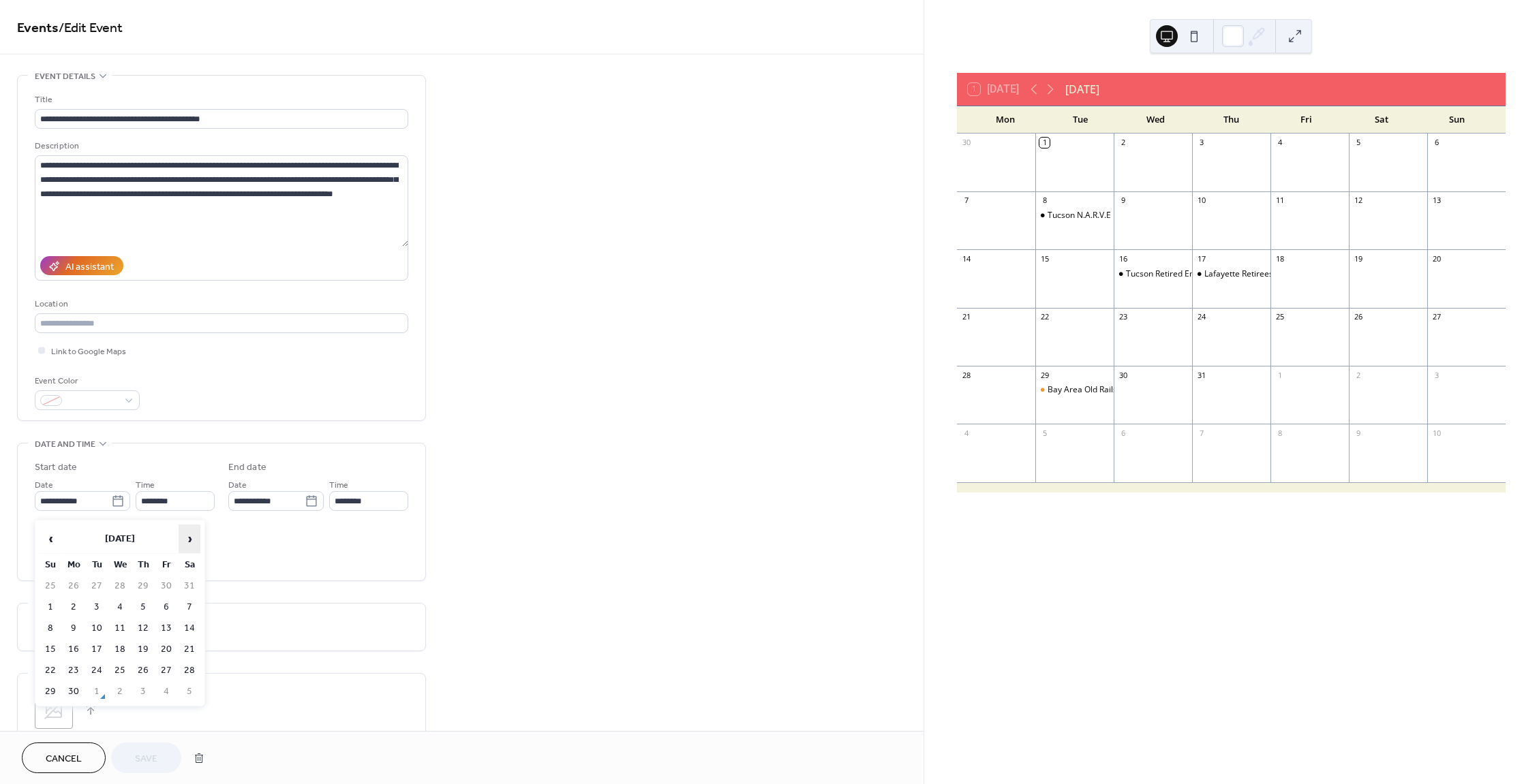 click on "›" at bounding box center (189, 539) 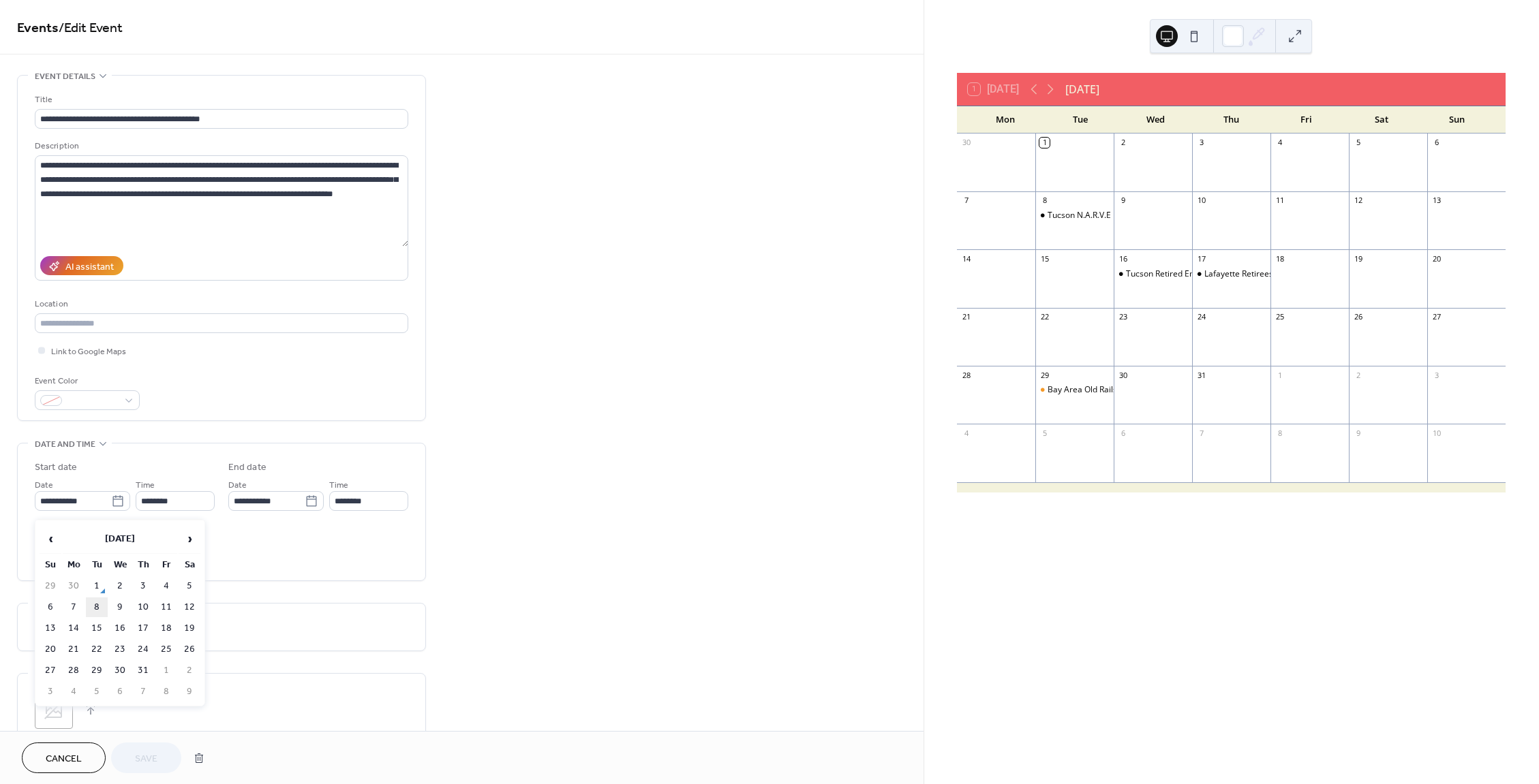 click on "8" at bounding box center (97, 607) 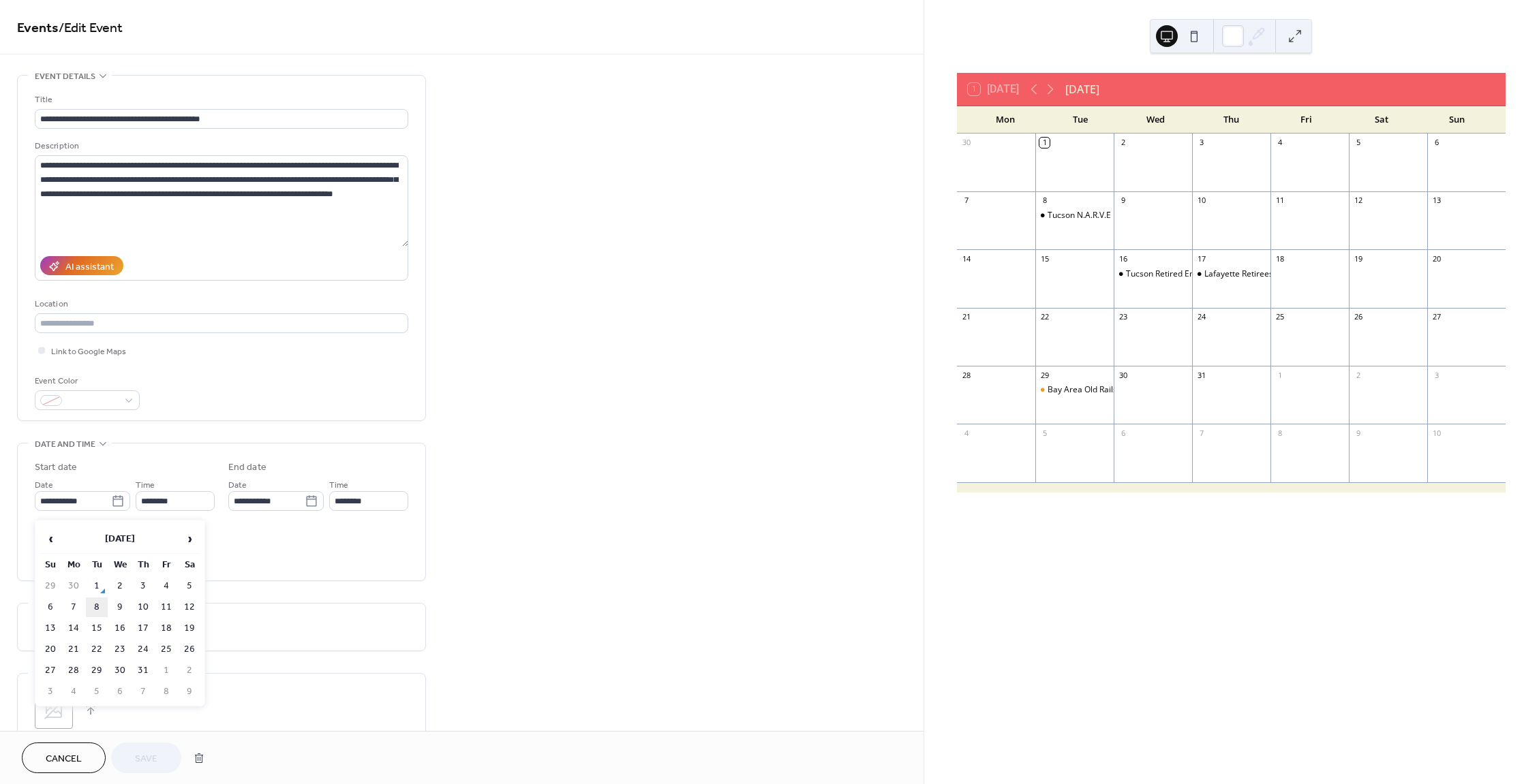 type on "**********" 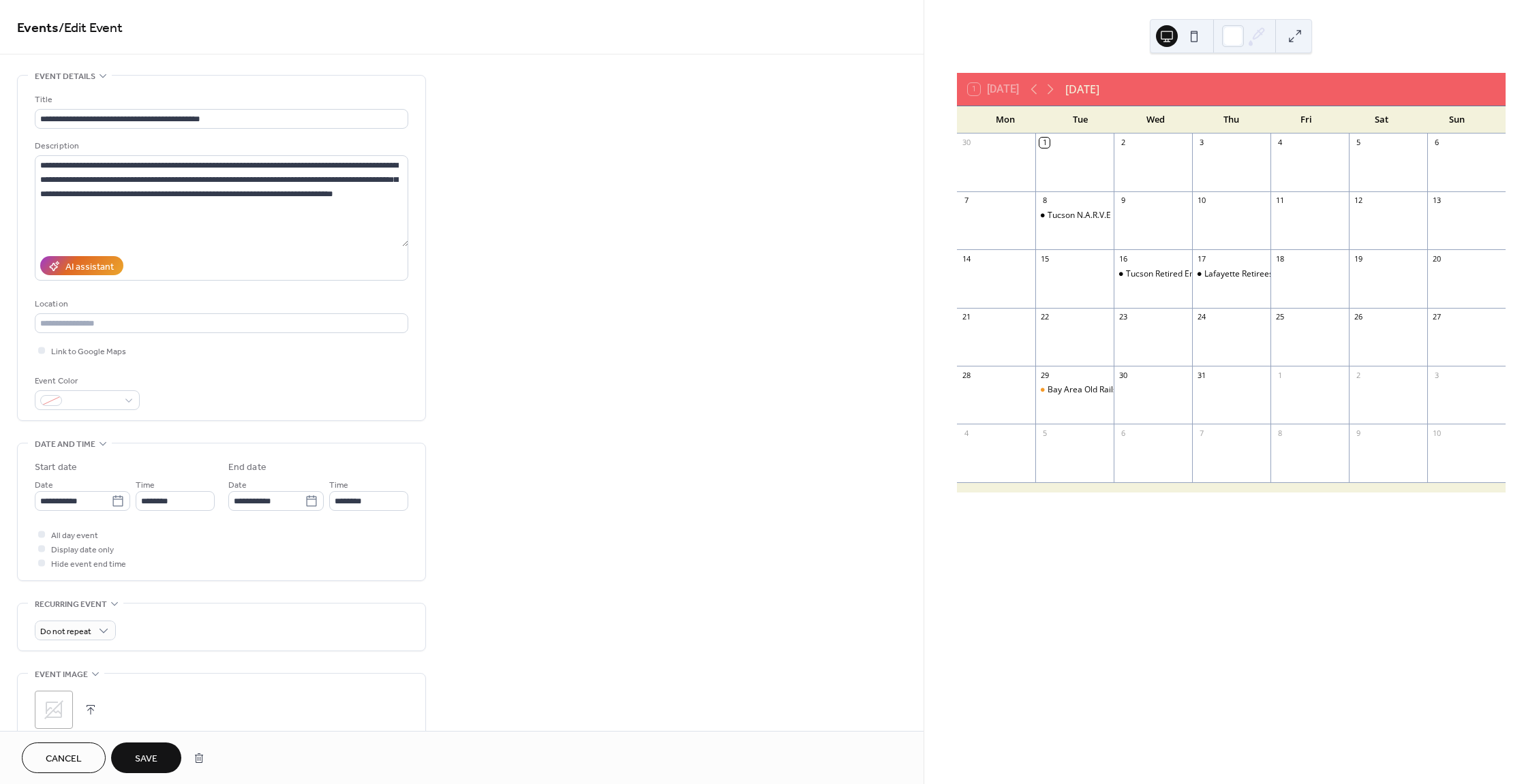click on "Save" at bounding box center (146, 759) 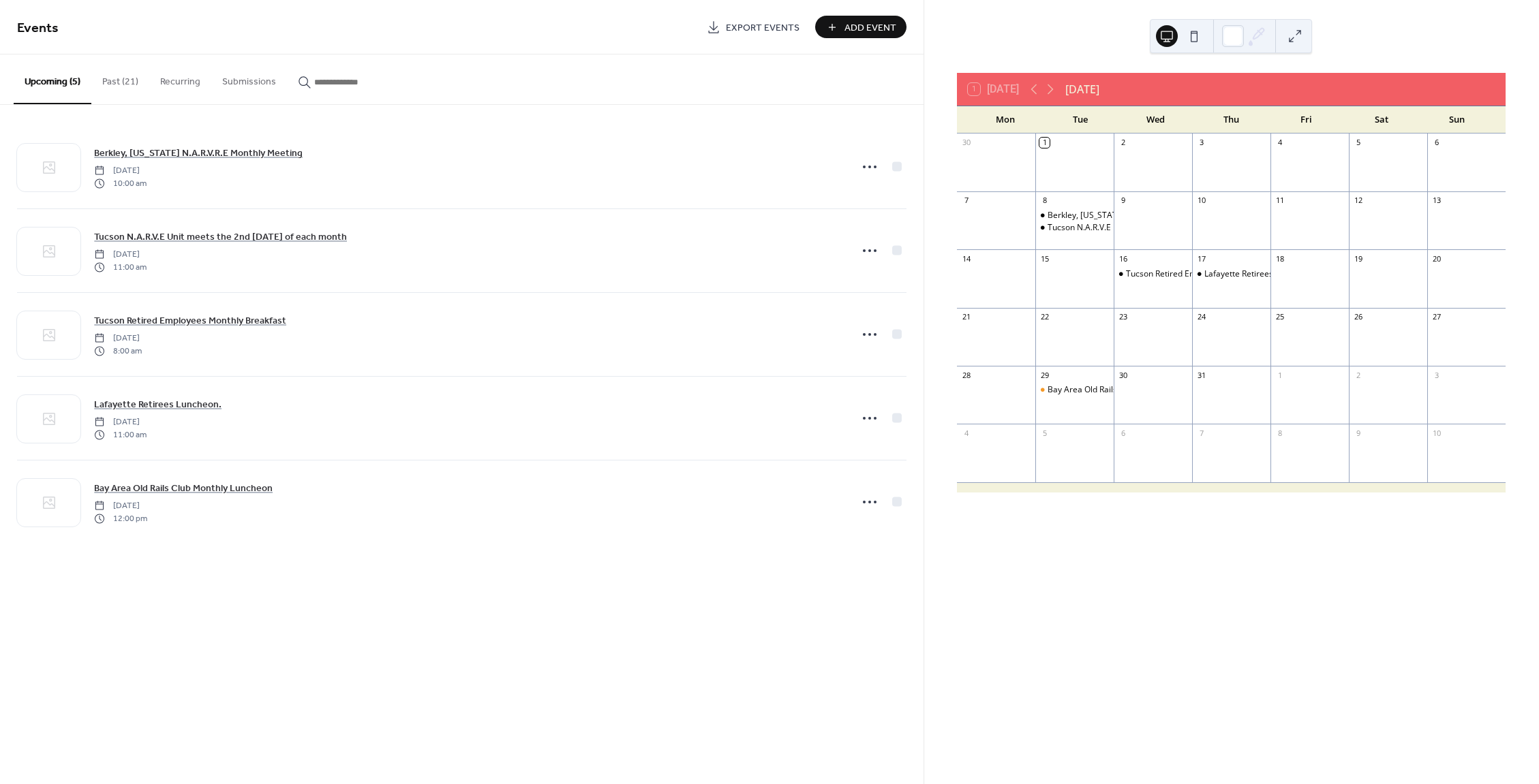 click on "Past  (21)" at bounding box center [120, 78] 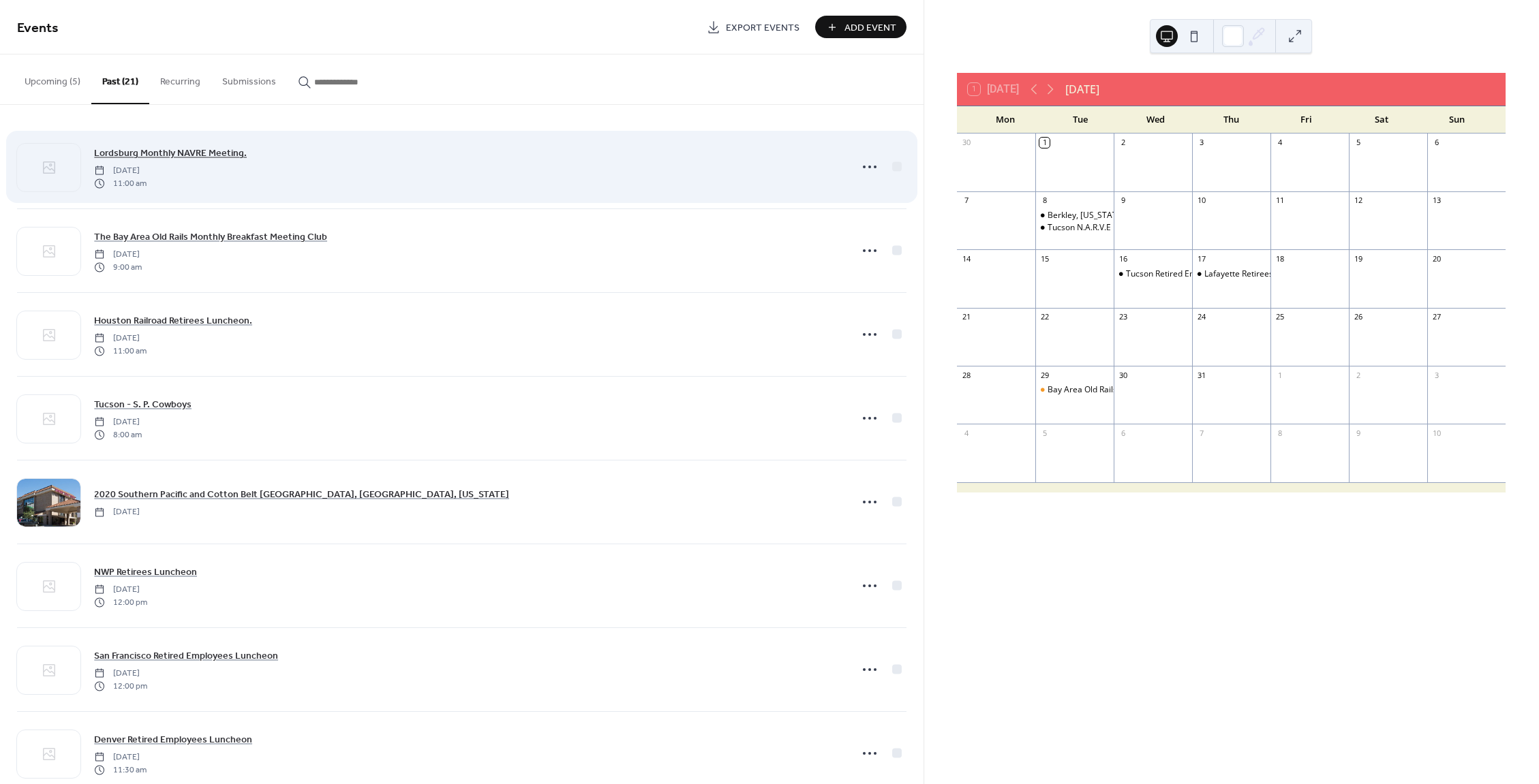 click on "Lordsburg Monthly NAVRE Meeting." at bounding box center (170, 153) 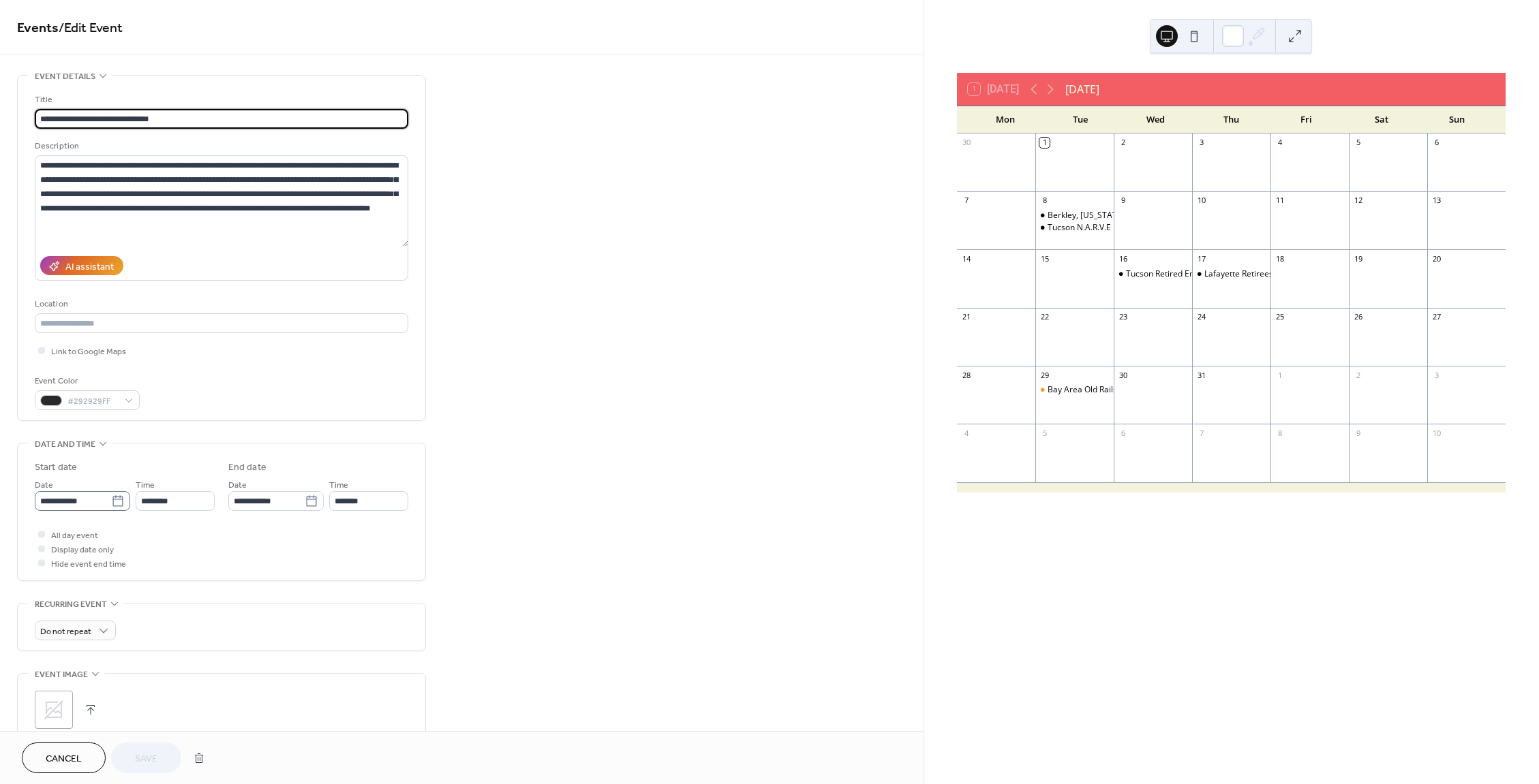 click on "**********" at bounding box center (82, 501) 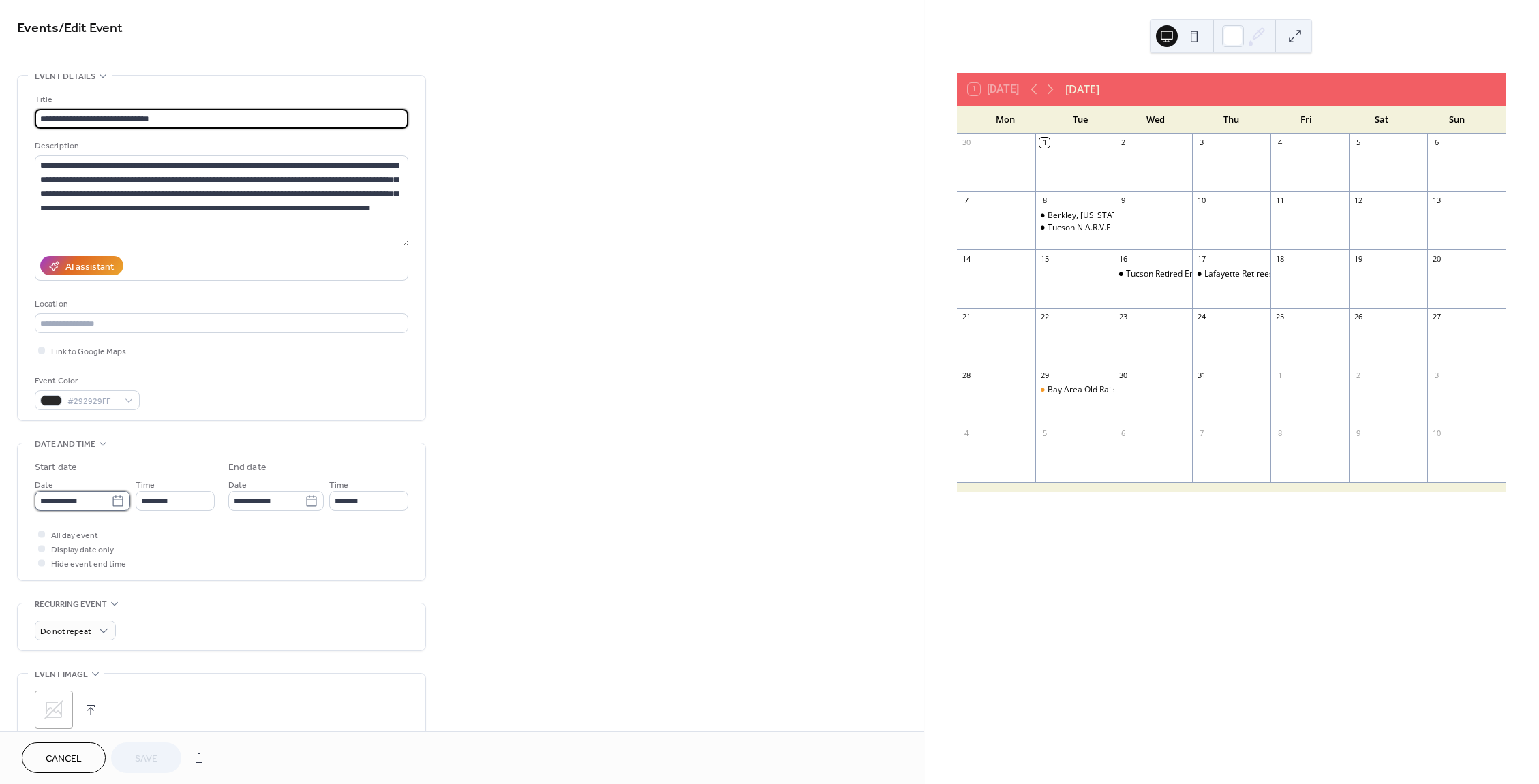 click on "**********" at bounding box center [73, 501] 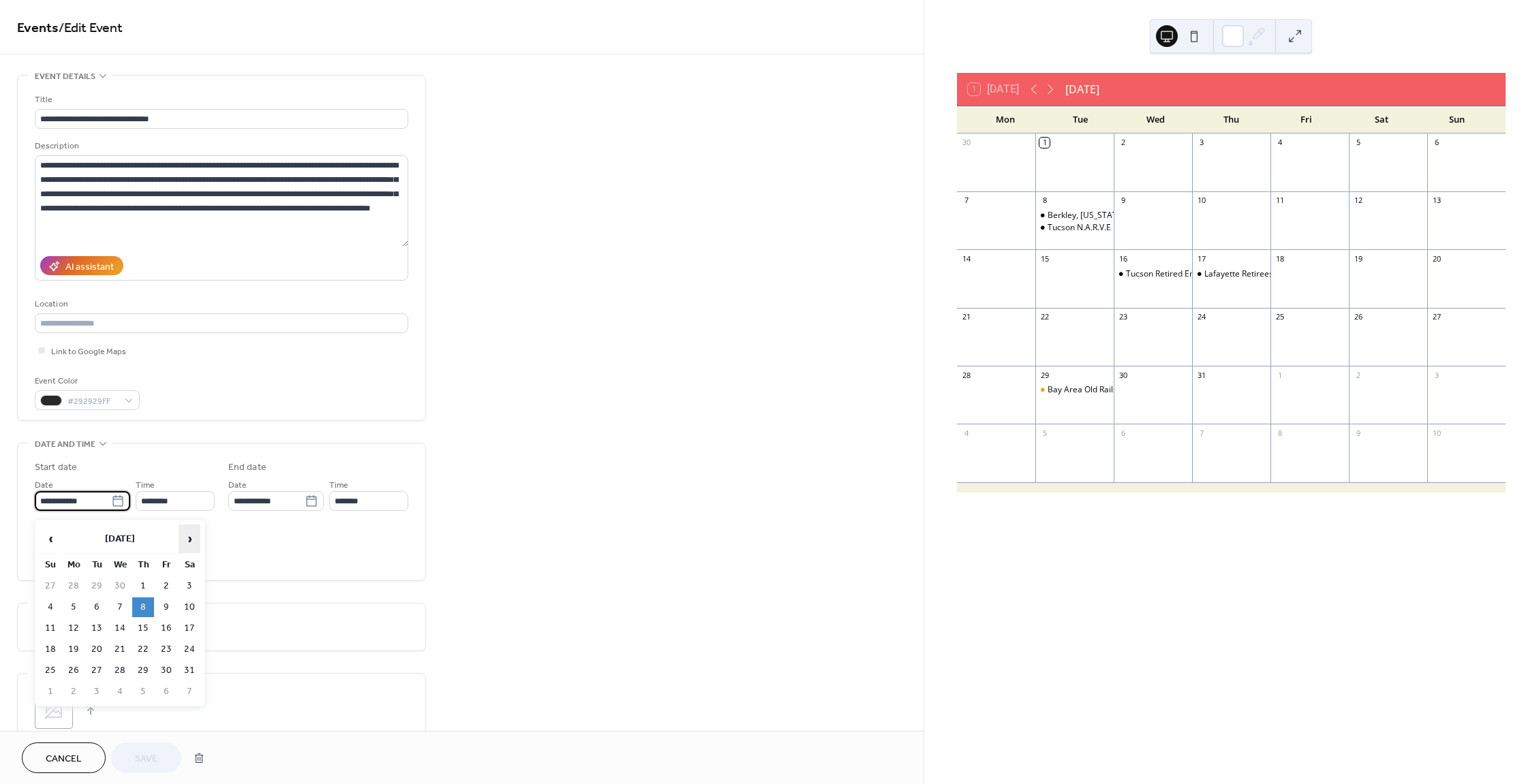 click on "›" at bounding box center (189, 539) 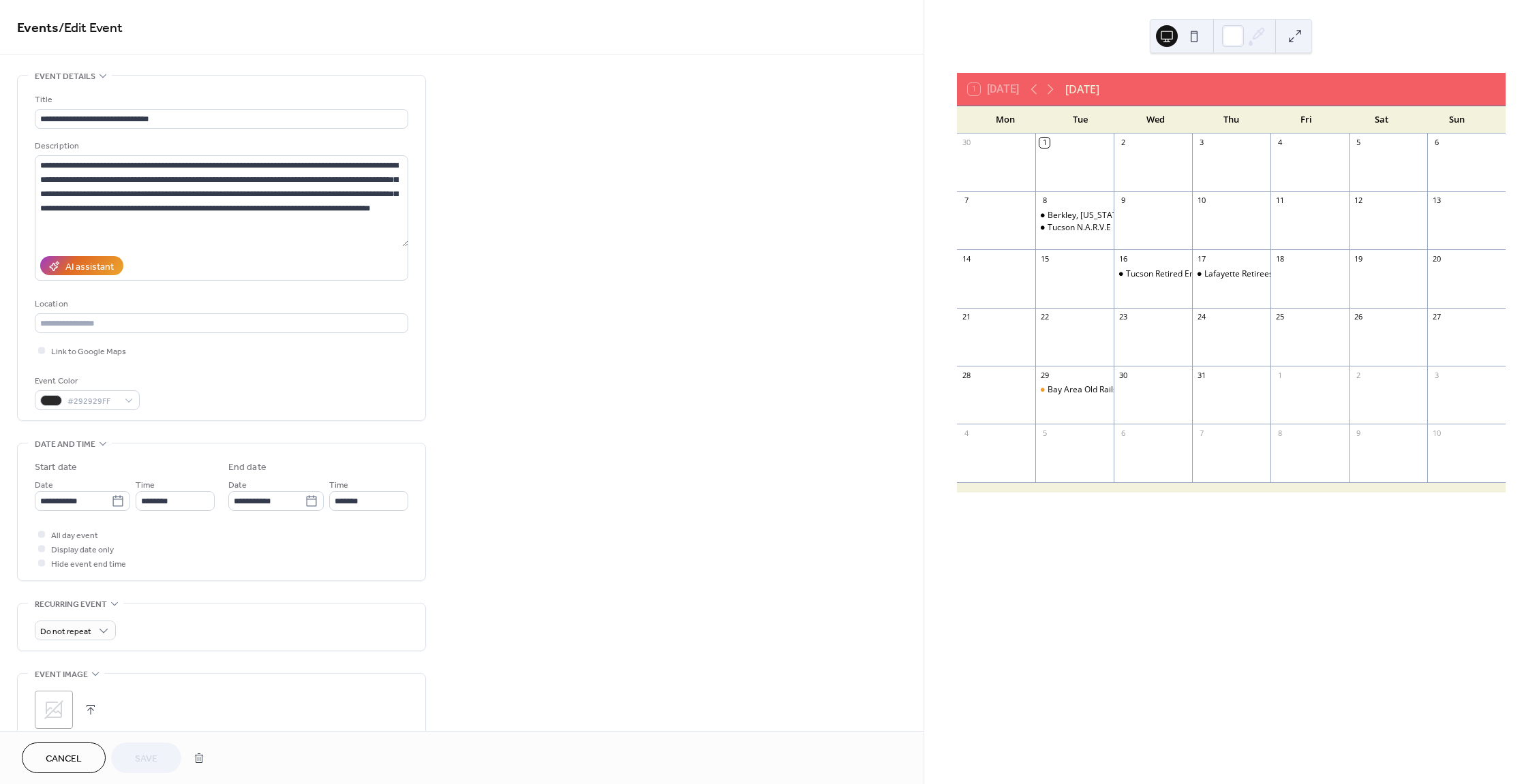 click on "All day event Display date only Hide event end time" at bounding box center (222, 548) 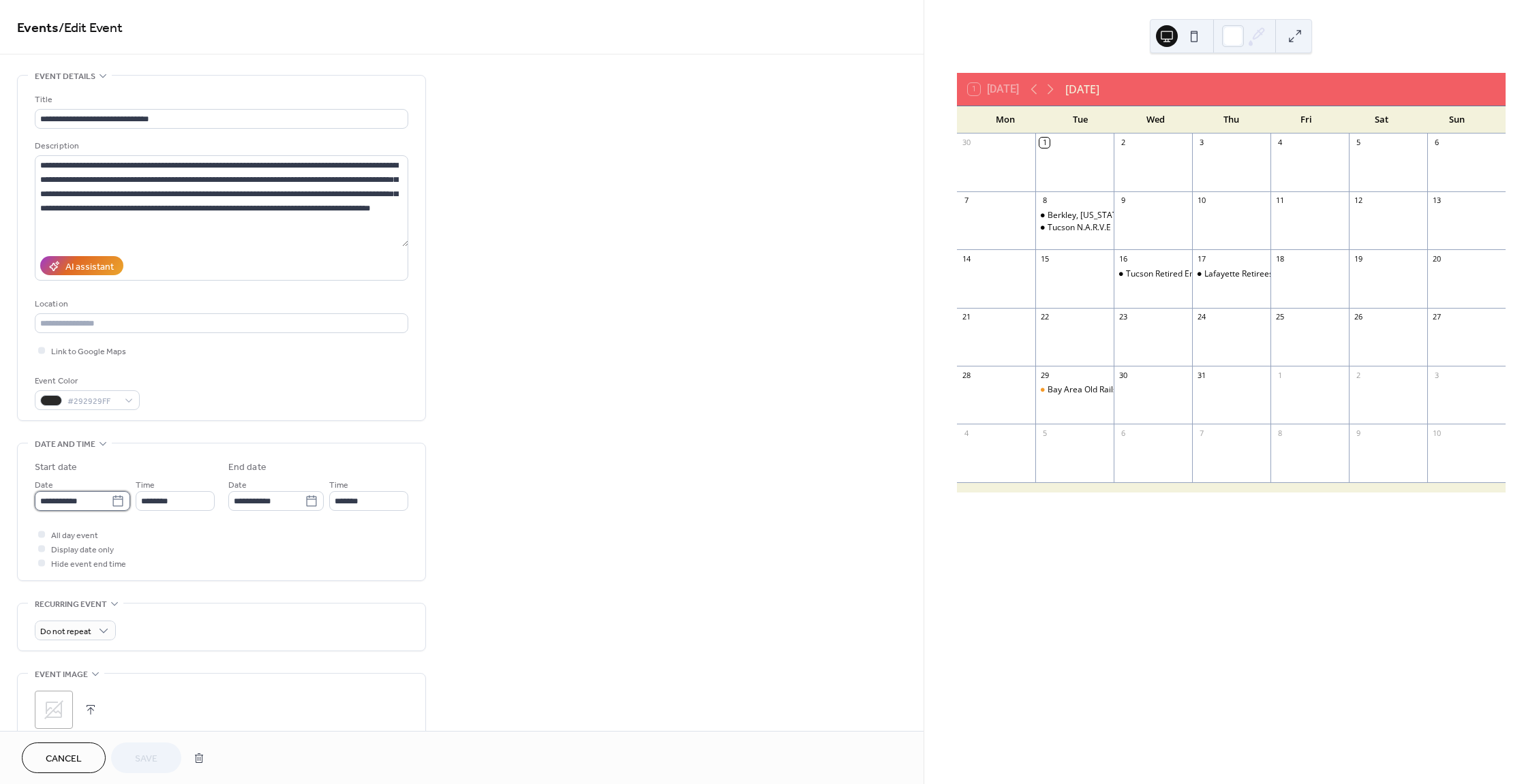 click on "**********" at bounding box center [82, 501] 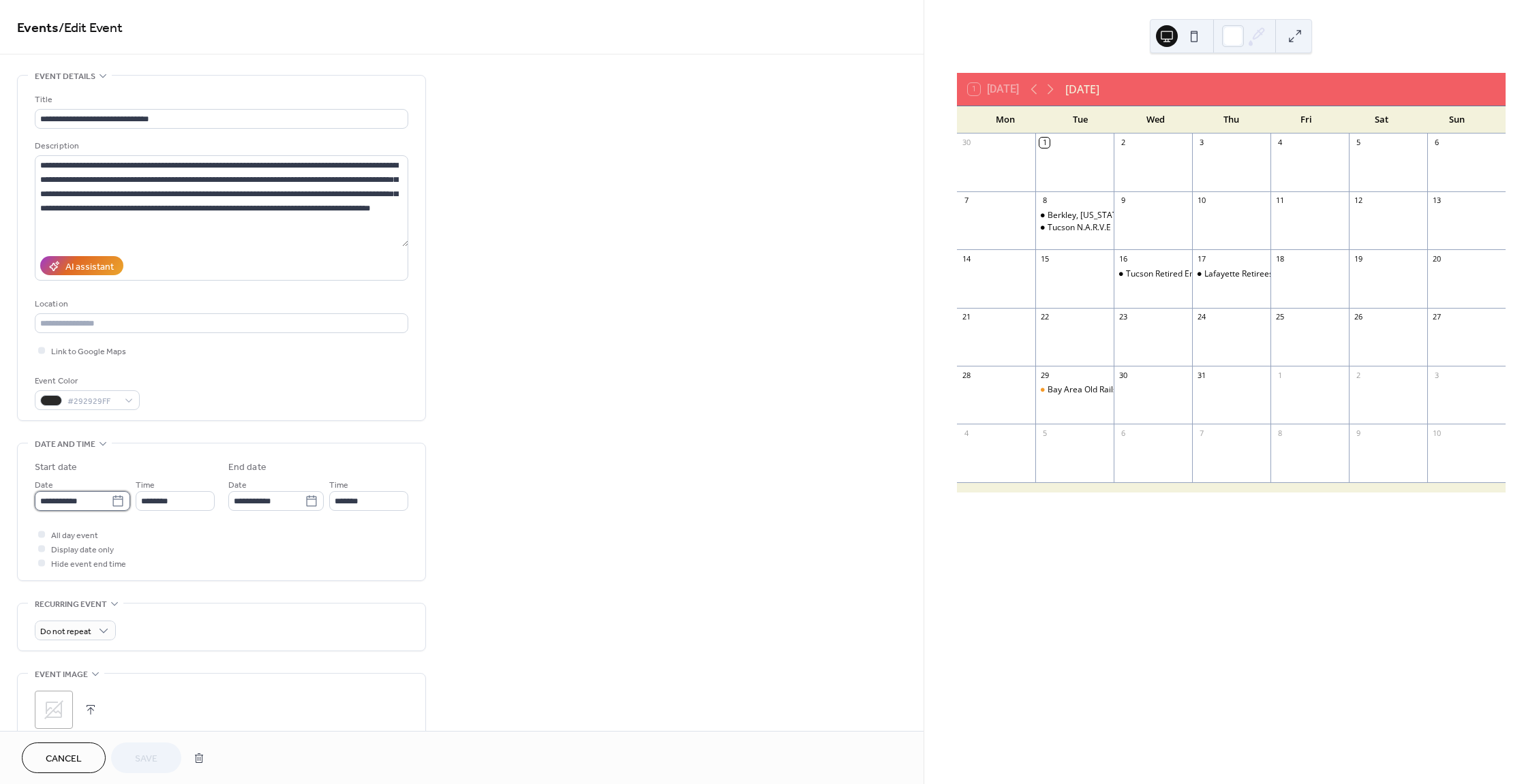 click on "**********" at bounding box center [73, 501] 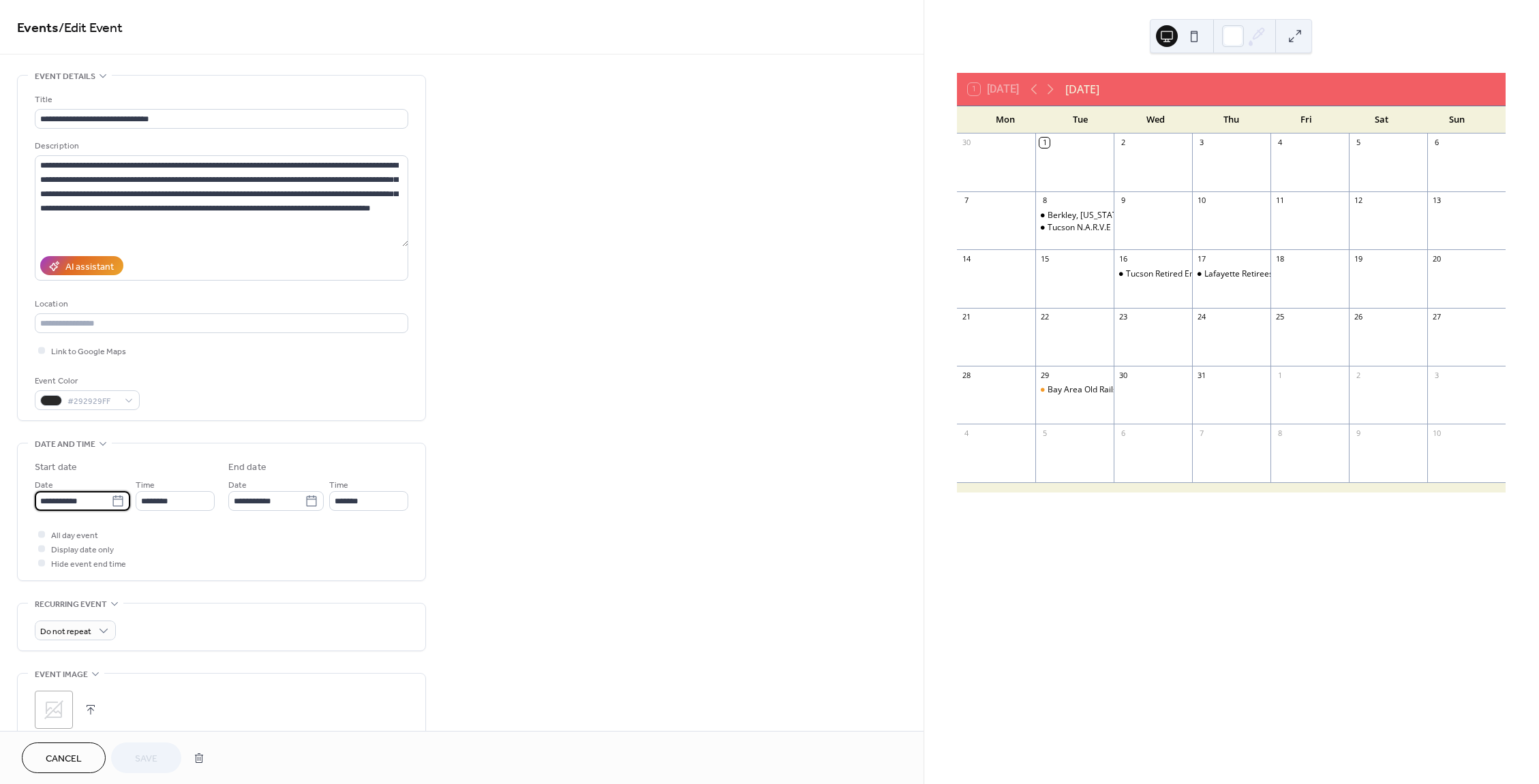 click on "**********" at bounding box center (73, 501) 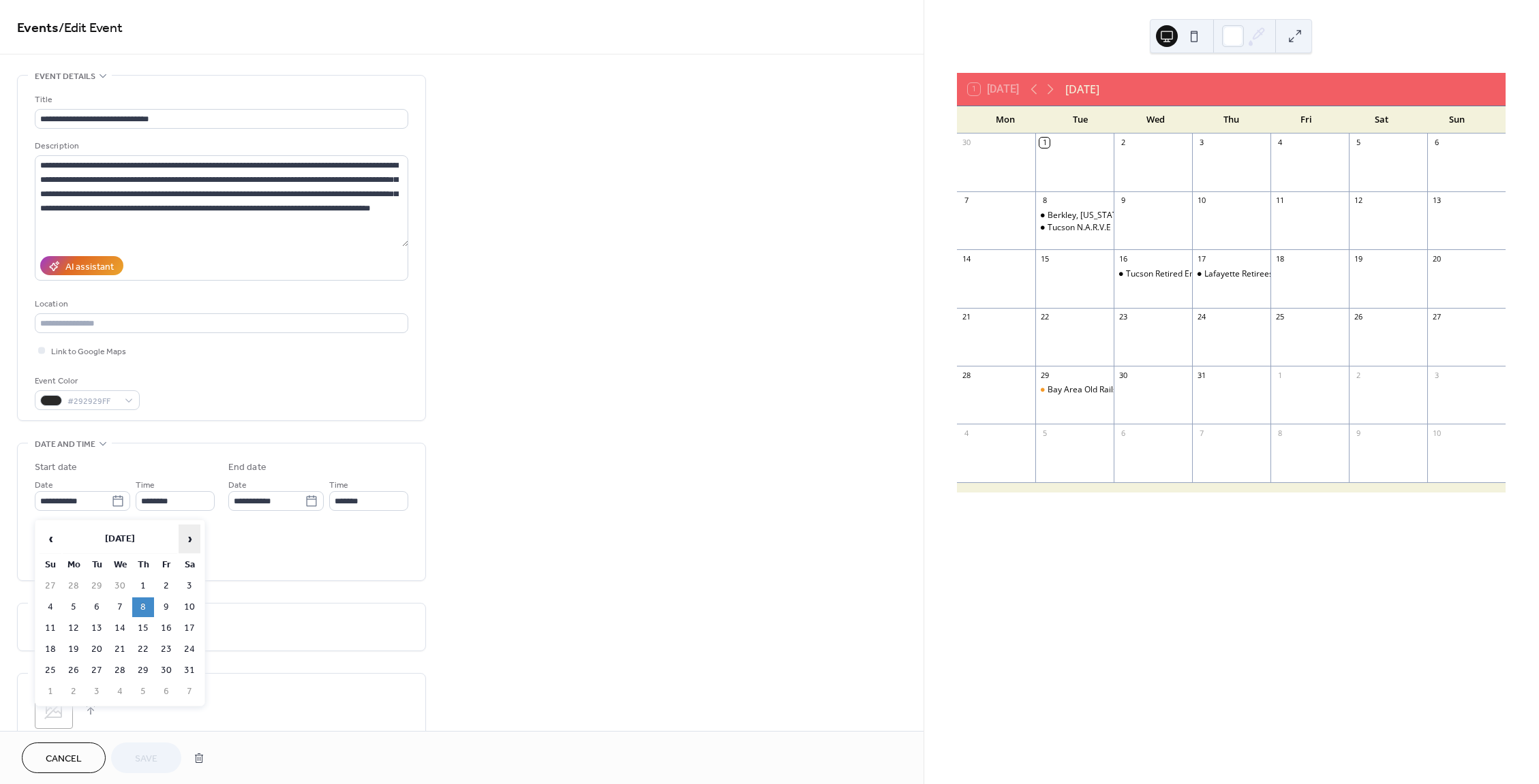 click on "›" at bounding box center (189, 539) 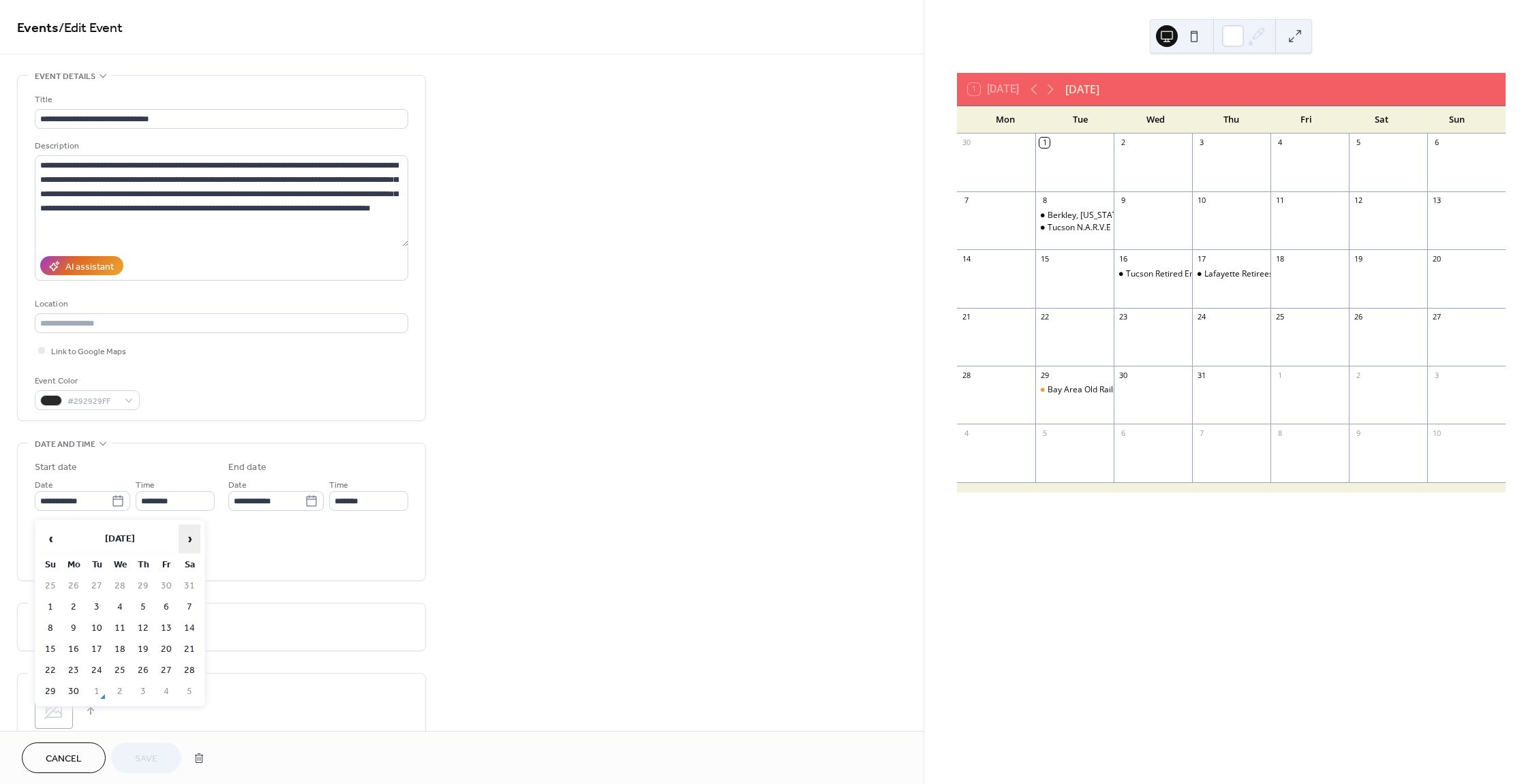 click on "›" at bounding box center (189, 539) 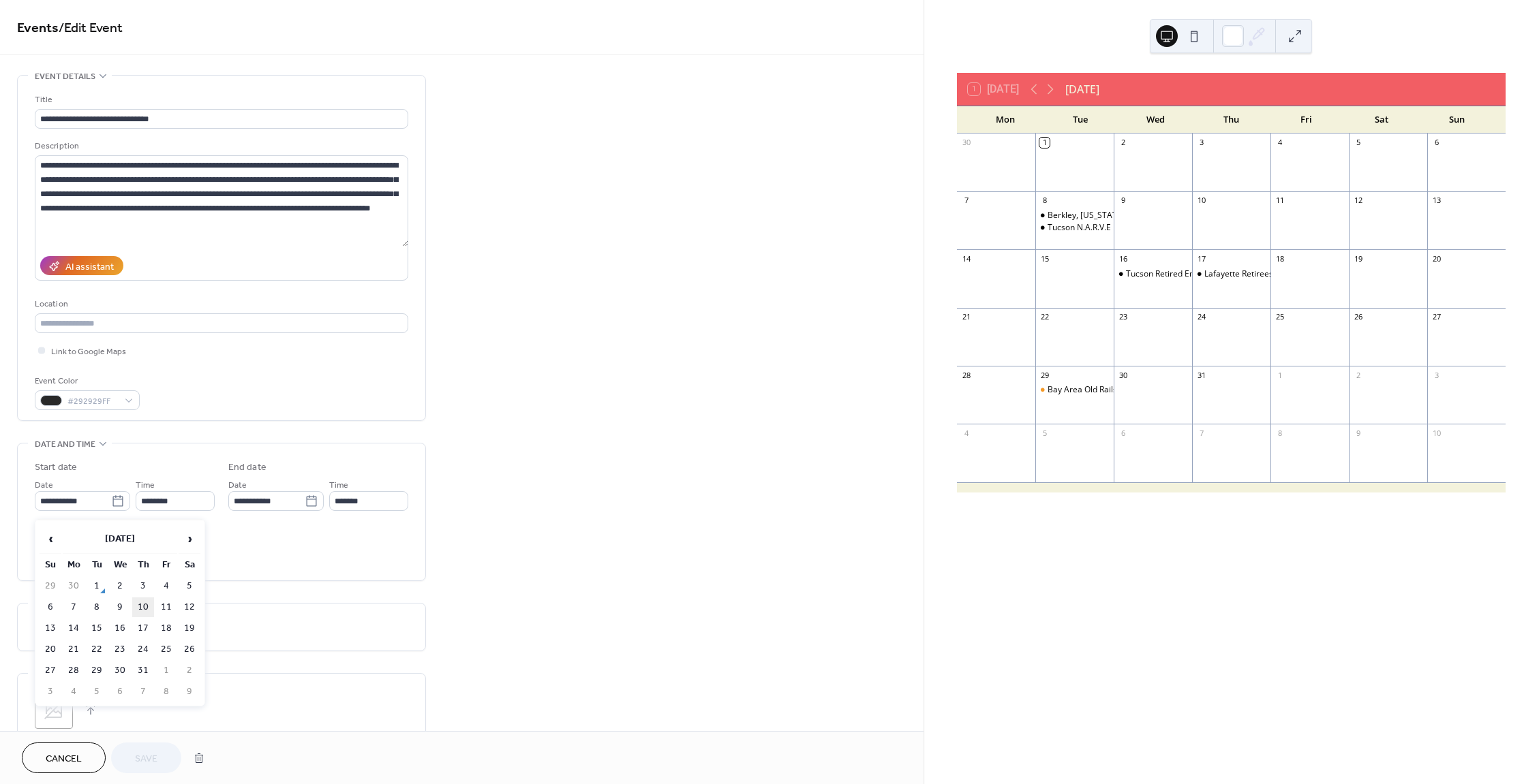 click on "10" at bounding box center (143, 607) 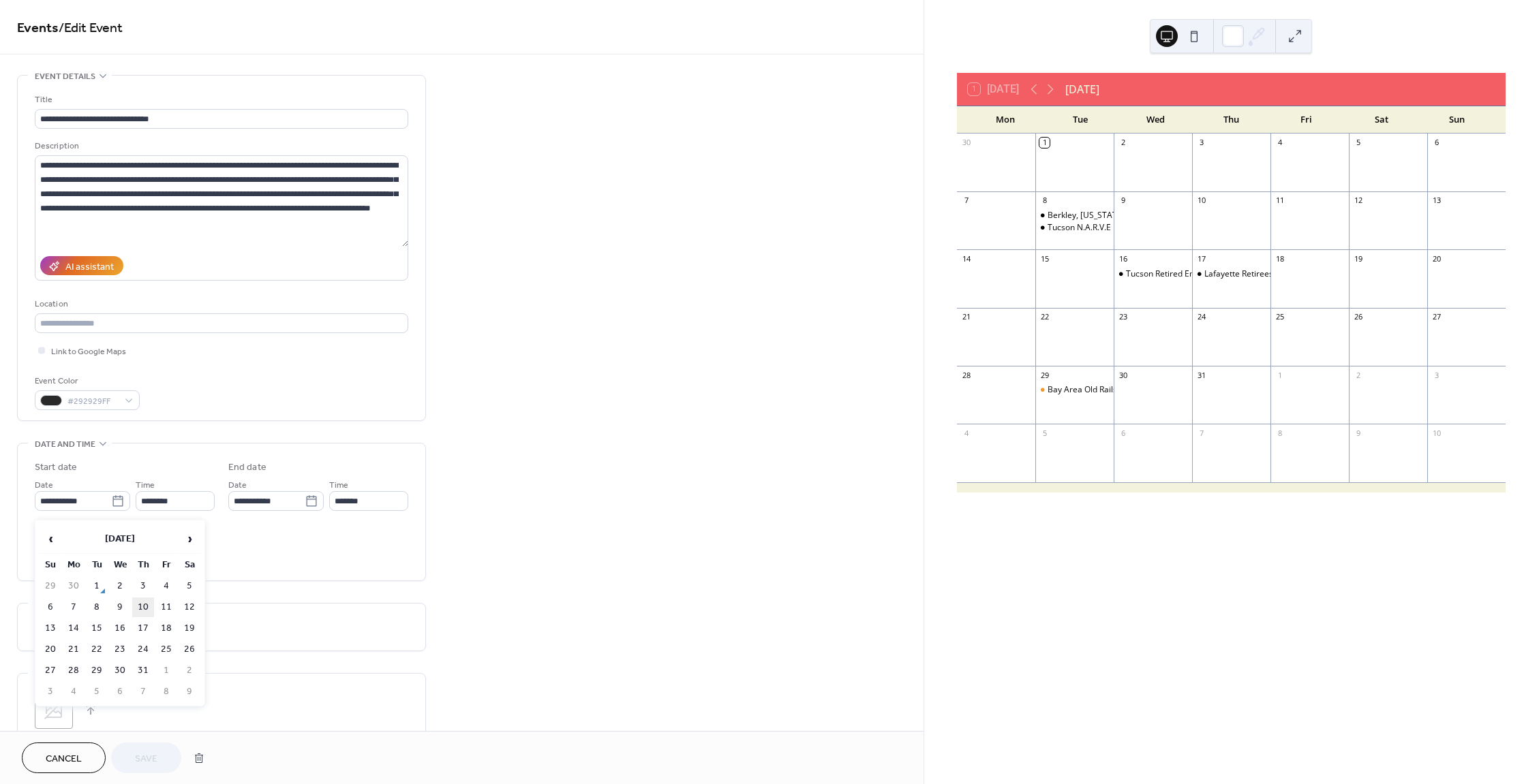 type on "**********" 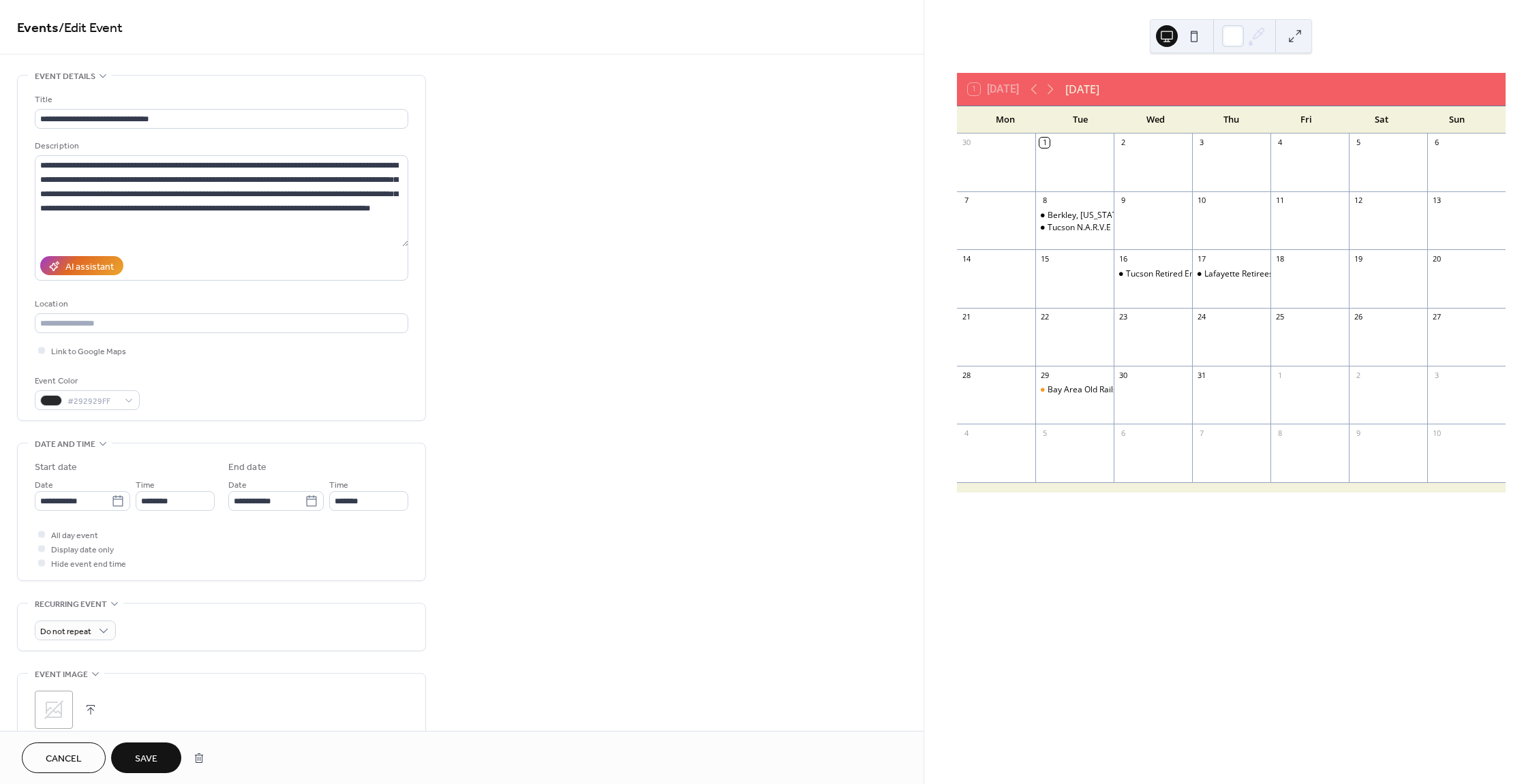 click on "Save" at bounding box center (146, 759) 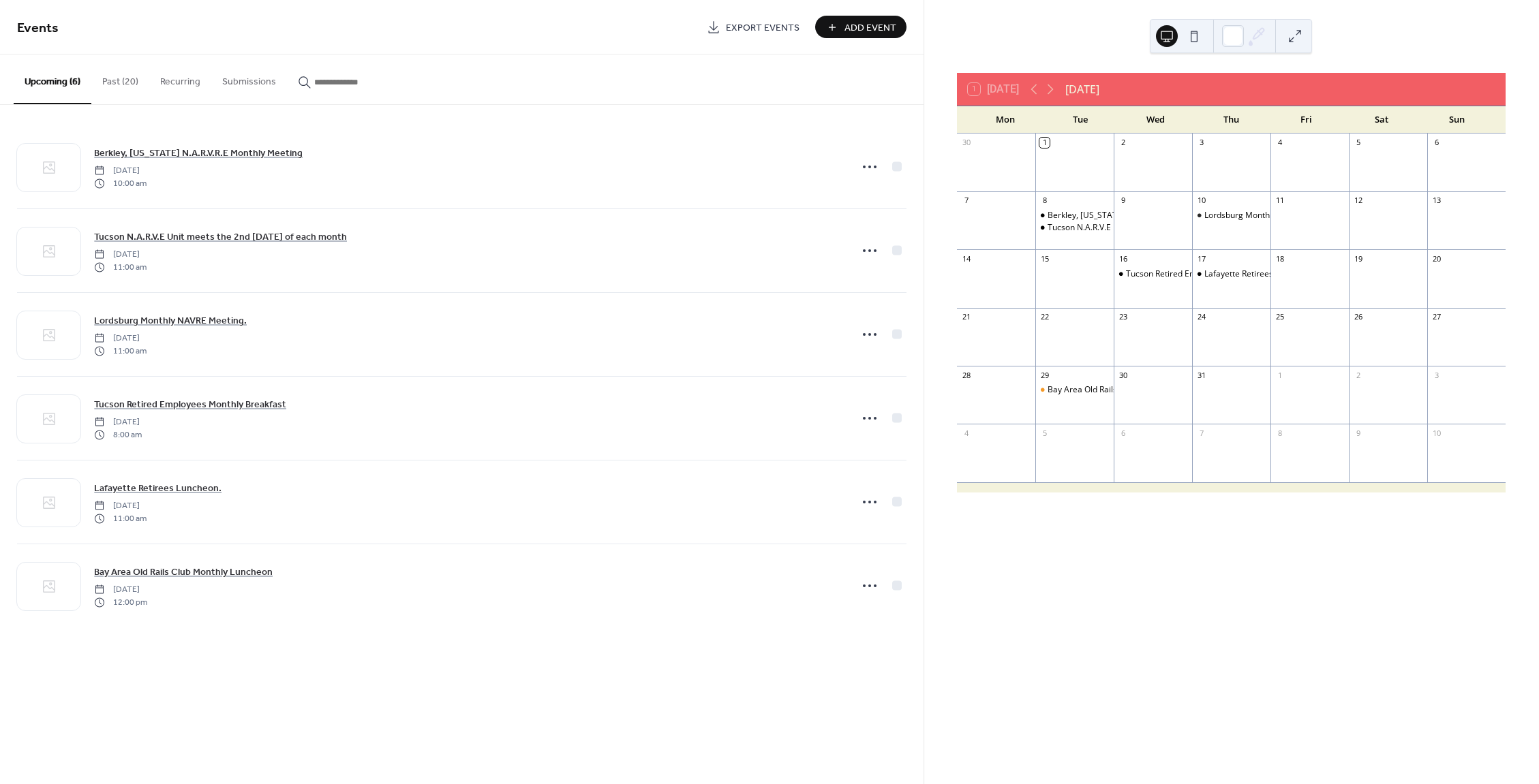 click on "Past  (20)" at bounding box center (120, 78) 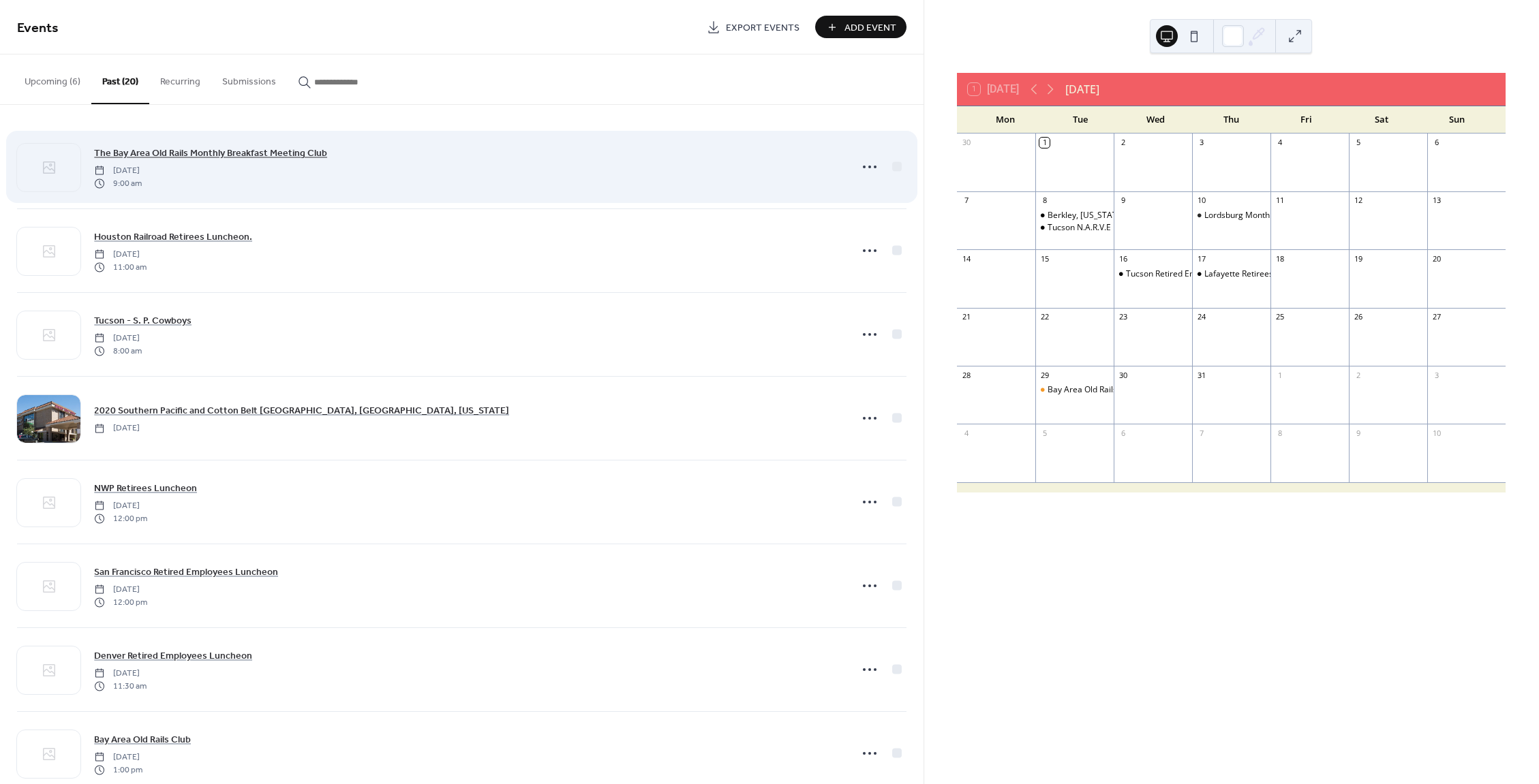 click on "The Bay Area Old Rails Monthly Breakfast Meeting Club" at bounding box center [211, 153] 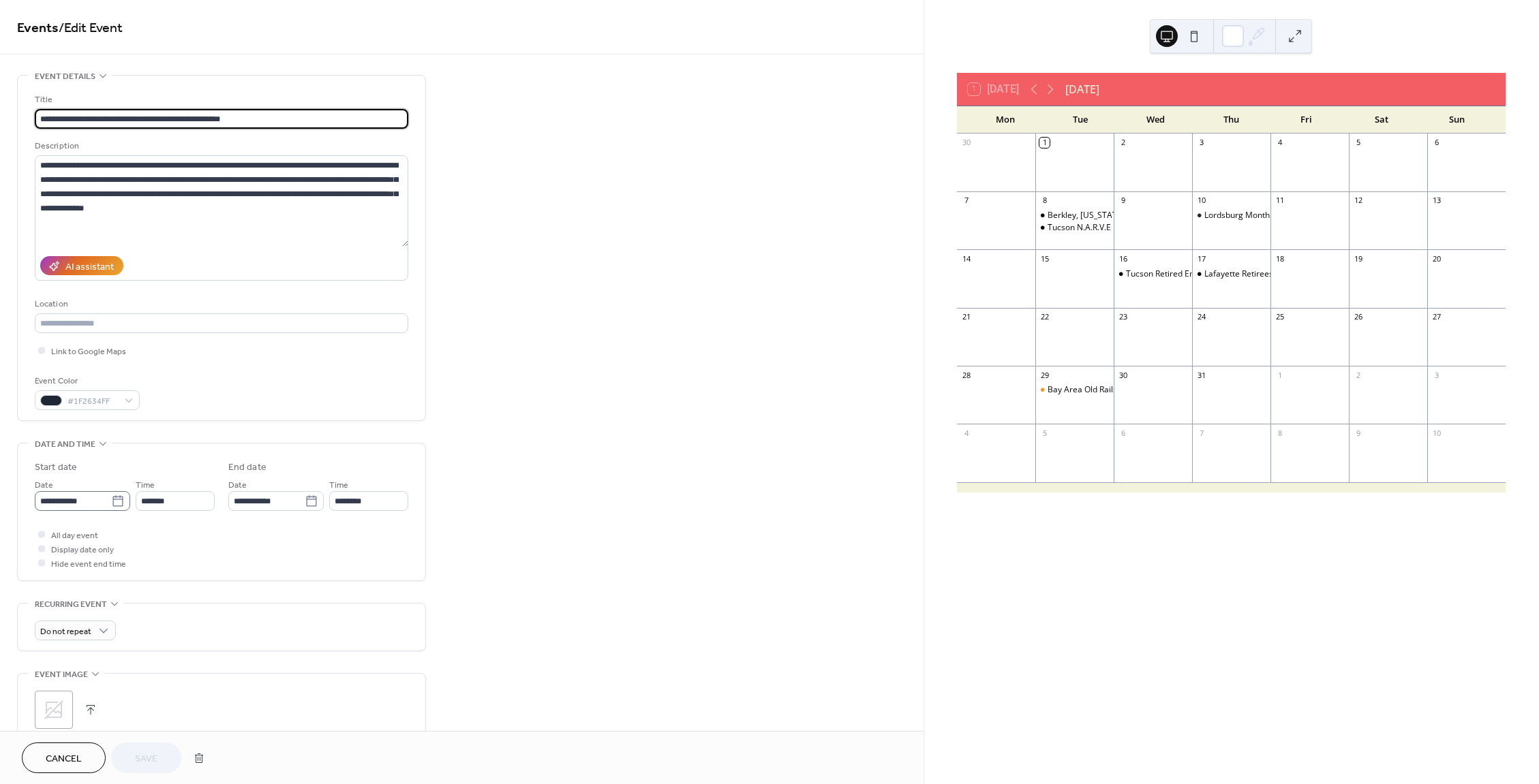 click 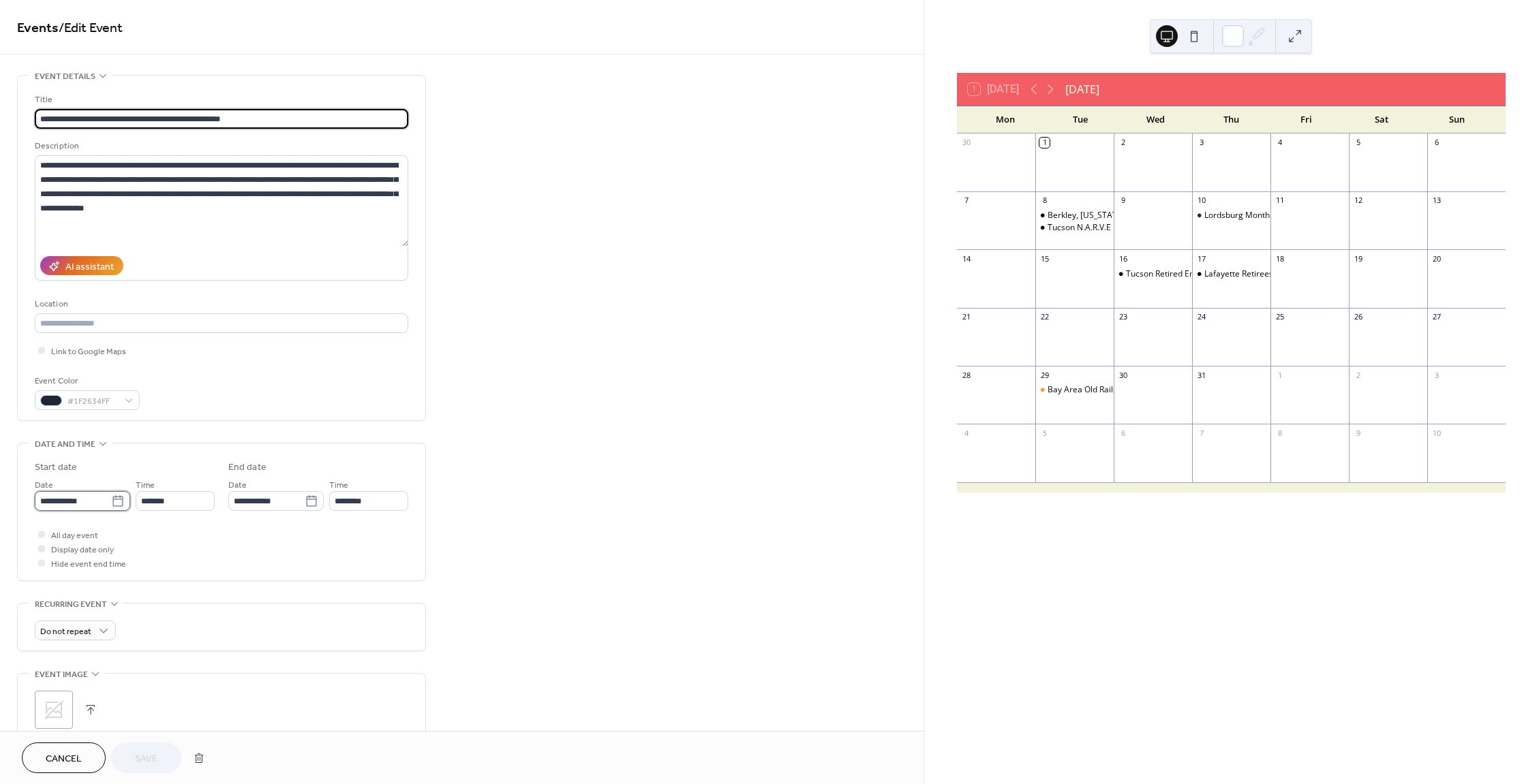 click on "**********" at bounding box center [73, 501] 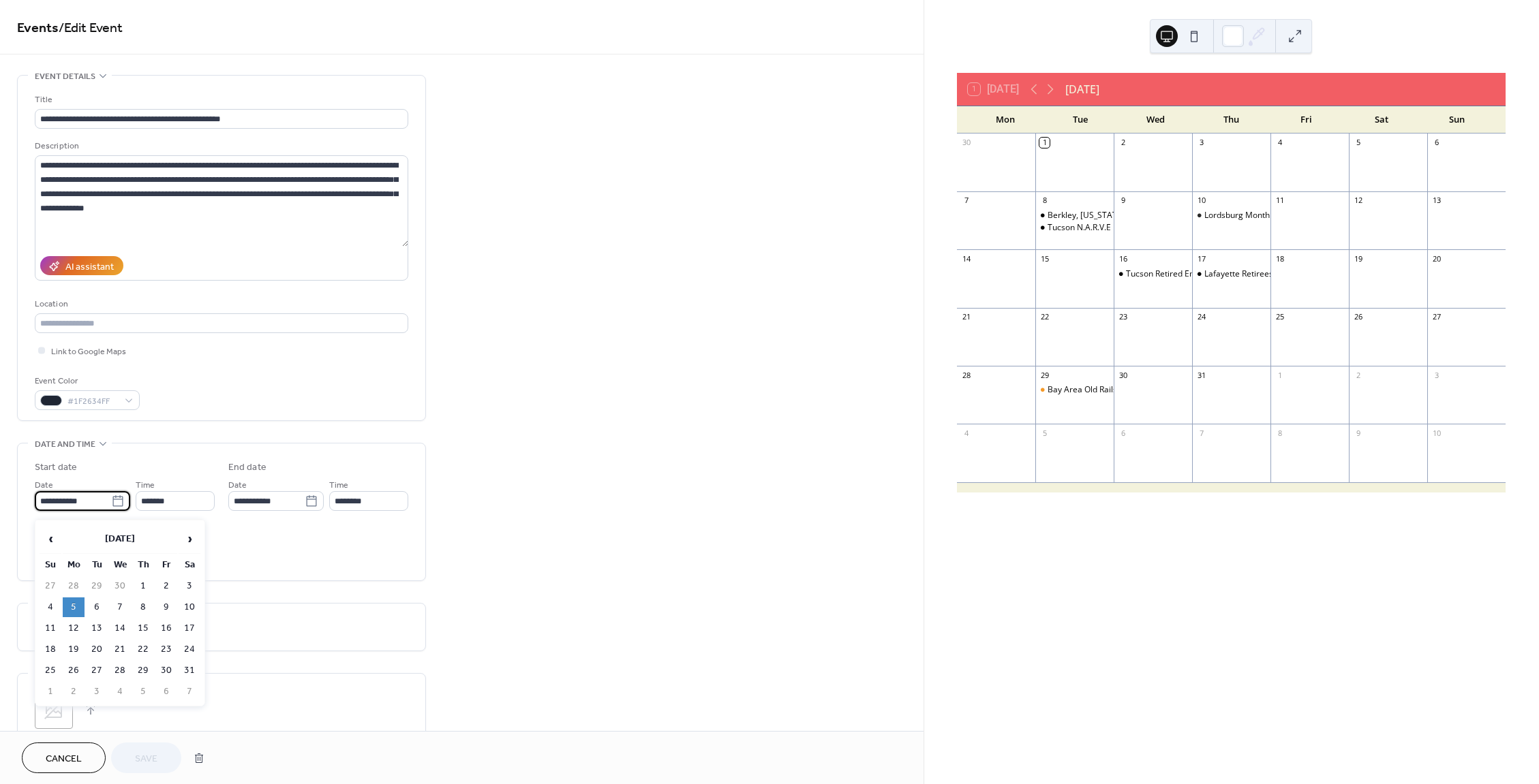 click 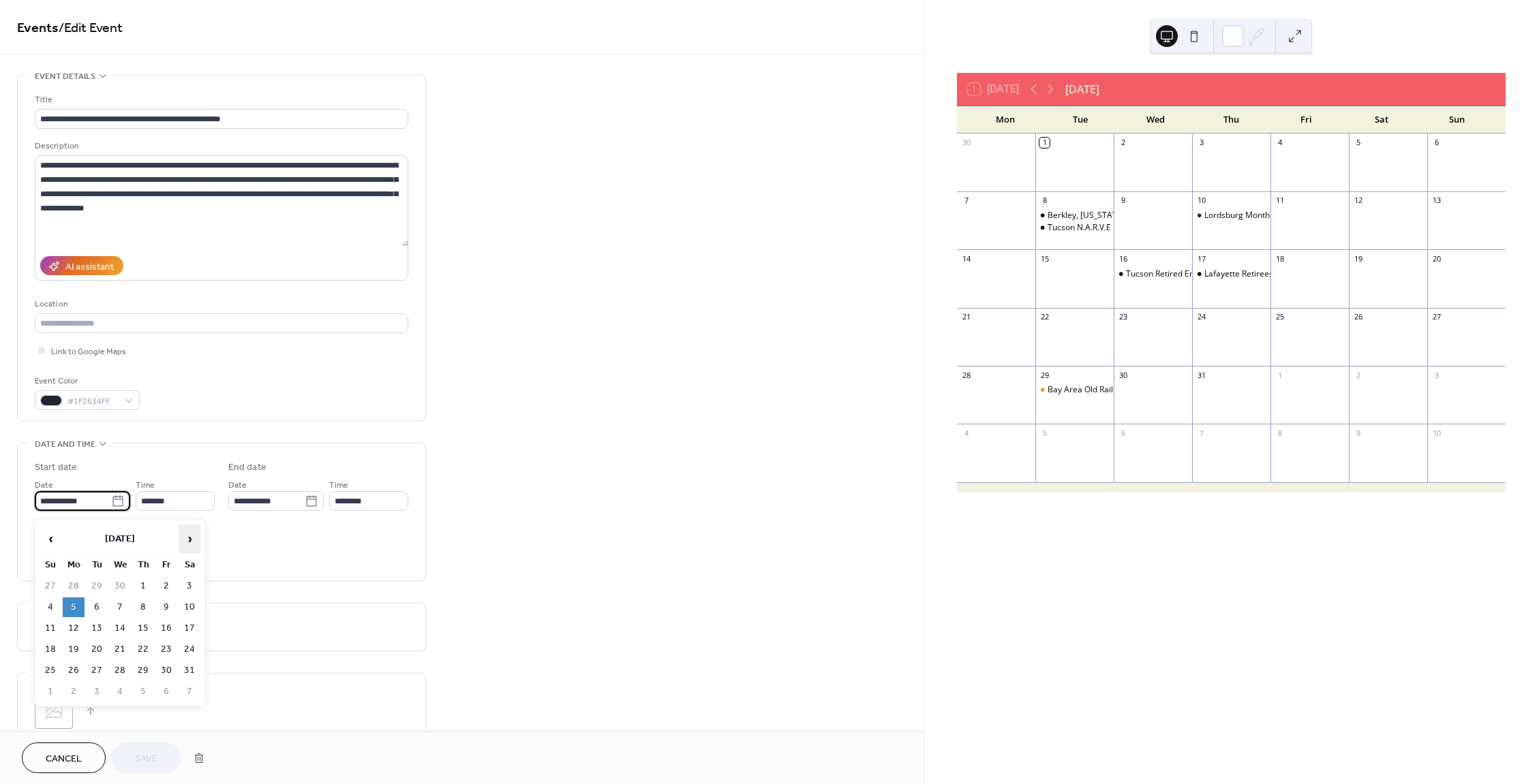 click on "›" at bounding box center (189, 539) 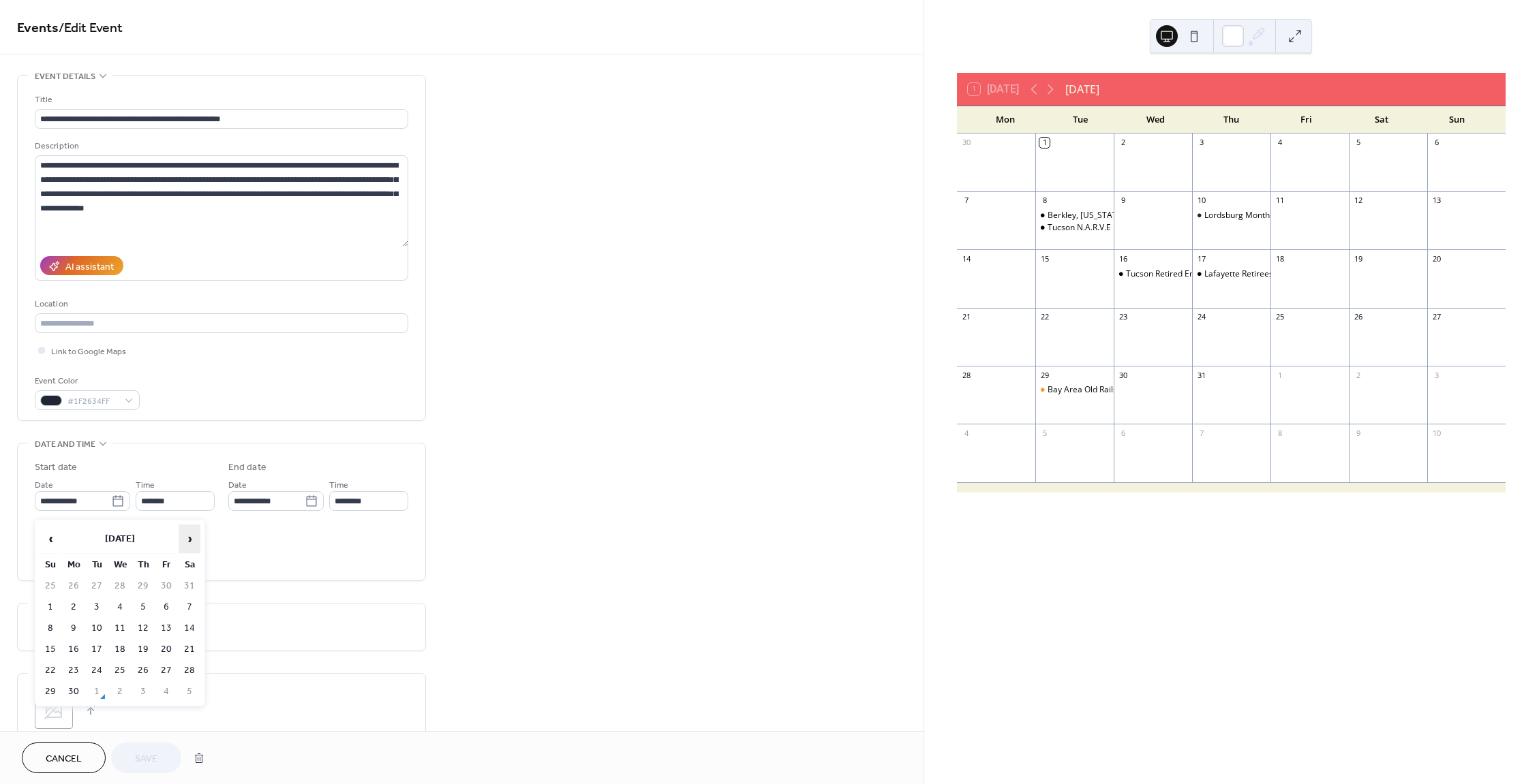 click on "›" at bounding box center [189, 539] 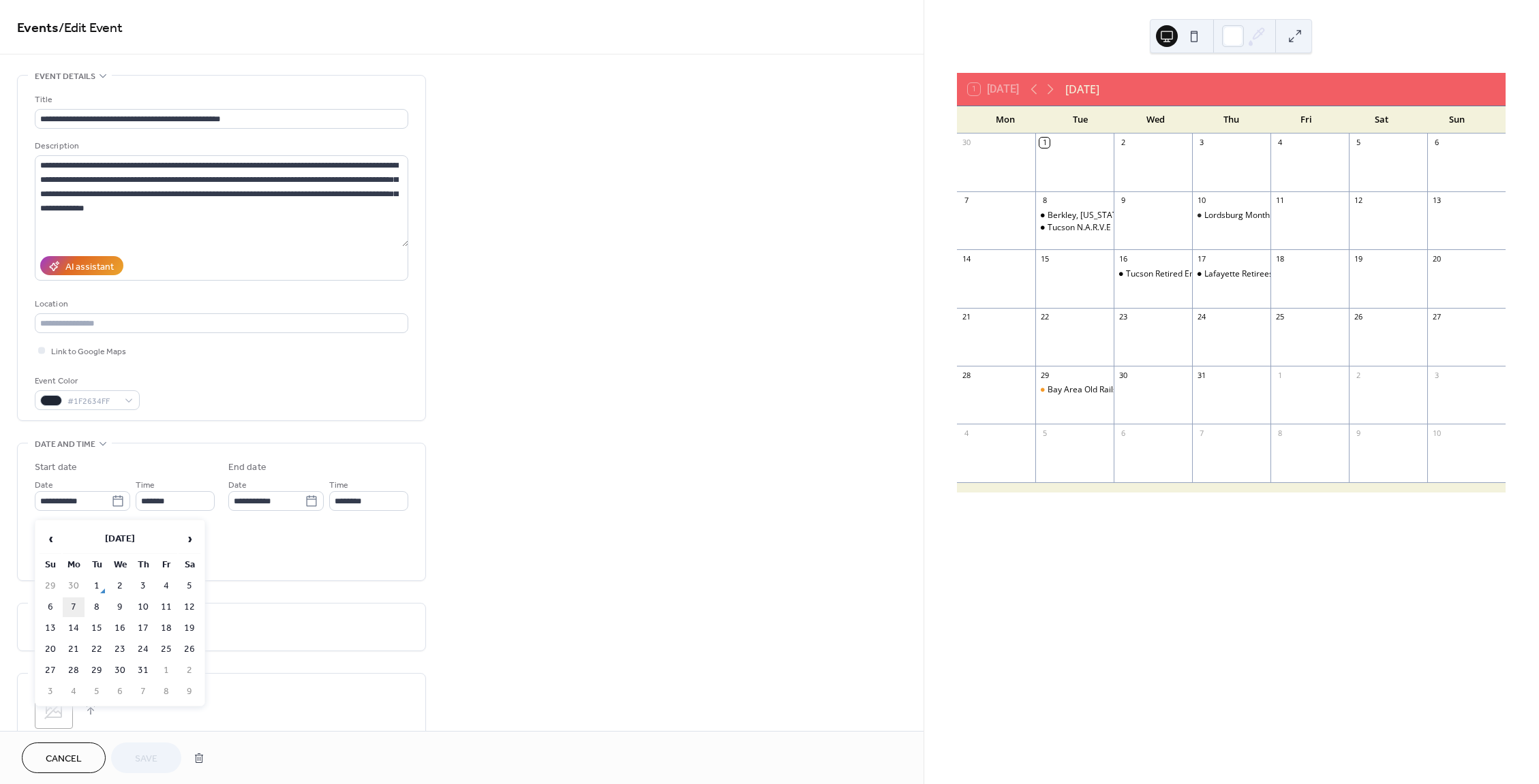 click on "7" at bounding box center [74, 607] 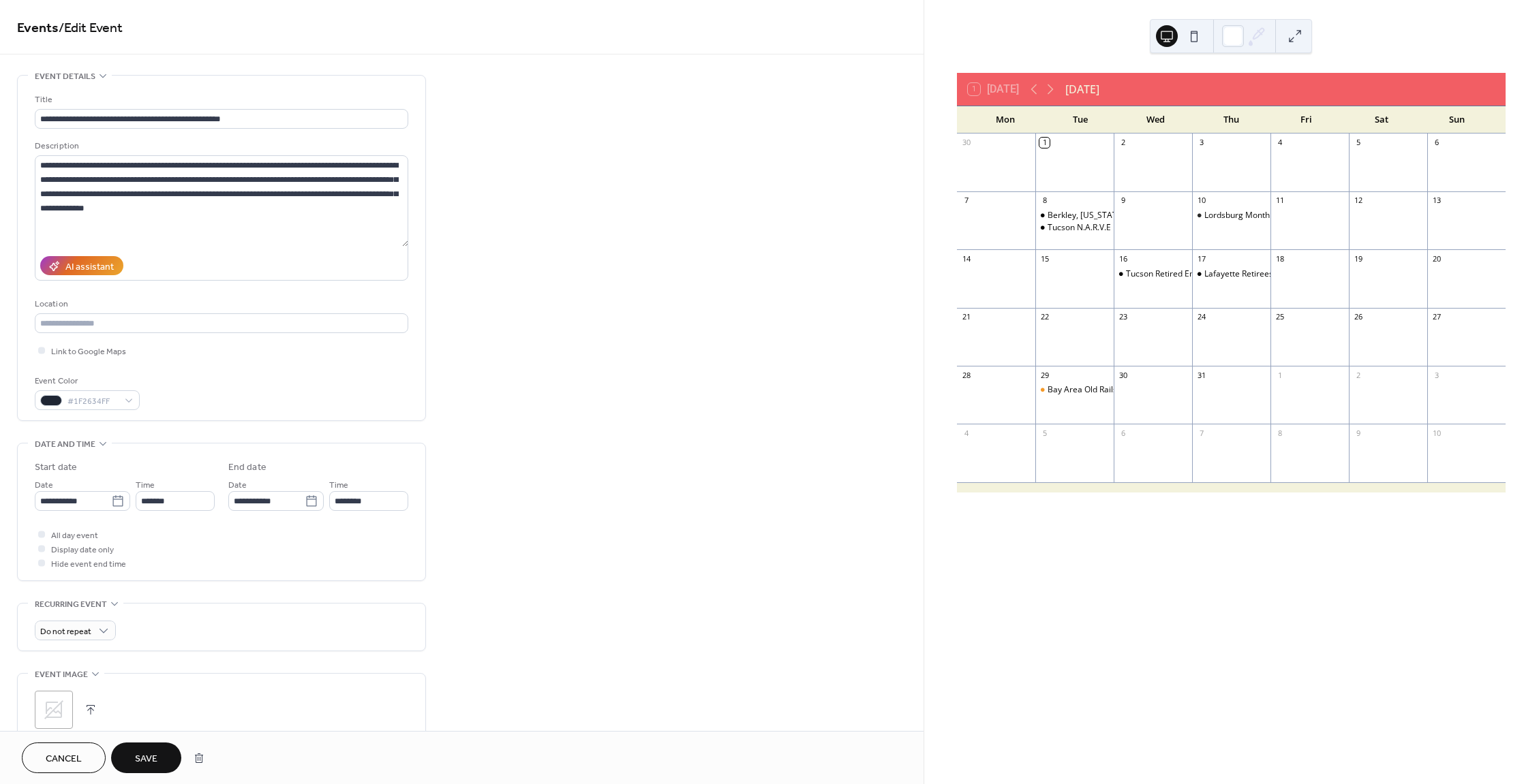 type on "**********" 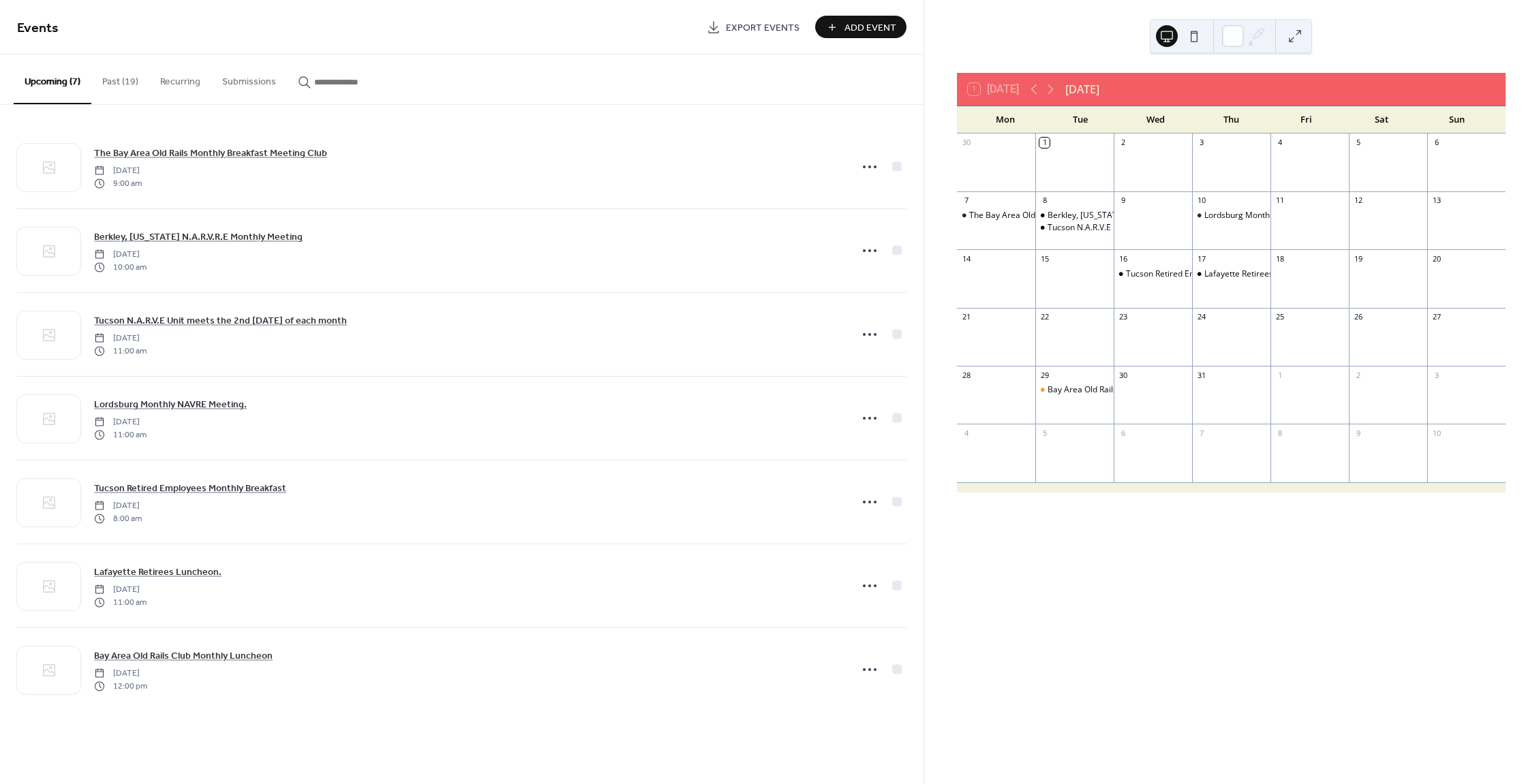 click on "Past  (19)" at bounding box center (120, 78) 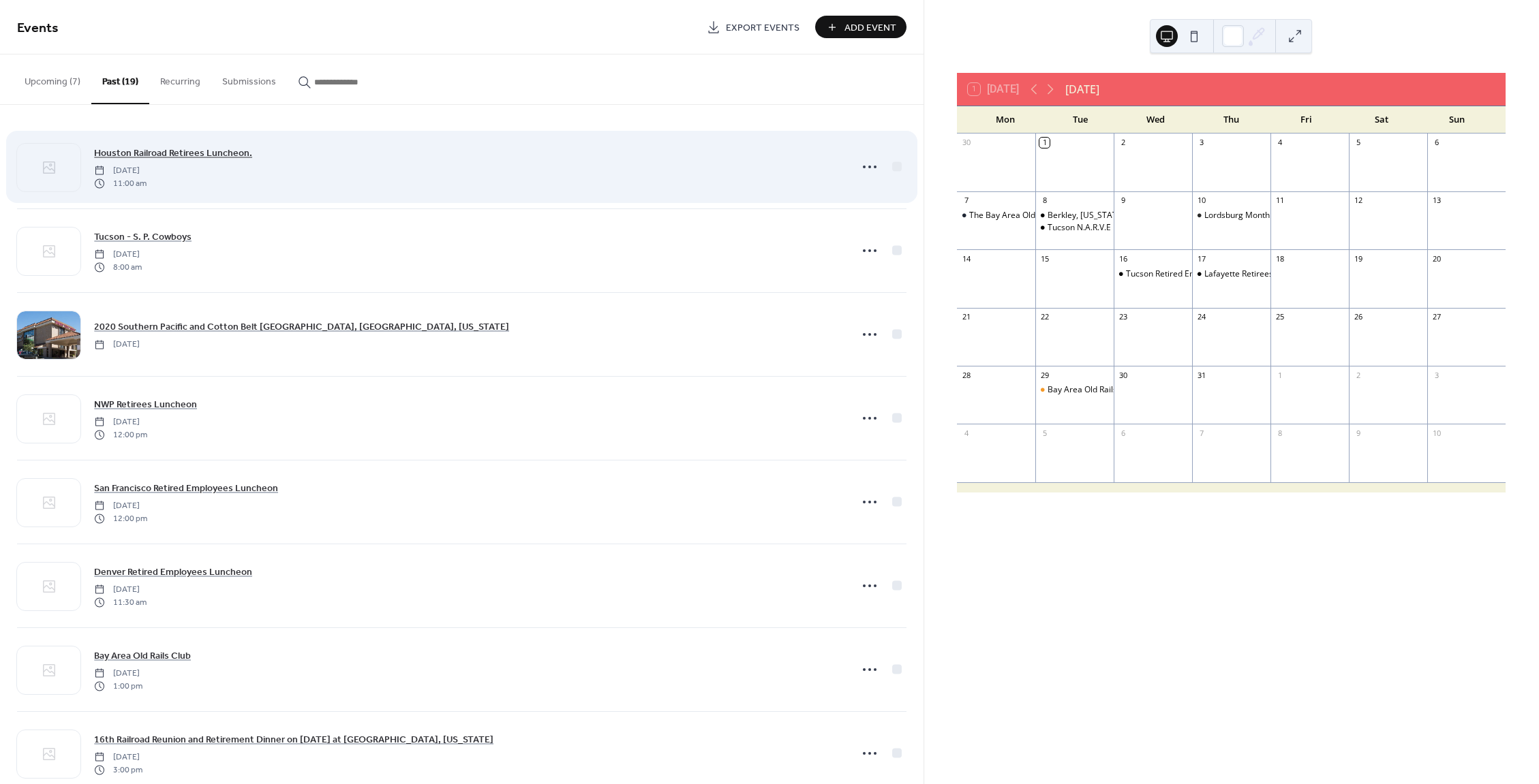 click on "Houston Railroad Retirees Luncheon." at bounding box center [173, 153] 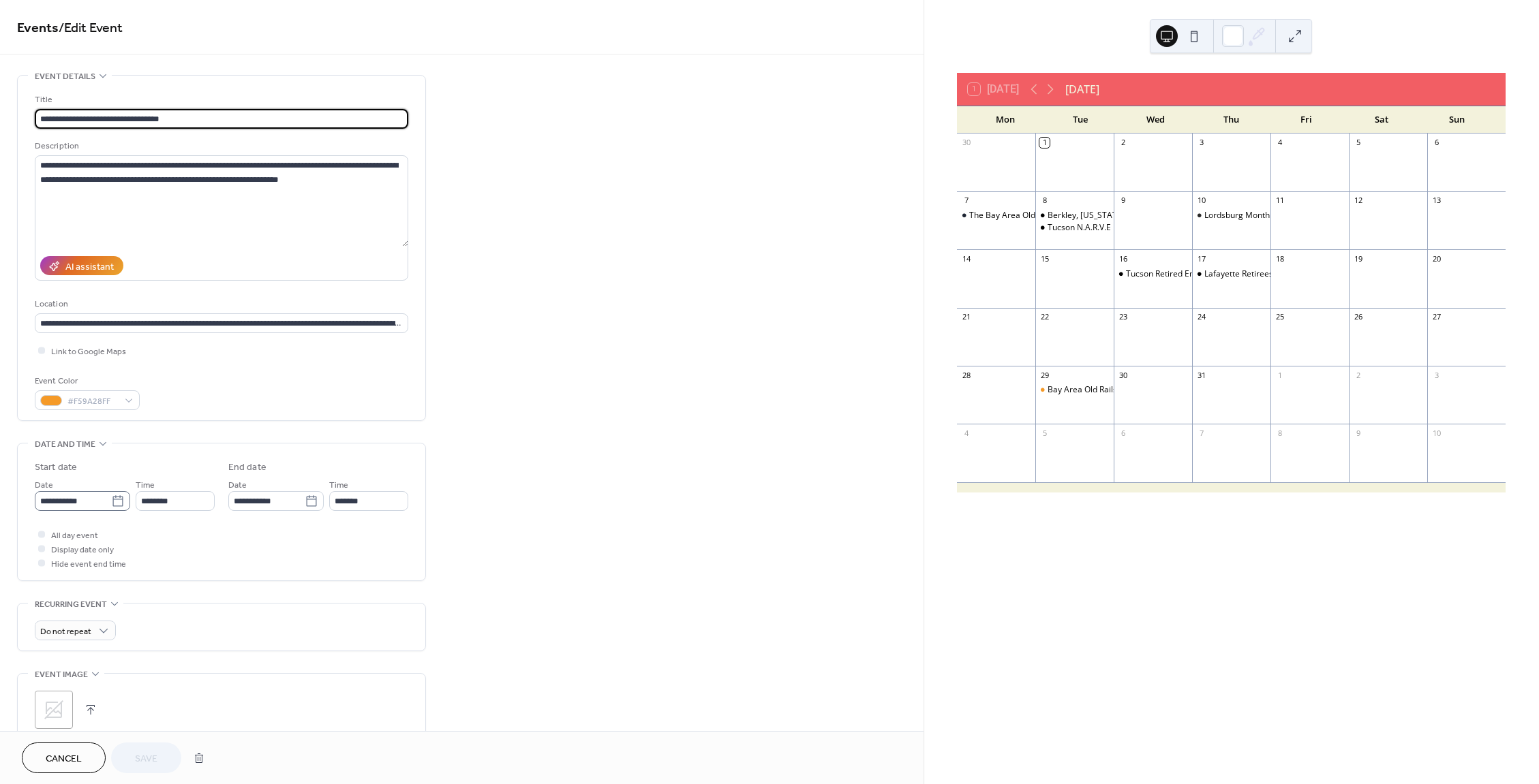 click 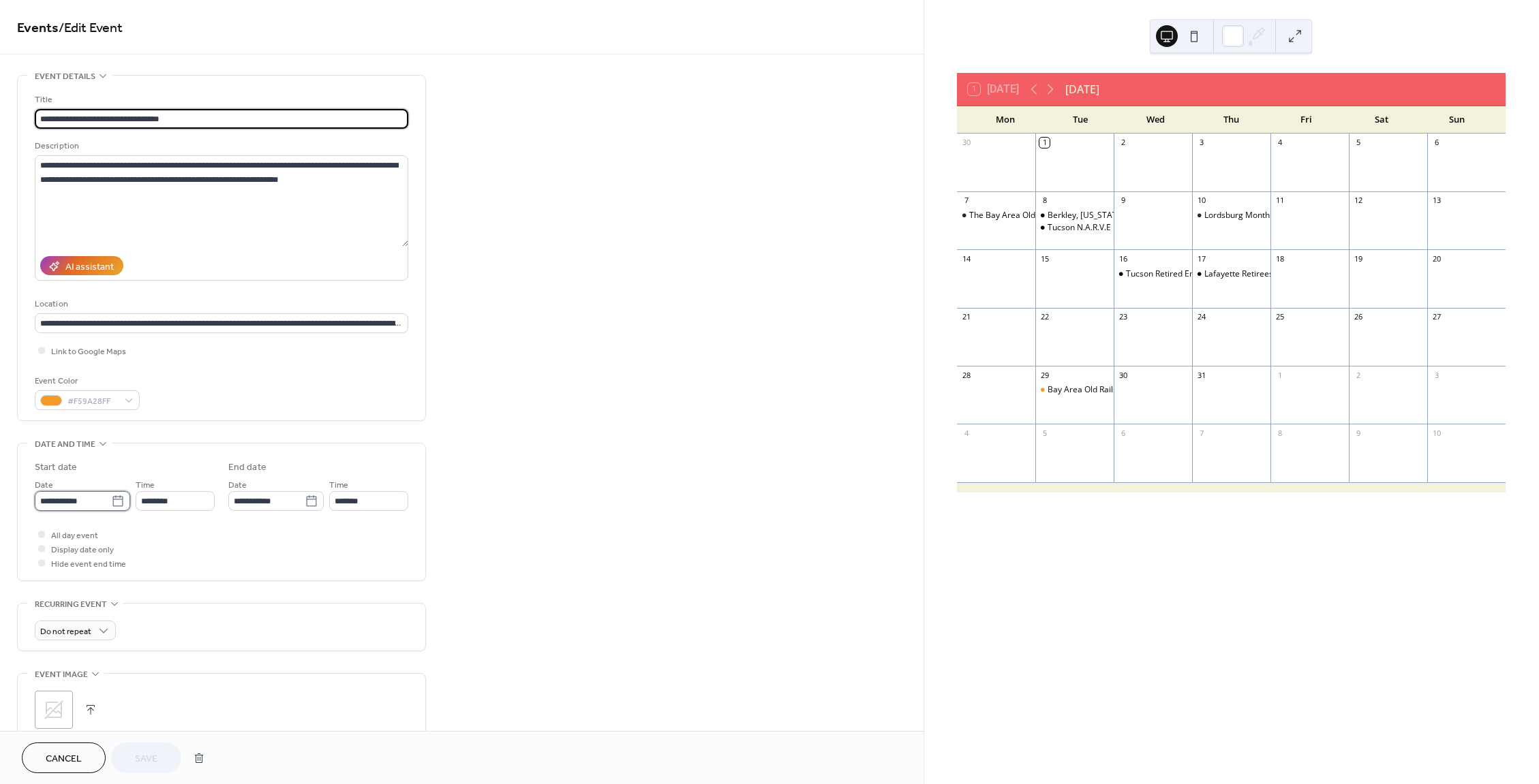 click on "**********" at bounding box center (73, 501) 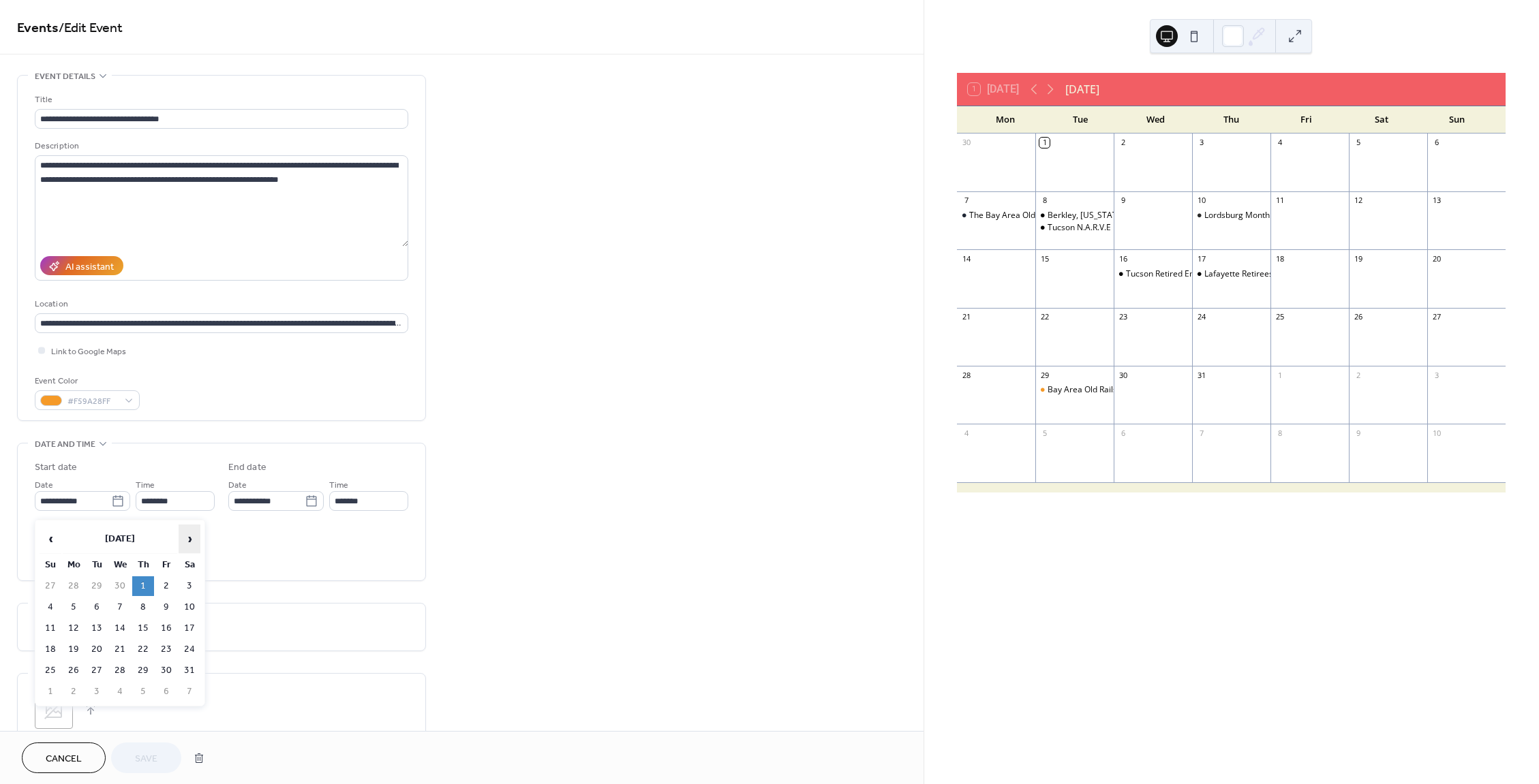 click on "›" at bounding box center (189, 539) 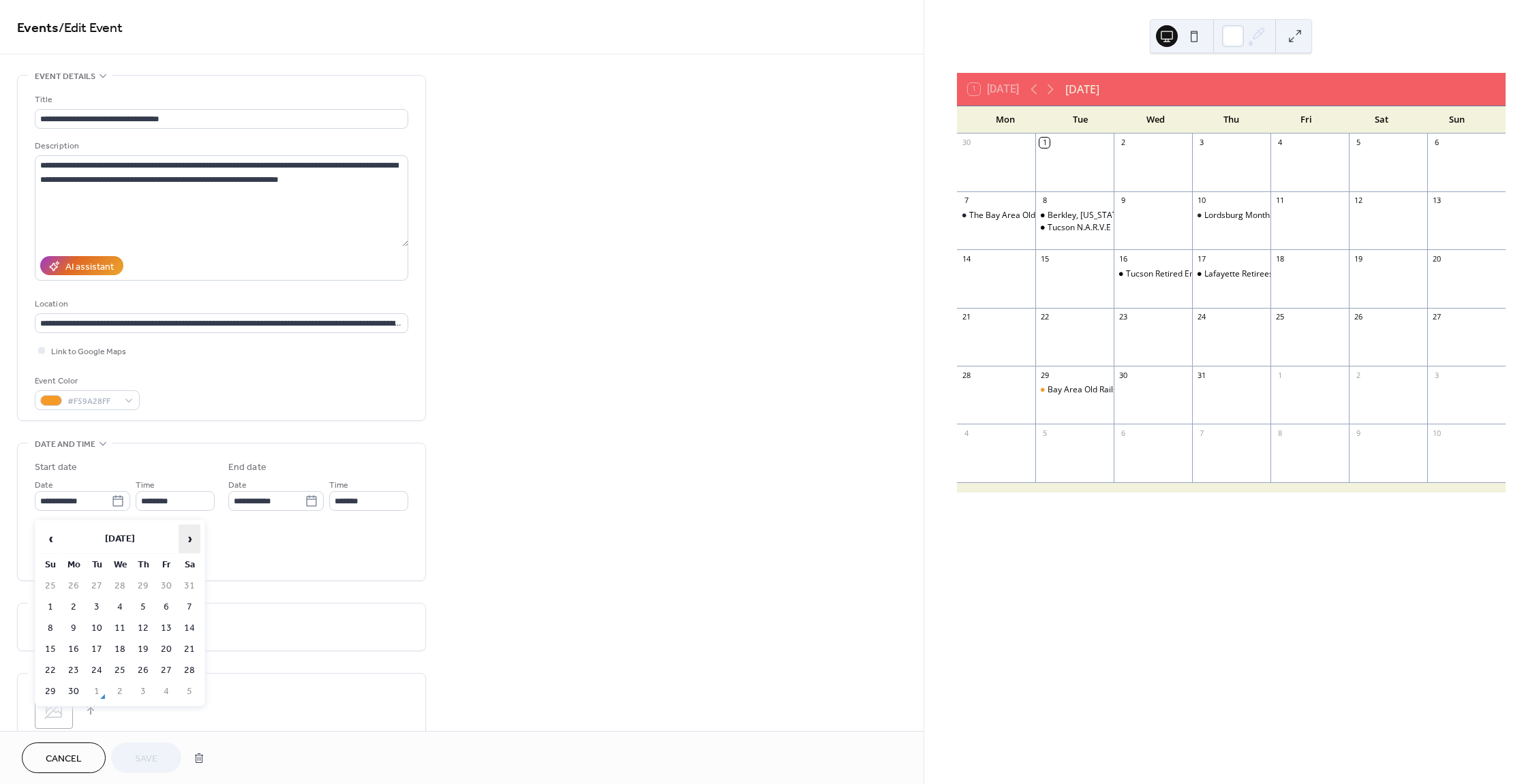 click on "›" at bounding box center (189, 539) 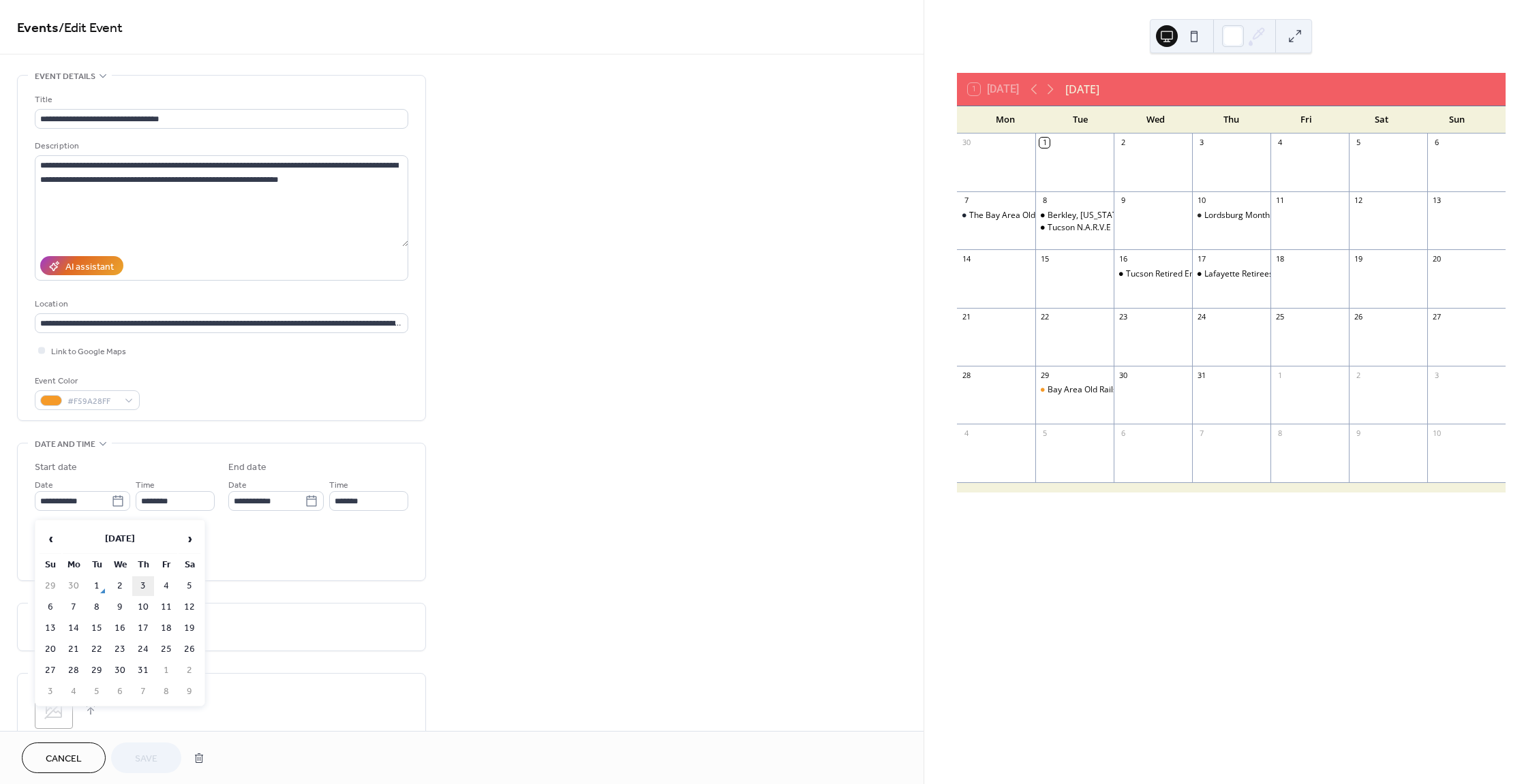 click on "3" at bounding box center [143, 586] 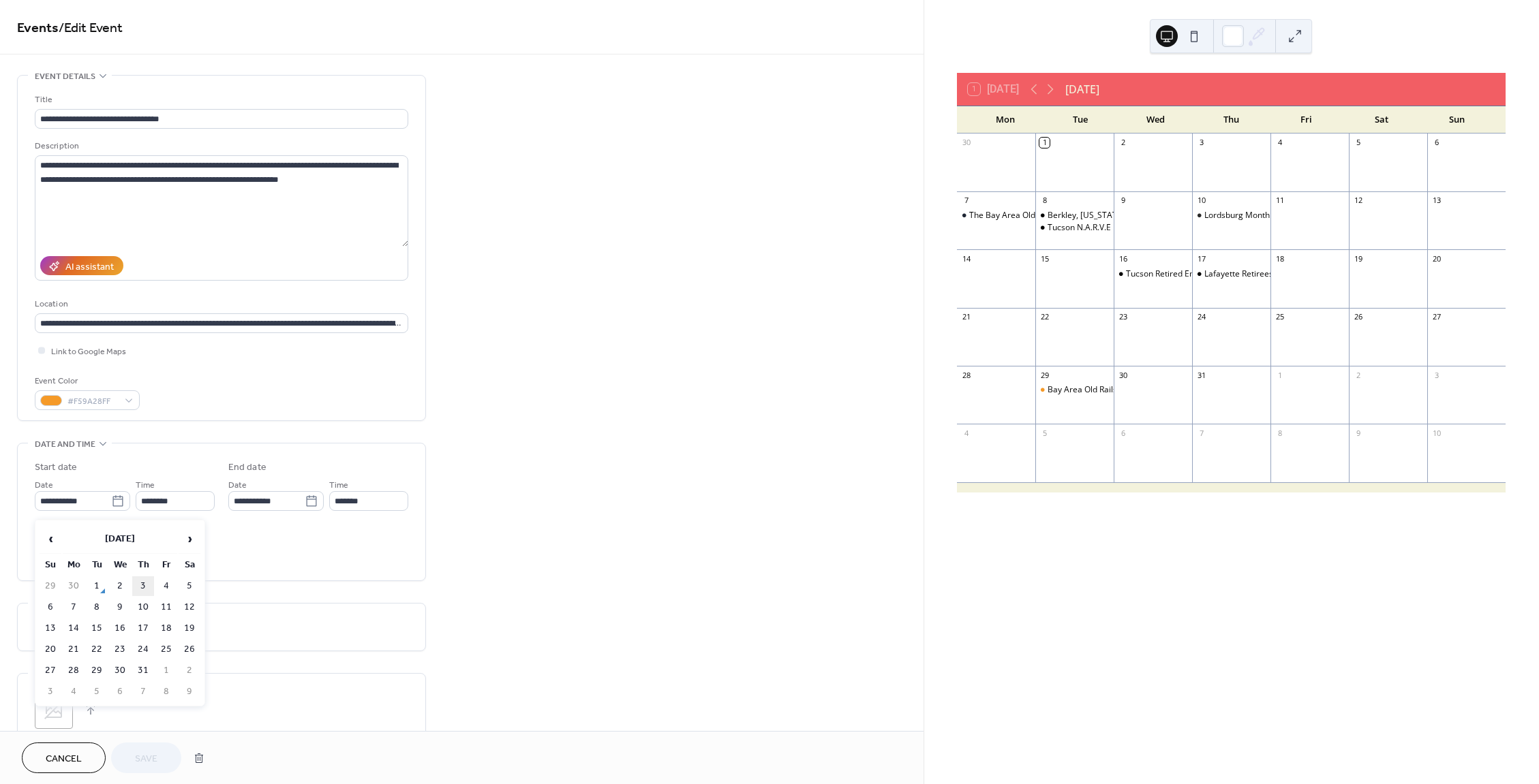 type on "**********" 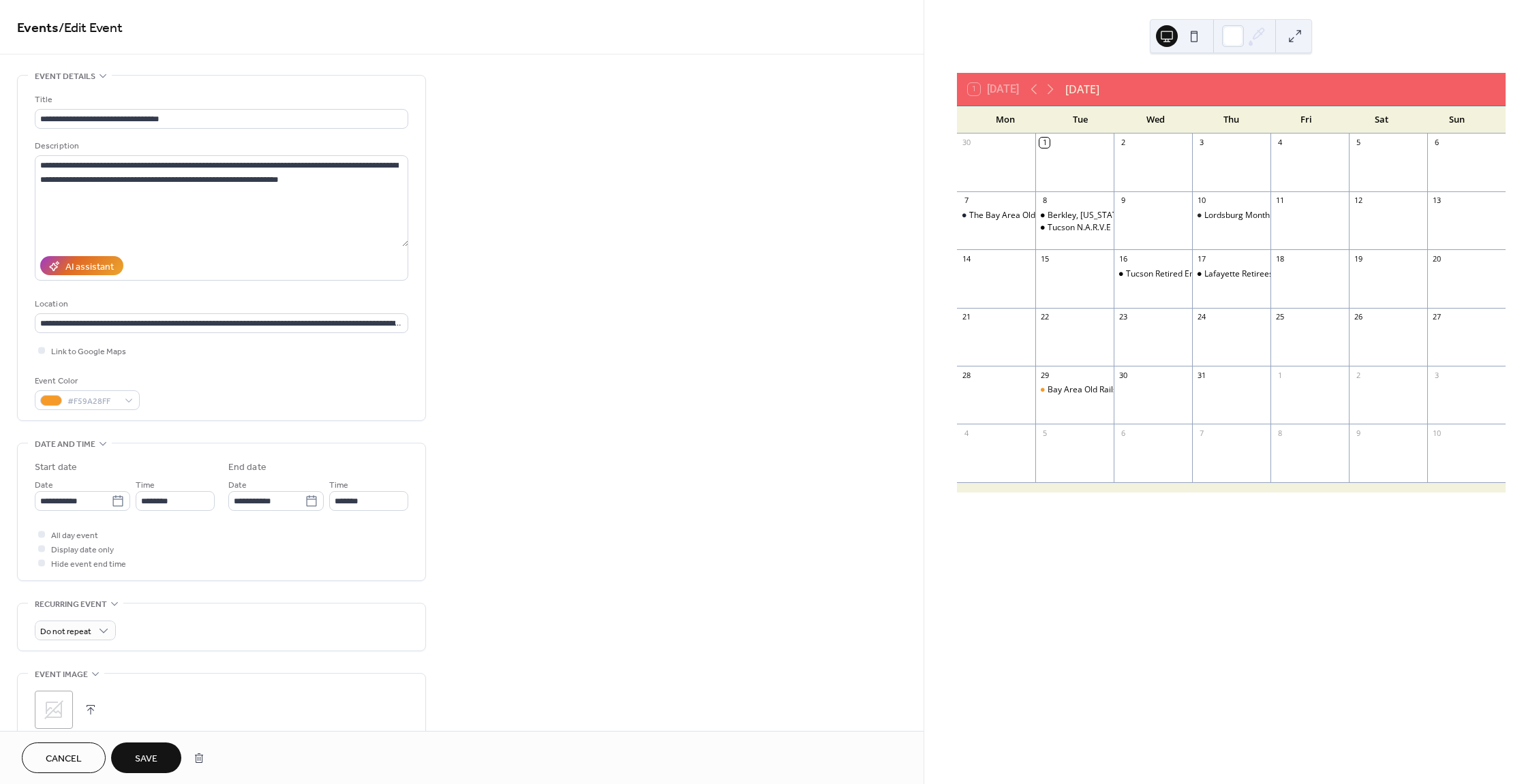 type on "**********" 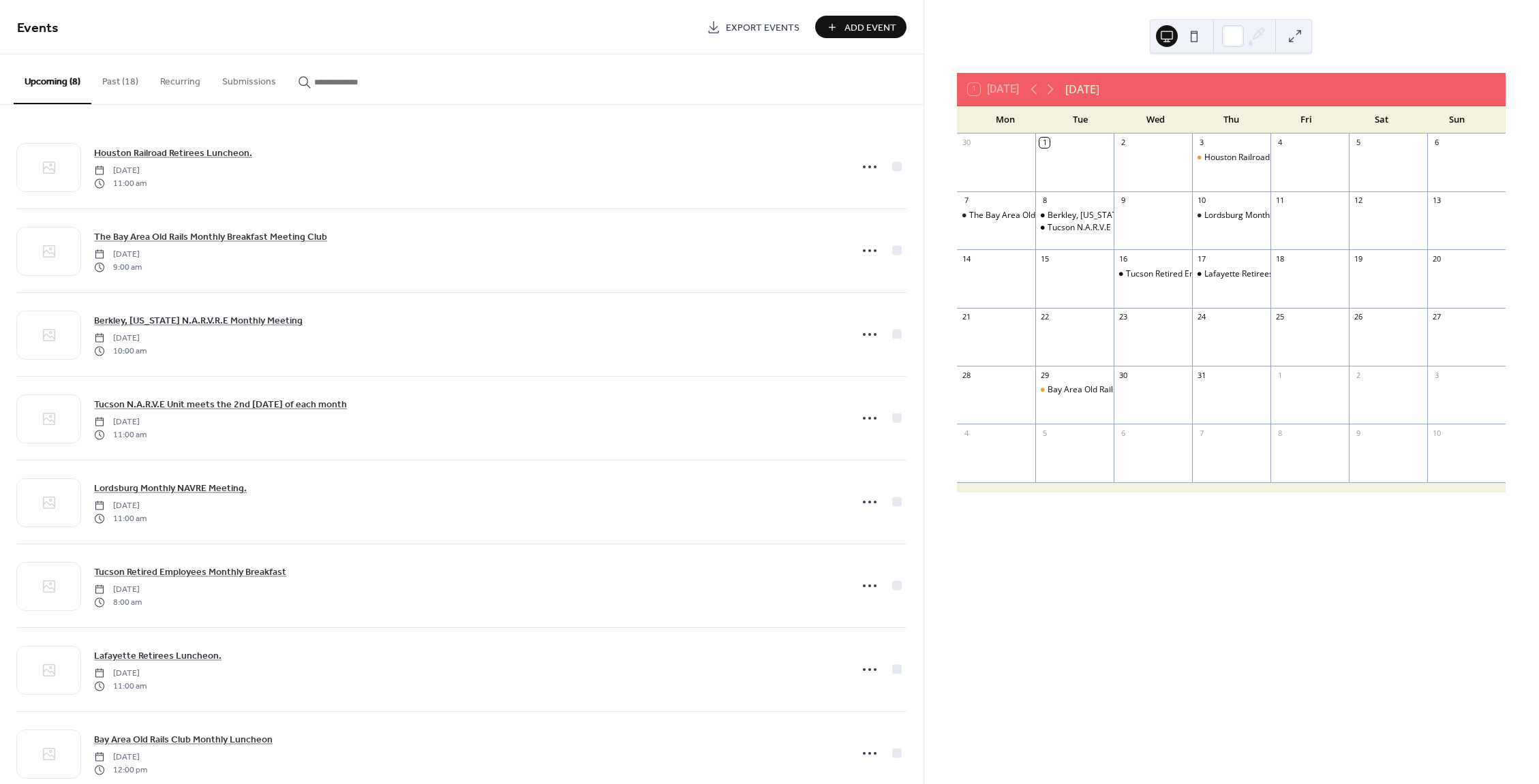 click on "Past  (18)" at bounding box center [120, 78] 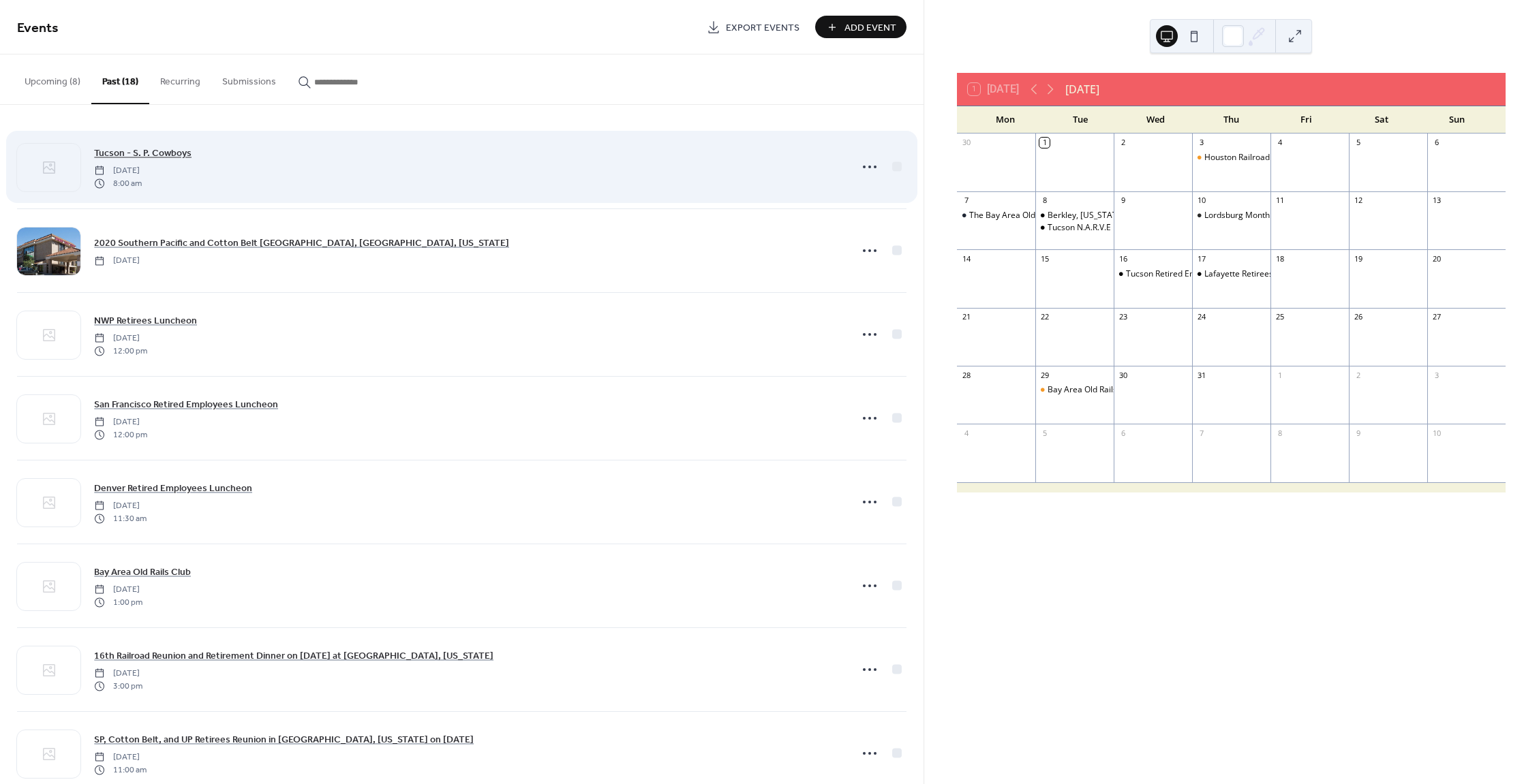 click on "Tucson - S. P. Cowboys" at bounding box center [142, 153] 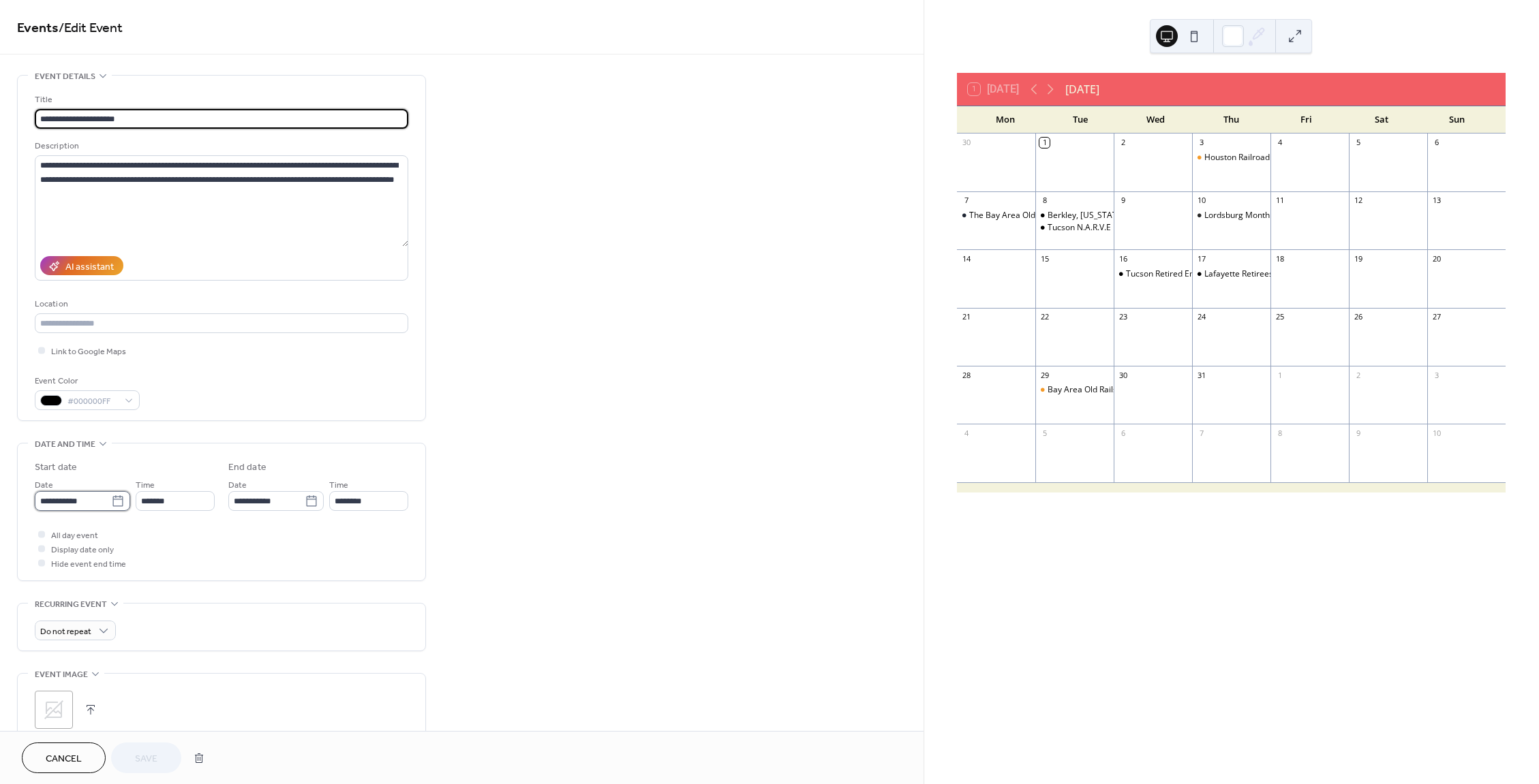 click on "**********" at bounding box center (73, 501) 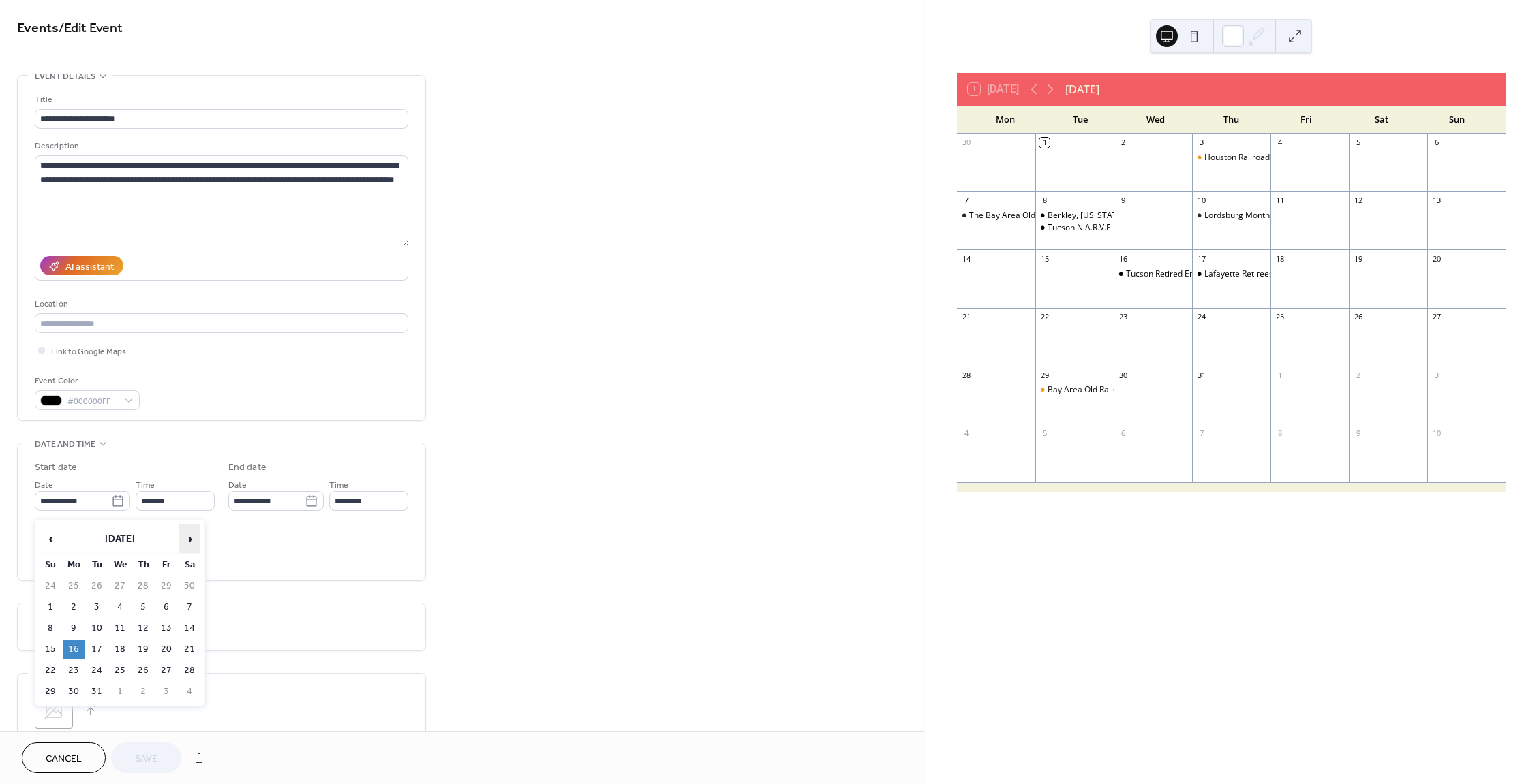click on "›" at bounding box center (189, 539) 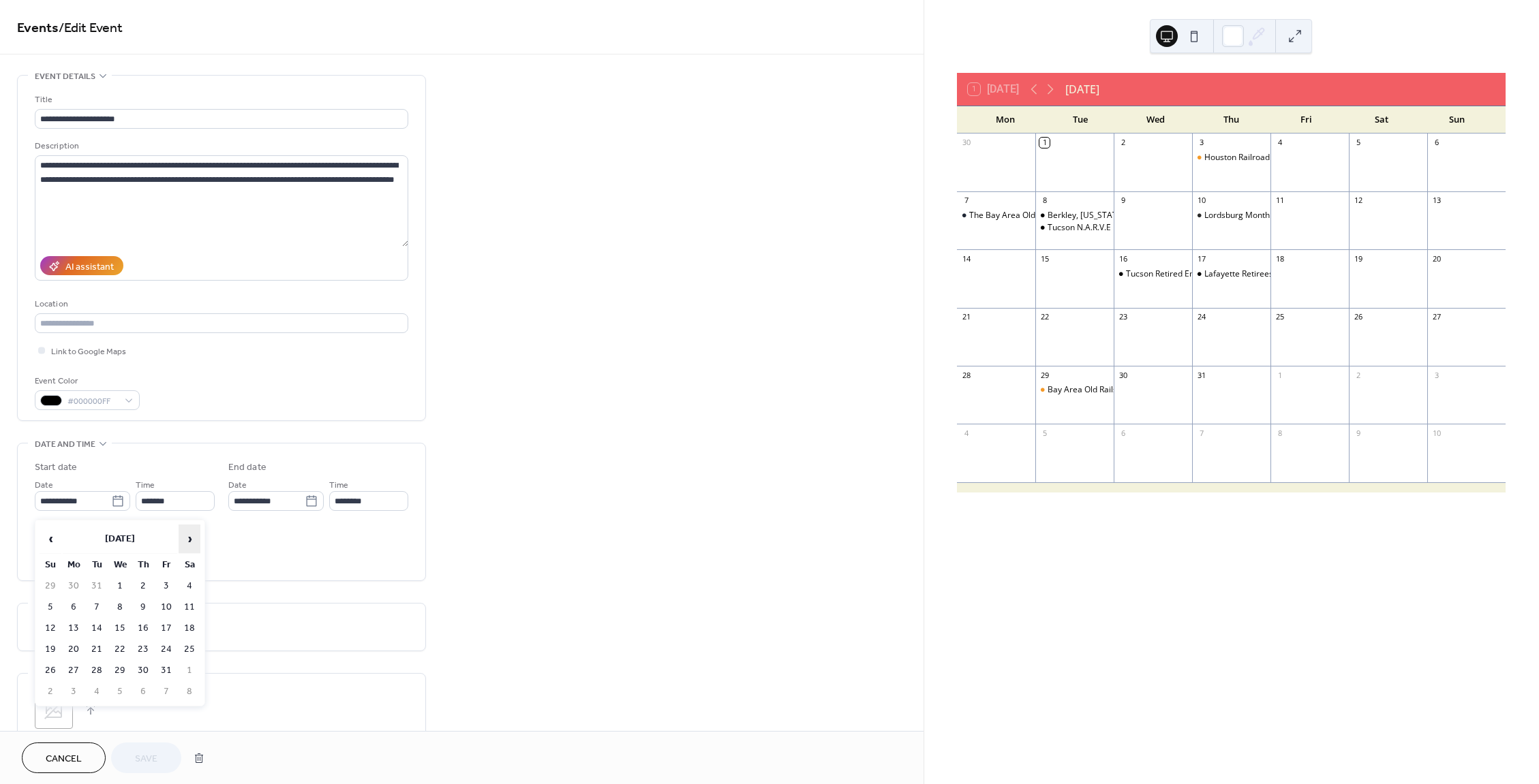 click on "›" at bounding box center (189, 539) 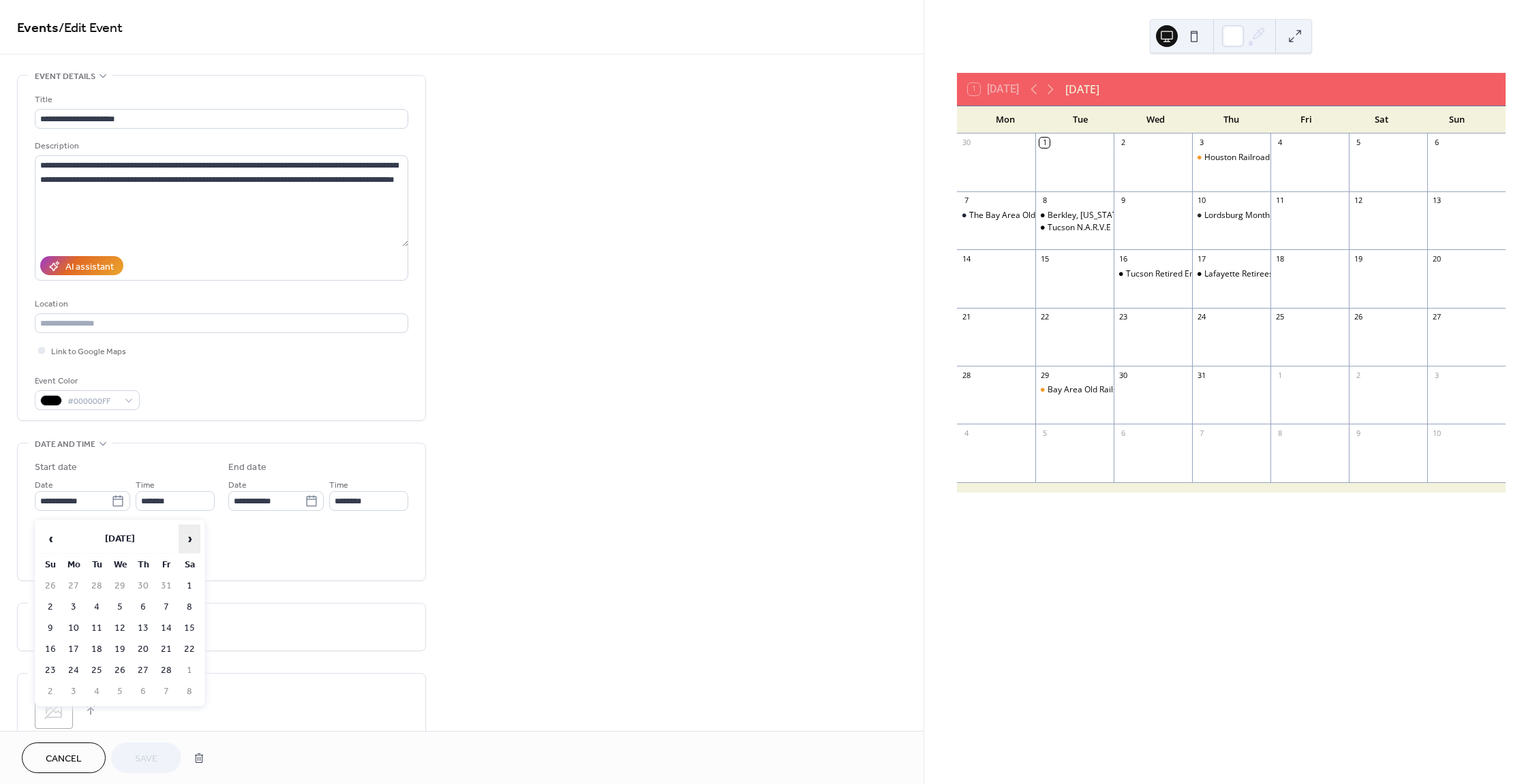 click on "›" at bounding box center (189, 539) 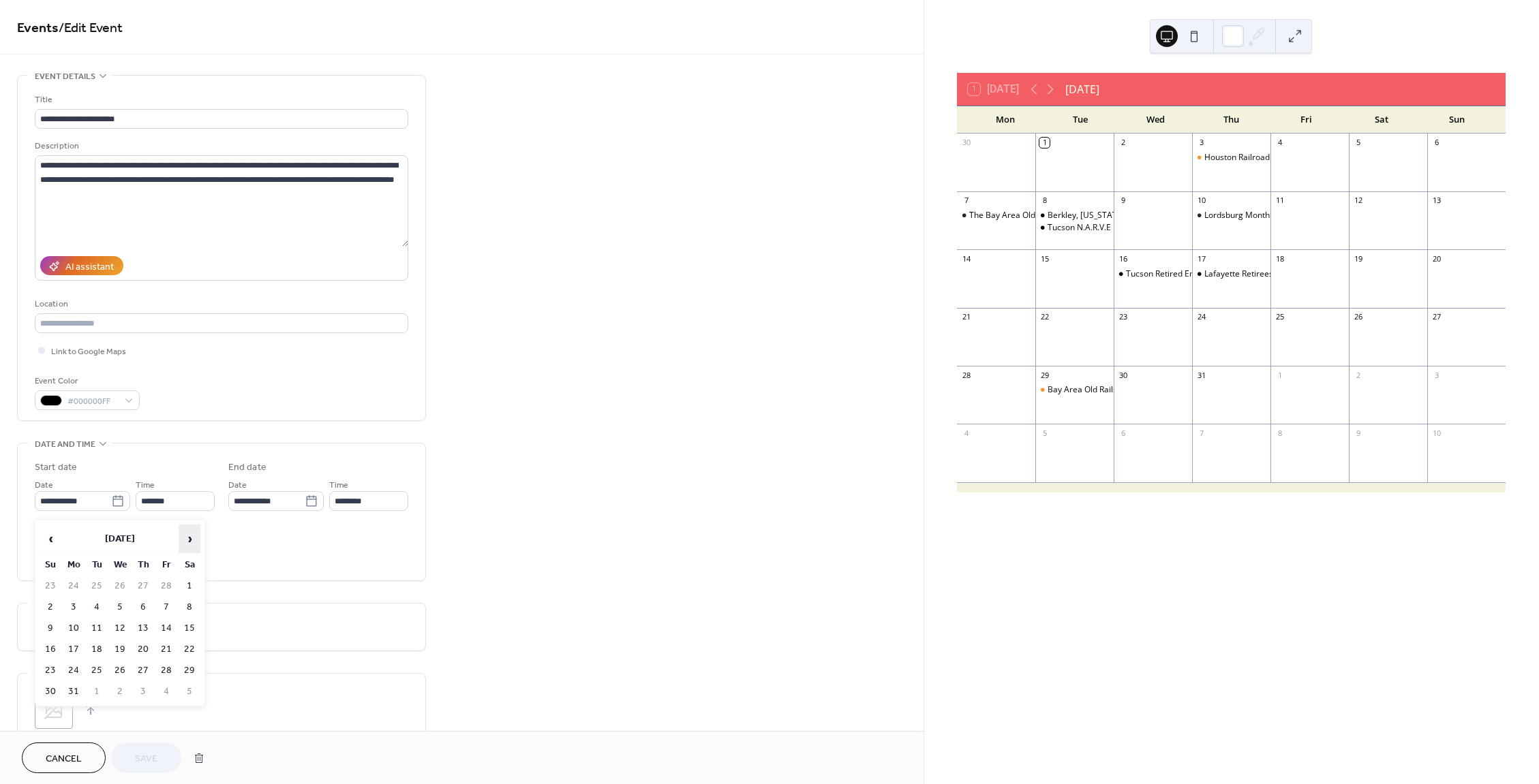 click on "›" at bounding box center (189, 539) 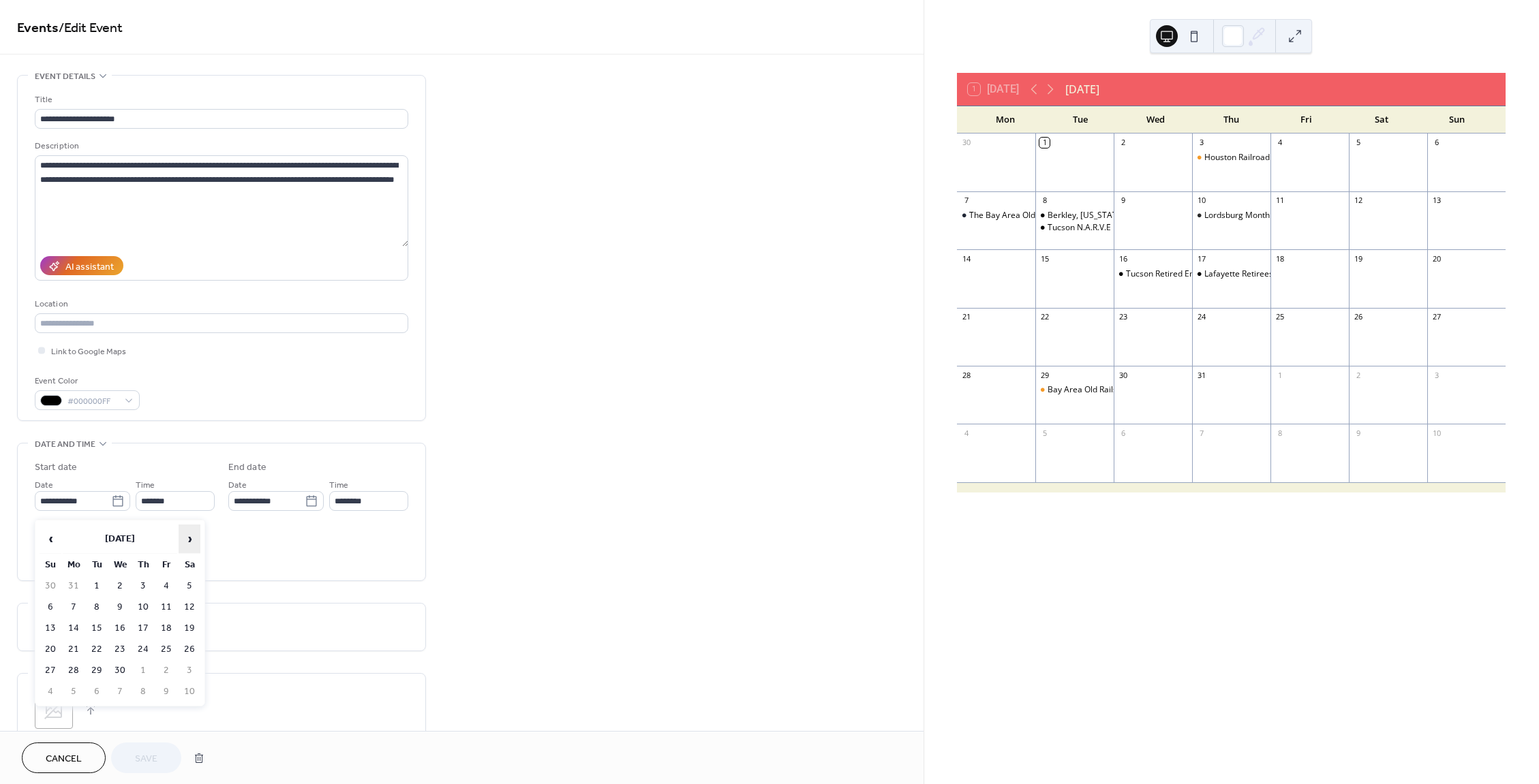 click on "›" at bounding box center (189, 539) 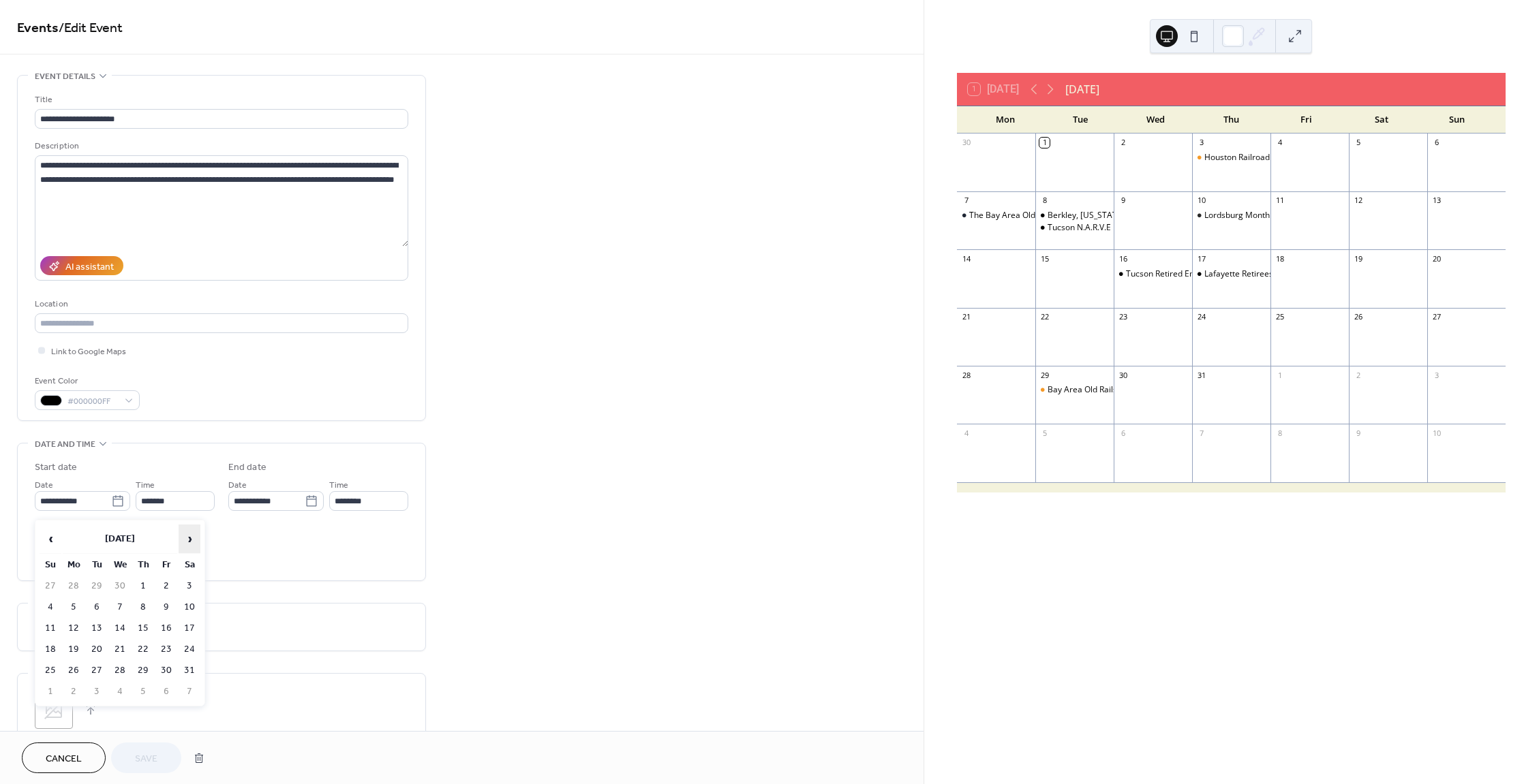 click on "›" at bounding box center [189, 539] 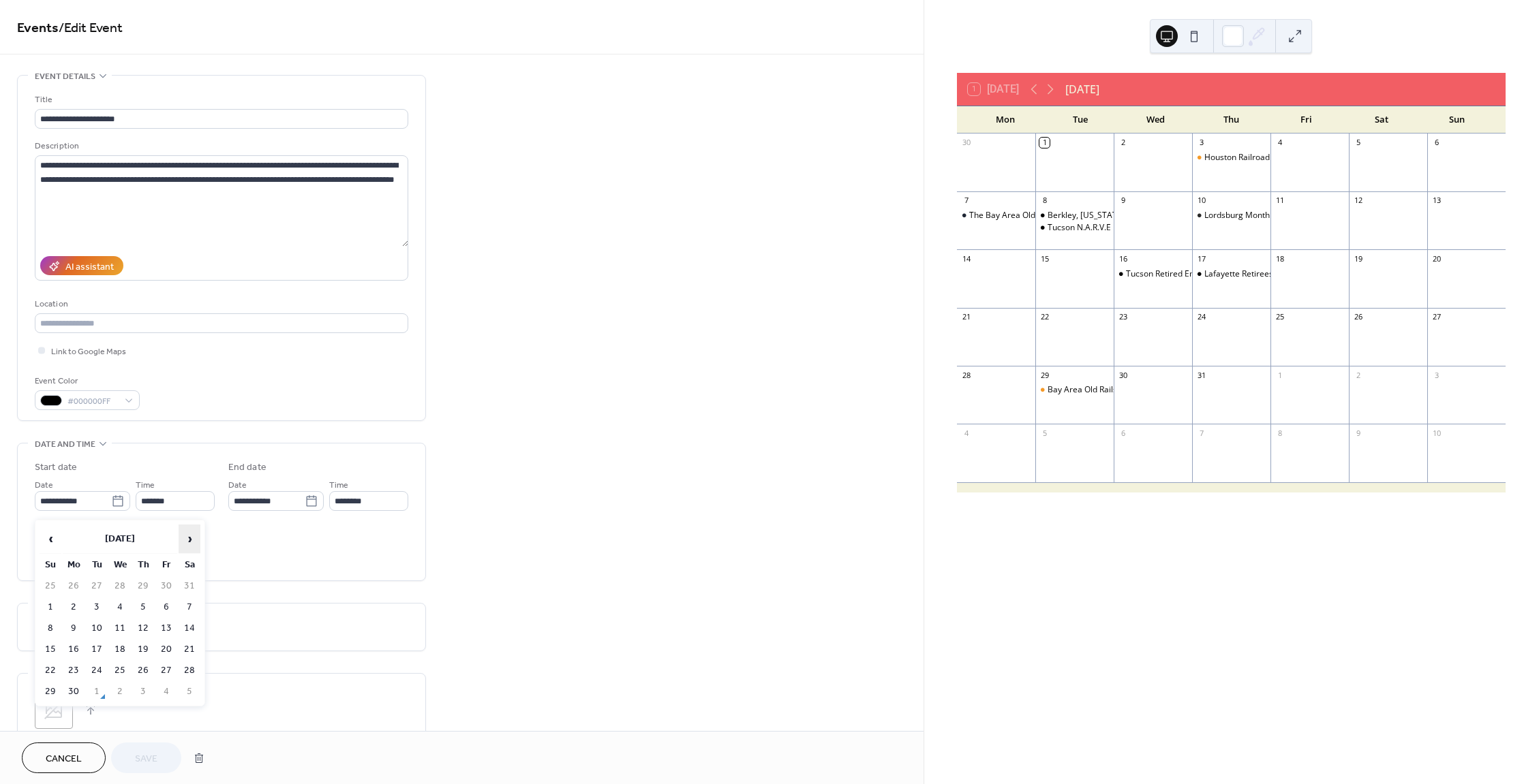 click on "›" at bounding box center [189, 539] 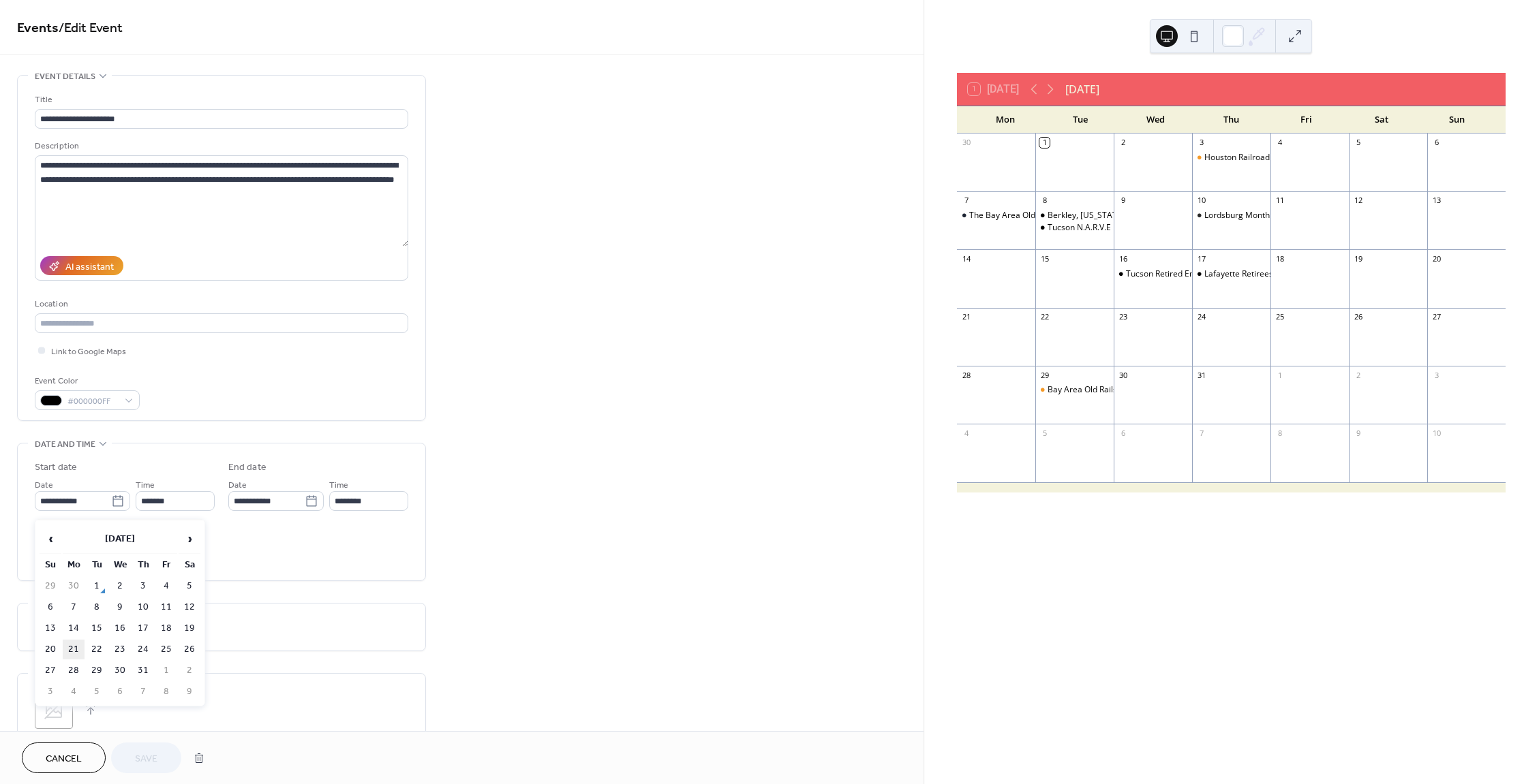 click on "21" at bounding box center [74, 649] 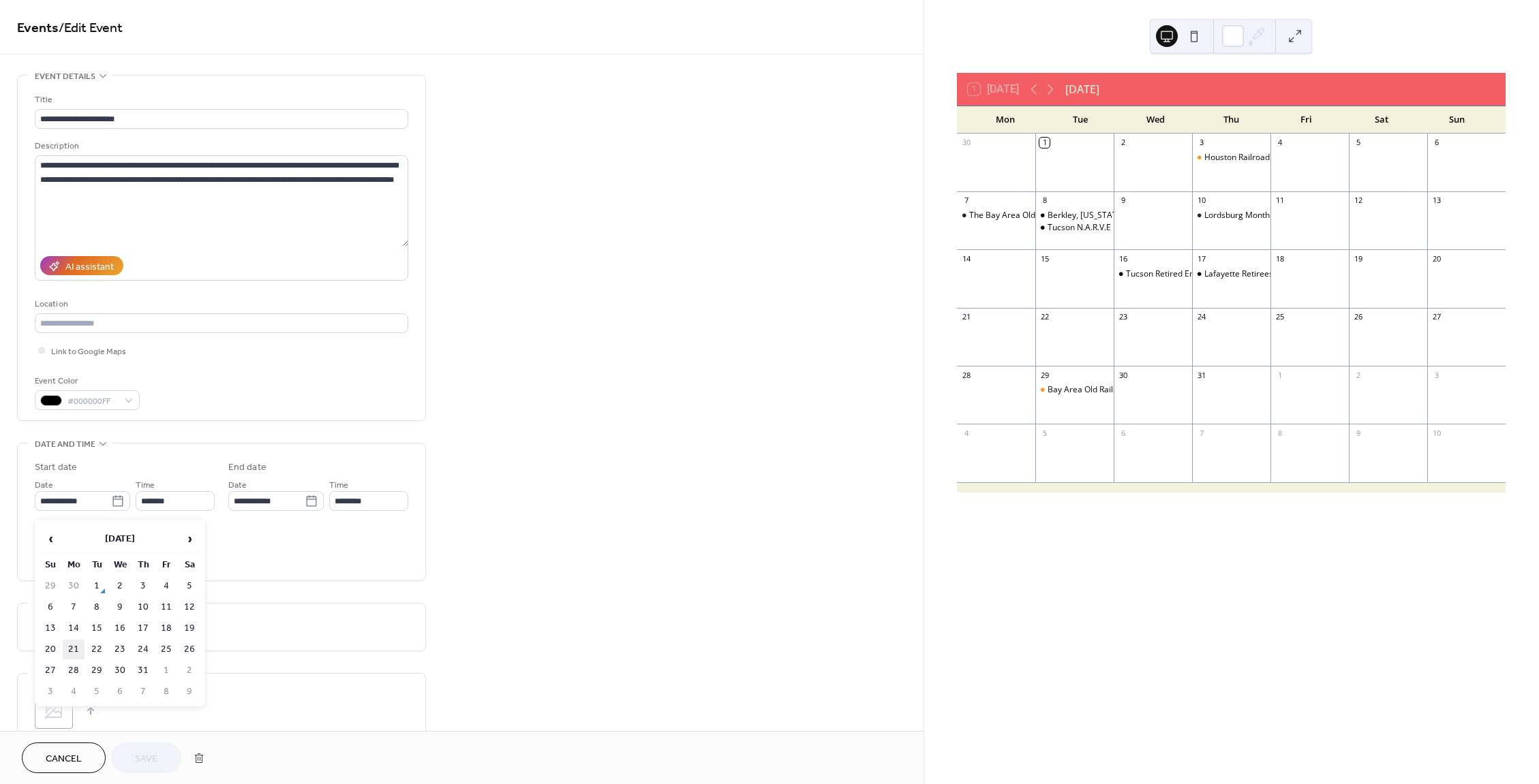type on "**********" 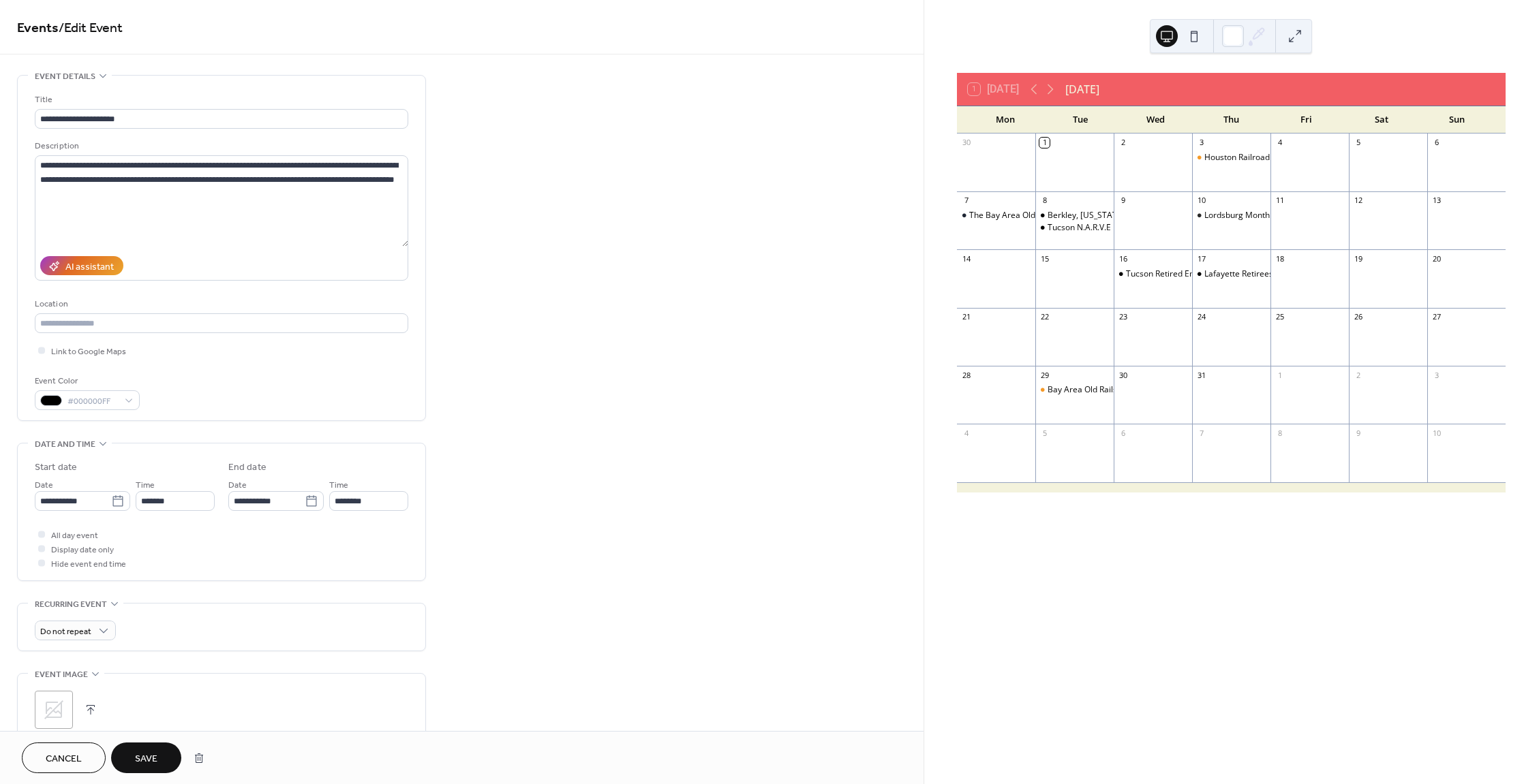 click on "Save" at bounding box center (146, 757) 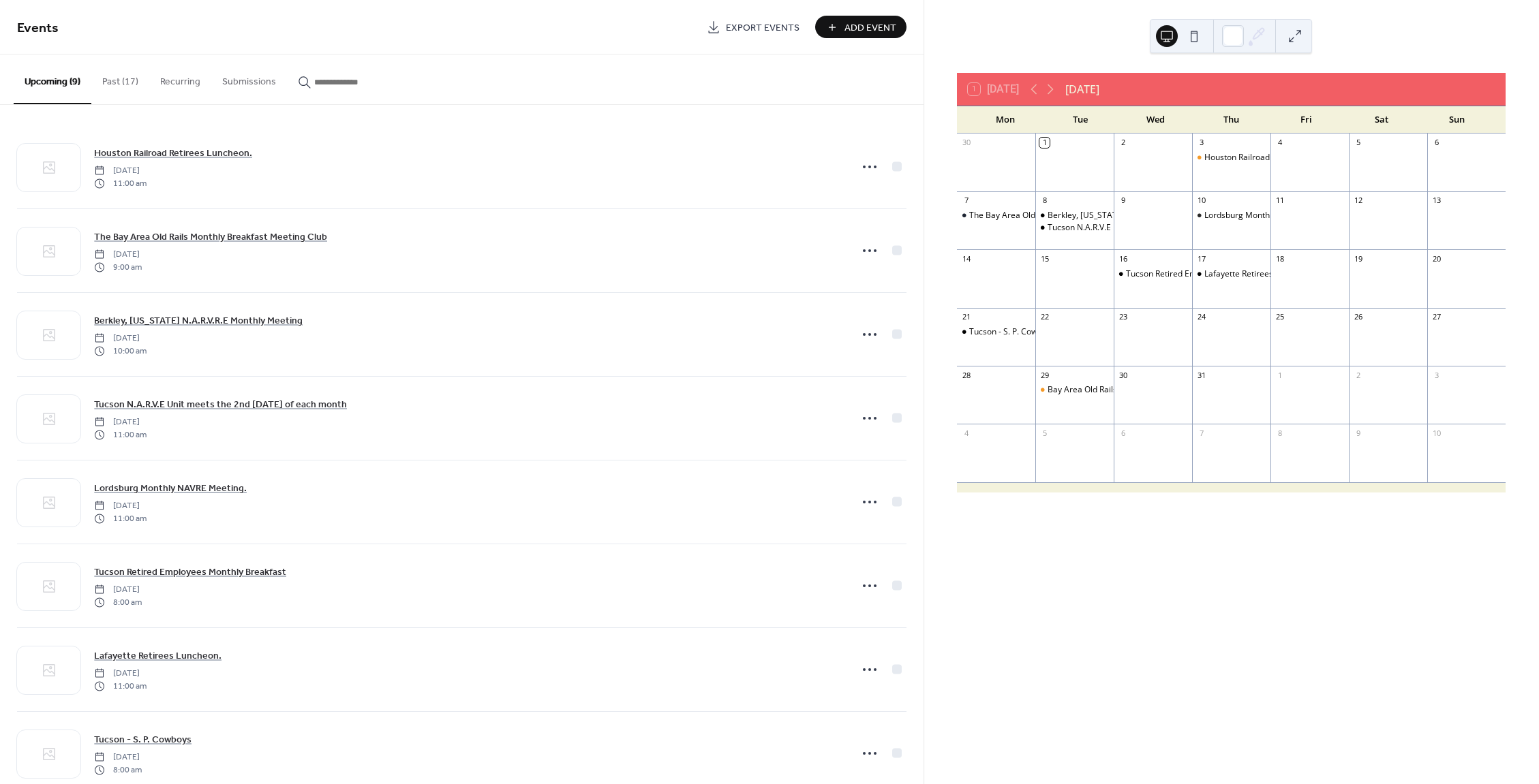 click on "Past  (17)" at bounding box center (120, 78) 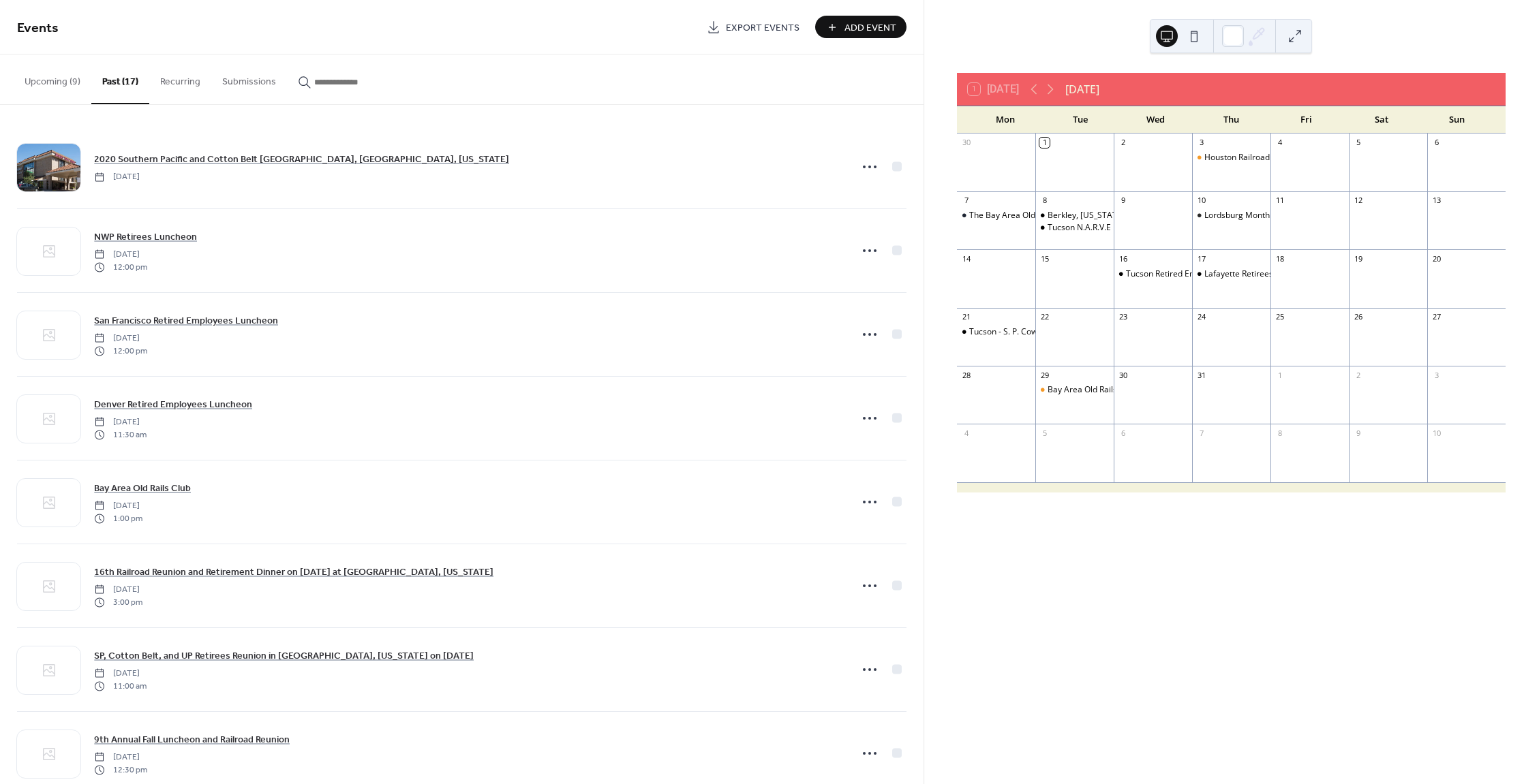 click on "Past  (17)" at bounding box center [120, 79] 